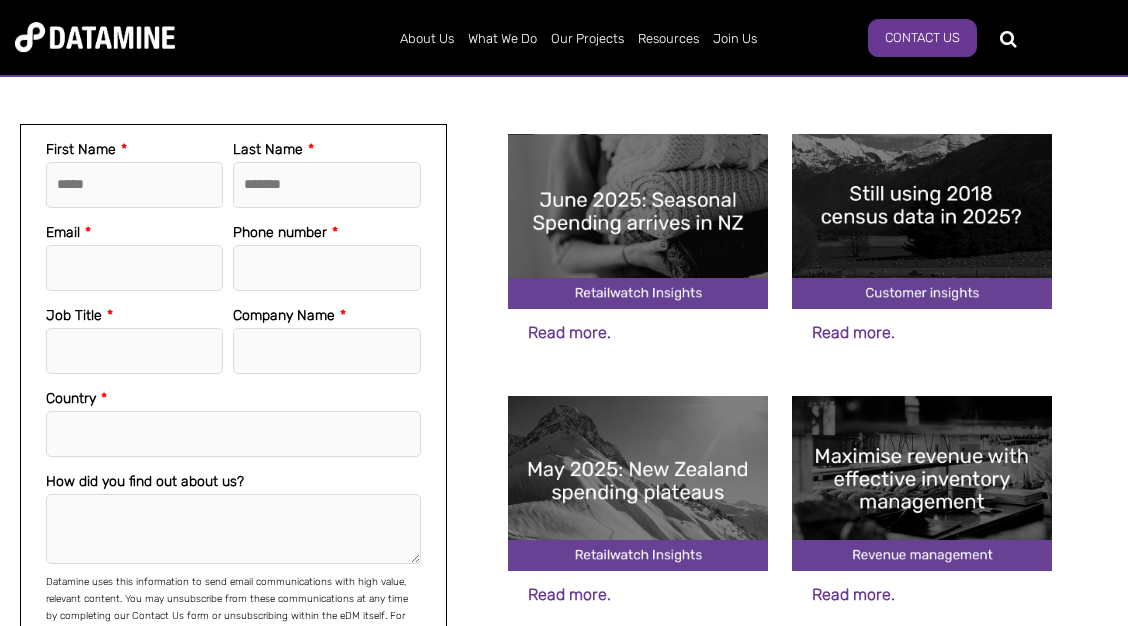 scroll, scrollTop: 432, scrollLeft: 0, axis: vertical 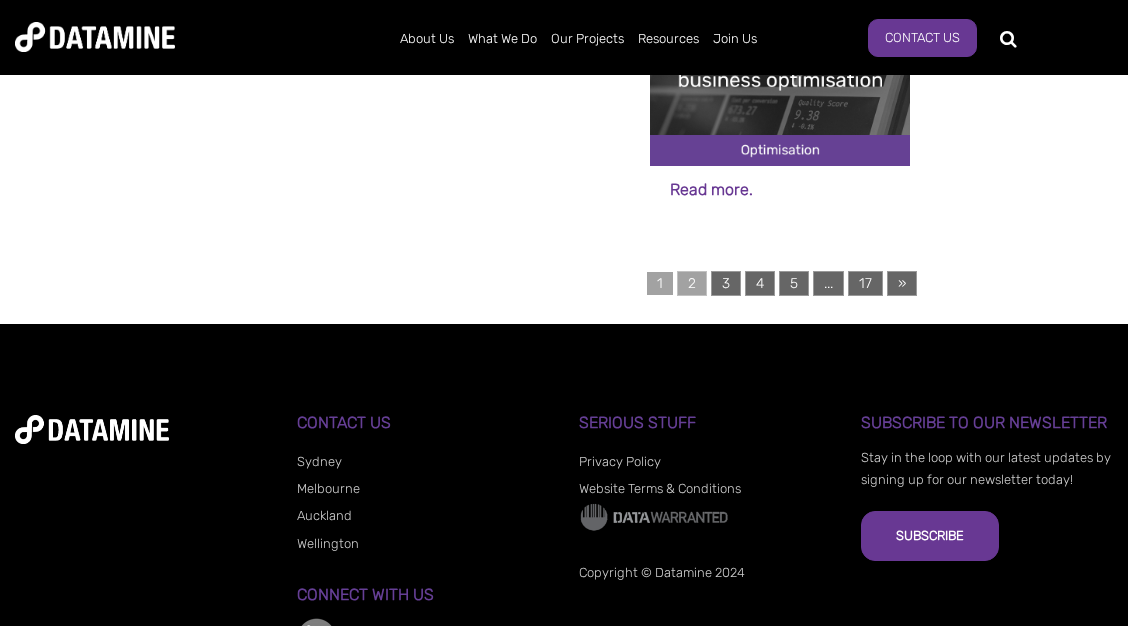 click on "2" at bounding box center [692, 283] 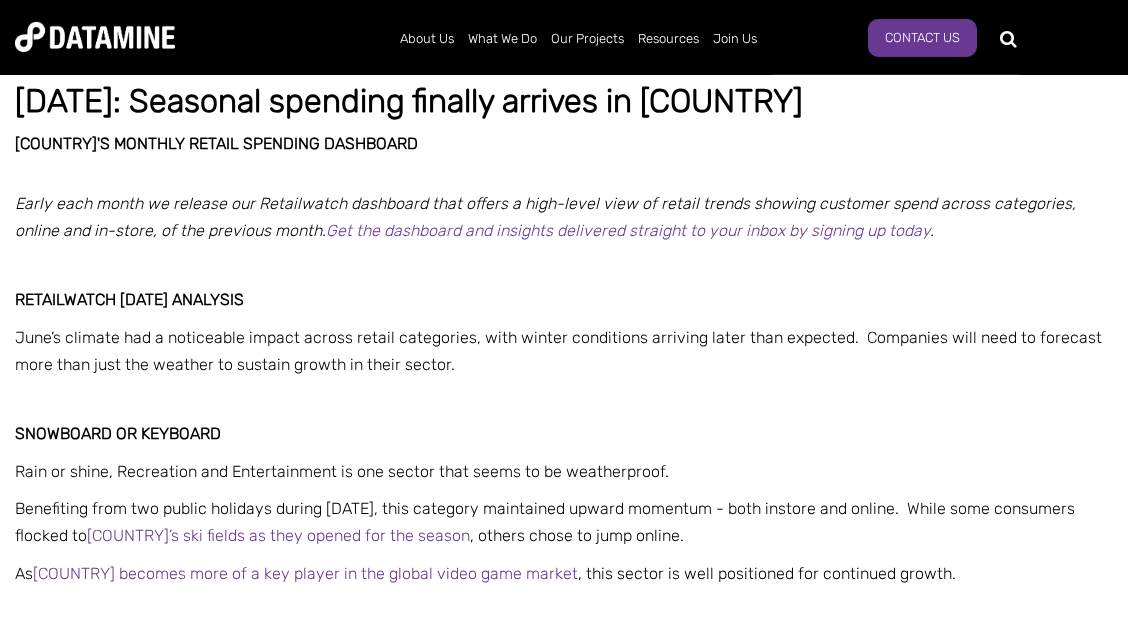 scroll, scrollTop: 540, scrollLeft: 0, axis: vertical 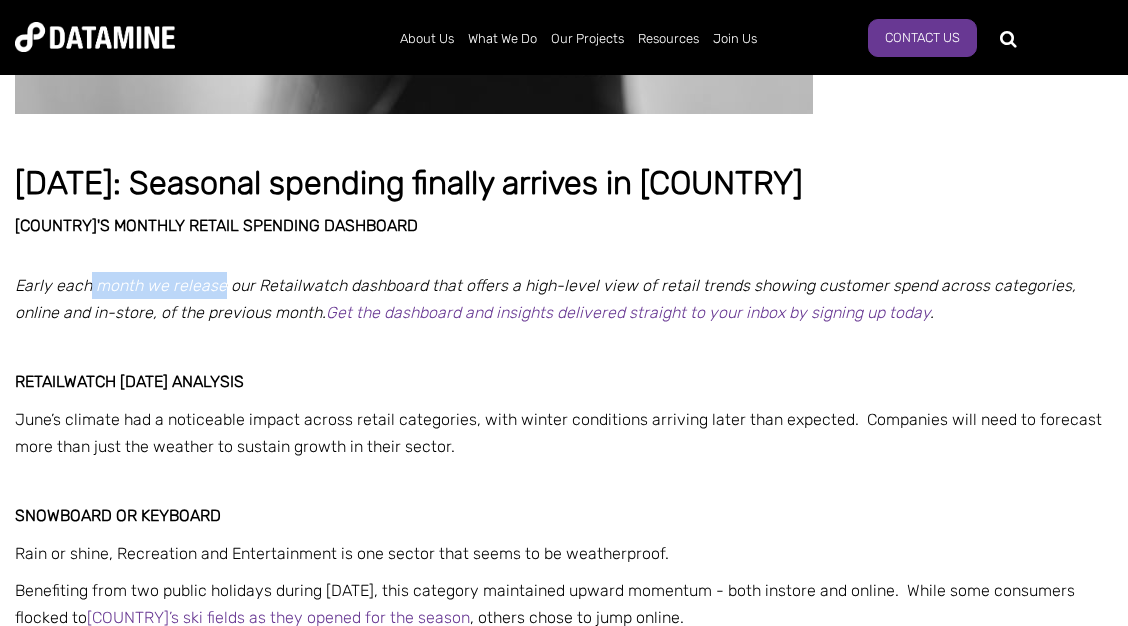 drag, startPoint x: 86, startPoint y: 276, endPoint x: 220, endPoint y: 297, distance: 135.63554 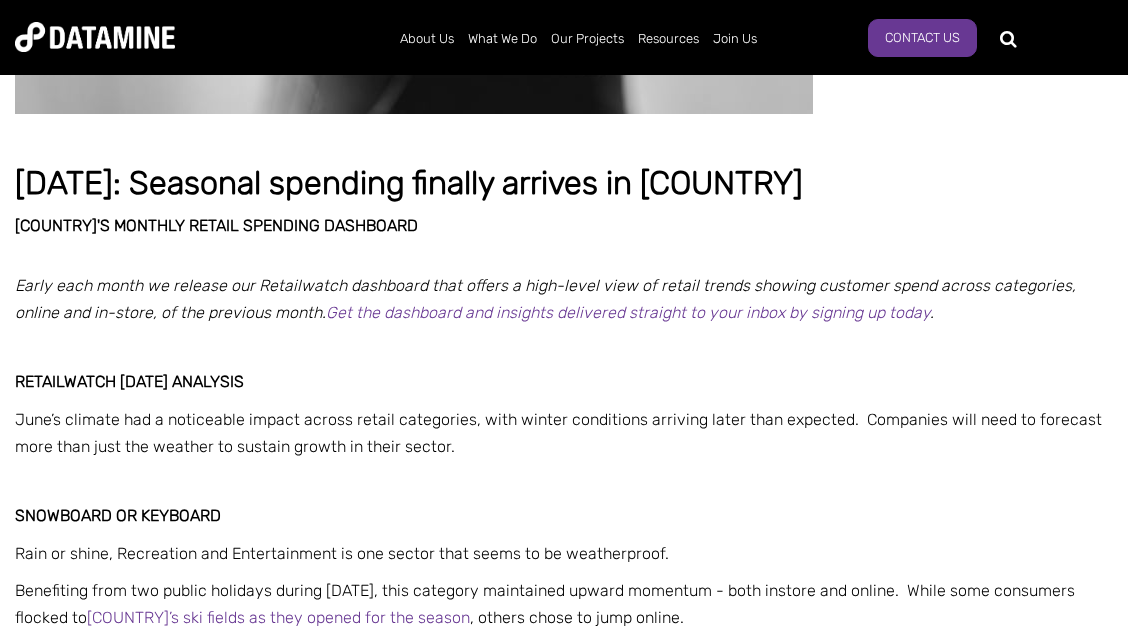 click on "Early each month we release our Retailwatch dashboard that offers a high-level view of retail trends showing customer spend across categories, online and in-store, of the previous month.   Get the dashboard and insights delivered straight to your inbox by signing up today ." at bounding box center [564, 299] 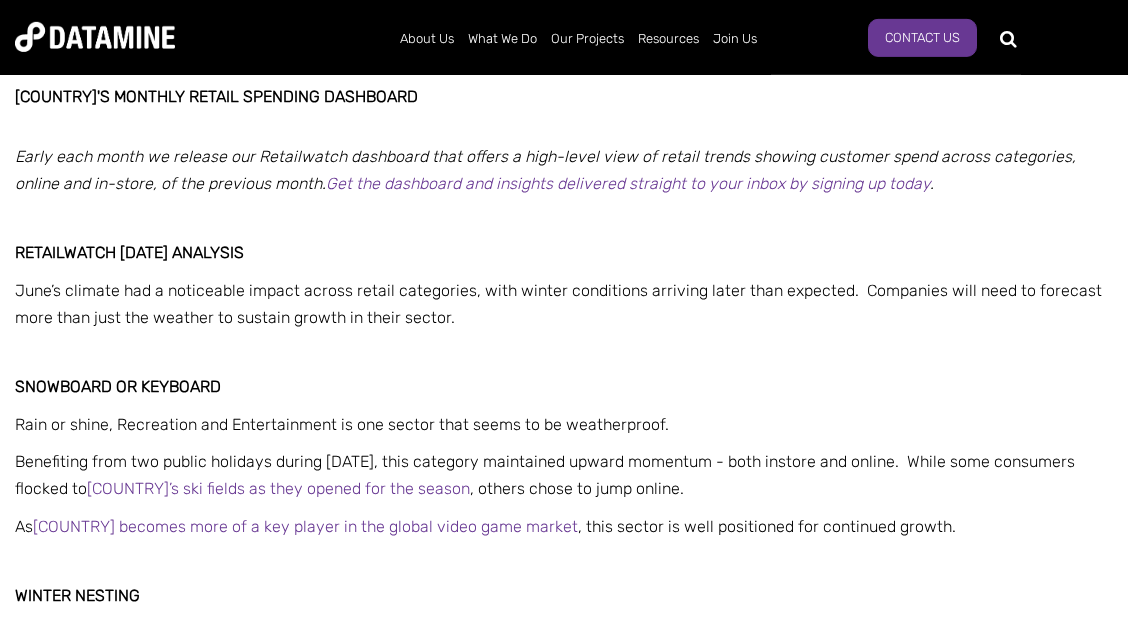 scroll, scrollTop: 648, scrollLeft: 0, axis: vertical 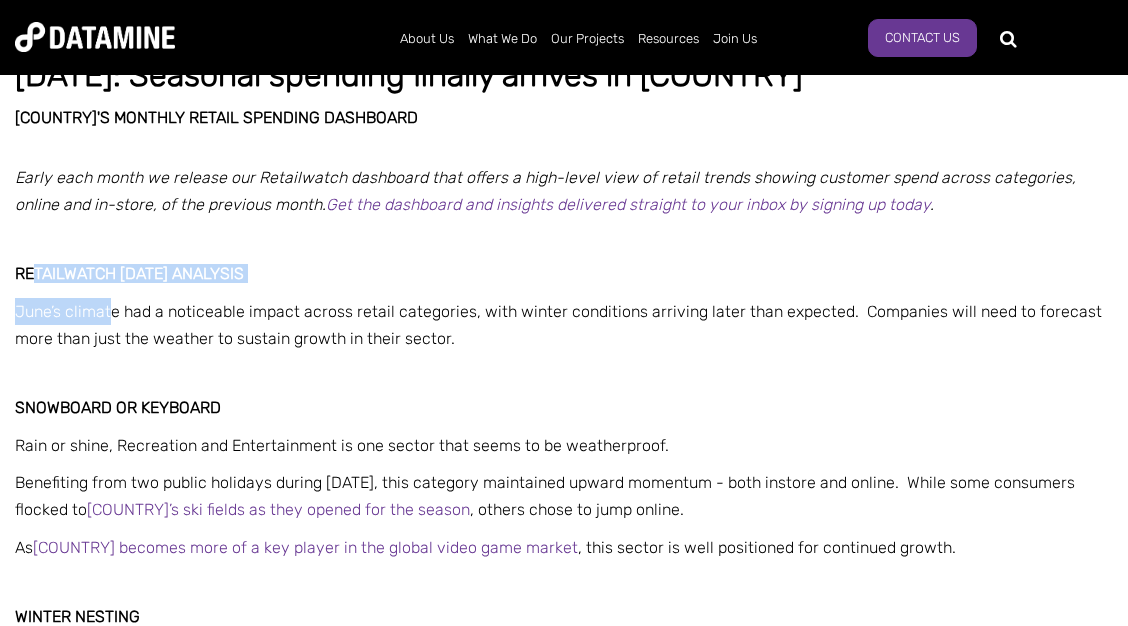 drag, startPoint x: 36, startPoint y: 294, endPoint x: 111, endPoint y: 307, distance: 76.11833 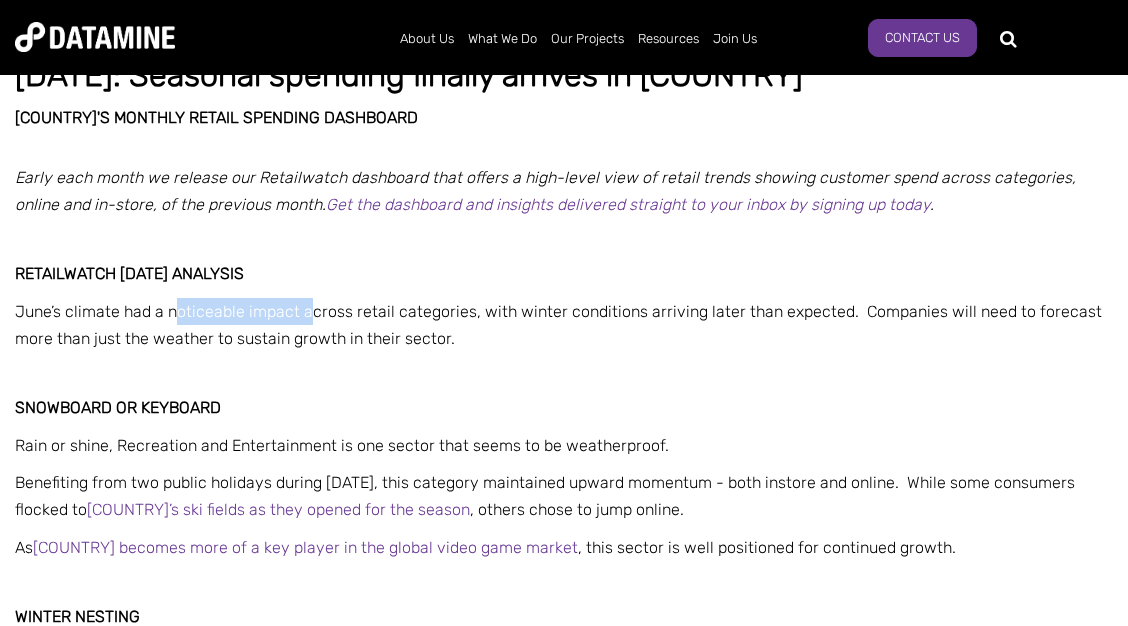 drag, startPoint x: 241, startPoint y: 313, endPoint x: 308, endPoint y: 306, distance: 67.36468 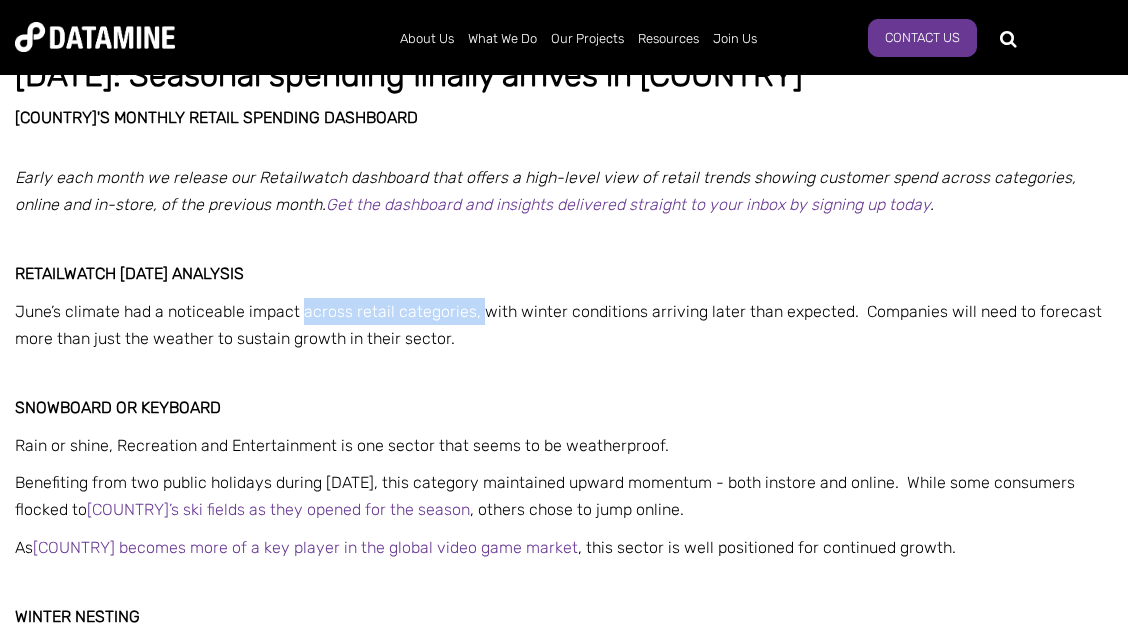 drag, startPoint x: 306, startPoint y: 304, endPoint x: 467, endPoint y: 316, distance: 161.44658 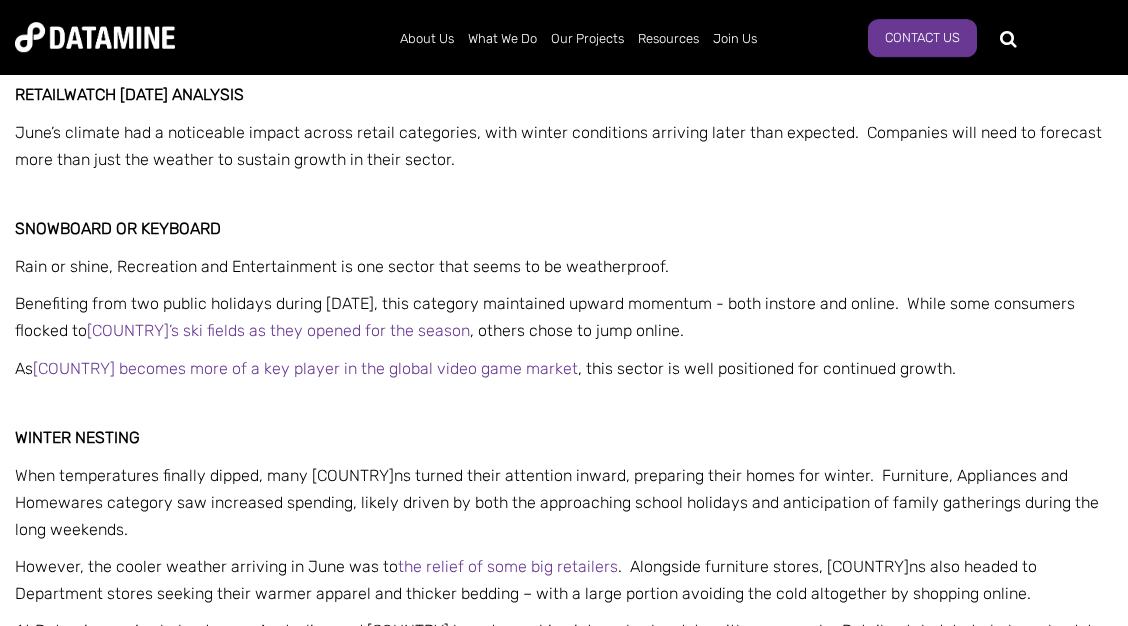 scroll, scrollTop: 864, scrollLeft: 0, axis: vertical 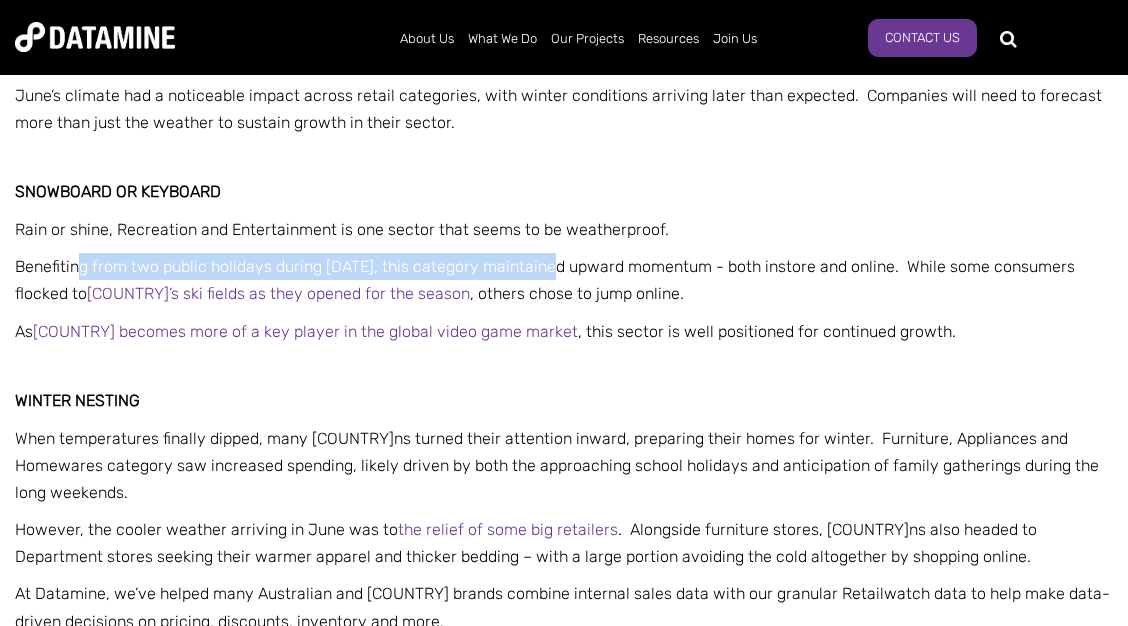 drag, startPoint x: 82, startPoint y: 267, endPoint x: 560, endPoint y: 260, distance: 478.05124 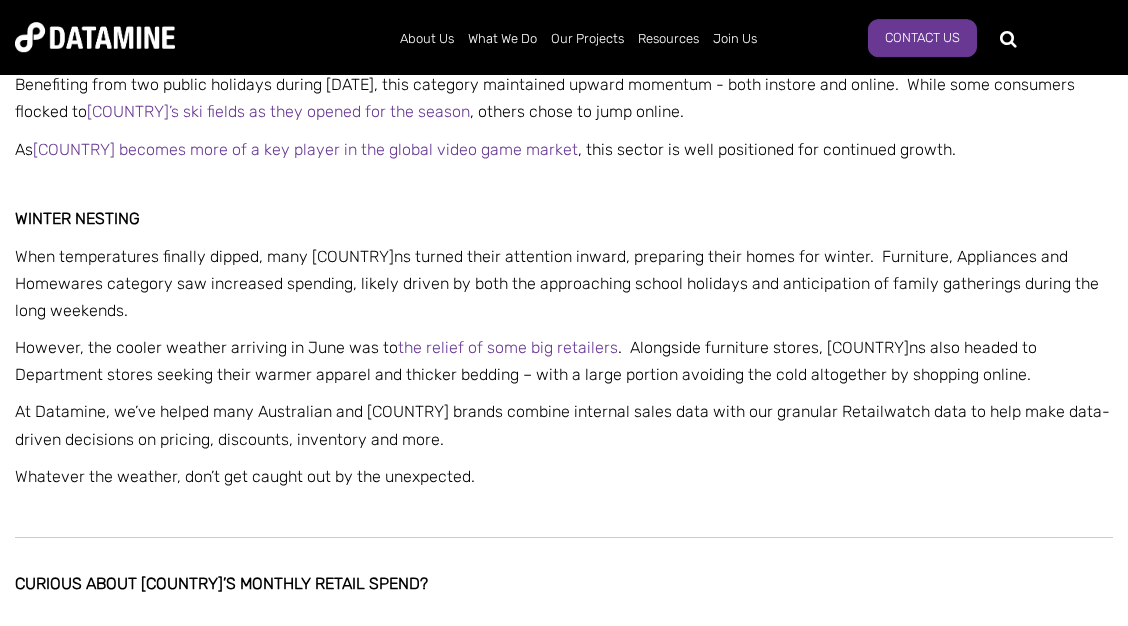 scroll, scrollTop: 1080, scrollLeft: 0, axis: vertical 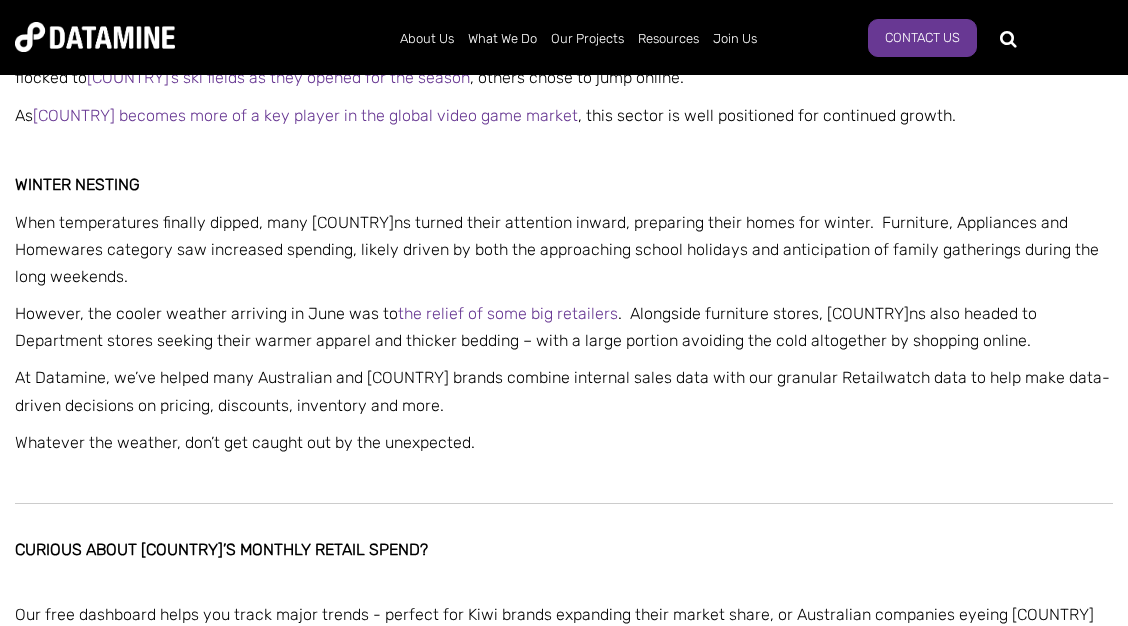 click on "When temperatures finally dipped, many New Zealanders turned their attention inward, preparing their homes for winter.  Furniture, Appliances and Homewares category saw increased spending, likely driven by both the approaching school holidays and anticipation of family gatherings during the long weekends." at bounding box center (557, 249) 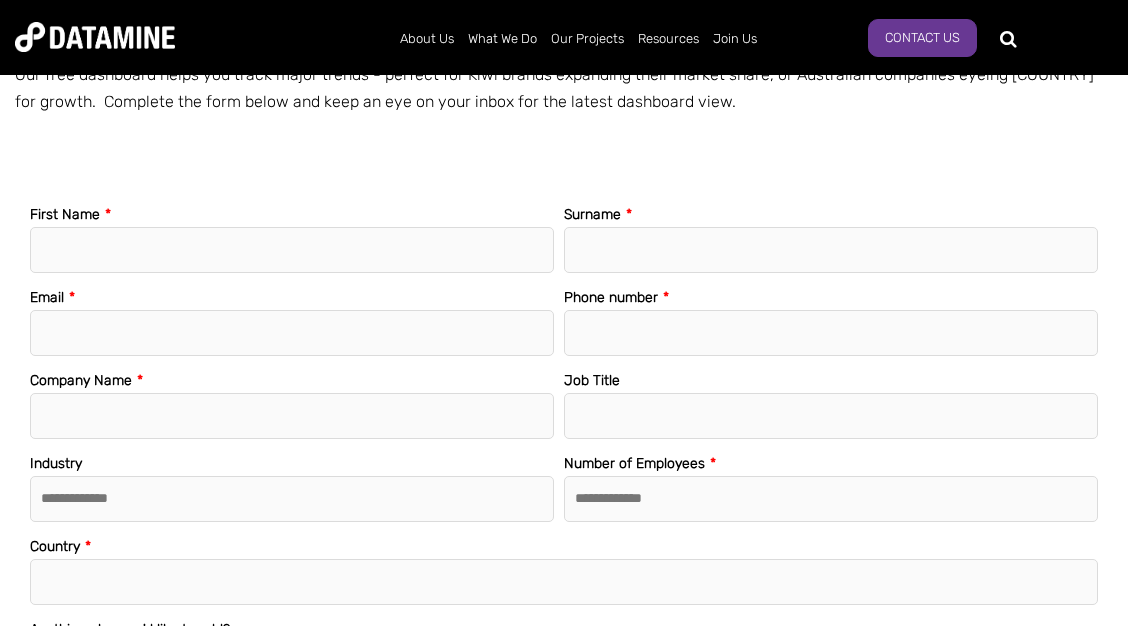 scroll, scrollTop: 1080, scrollLeft: 0, axis: vertical 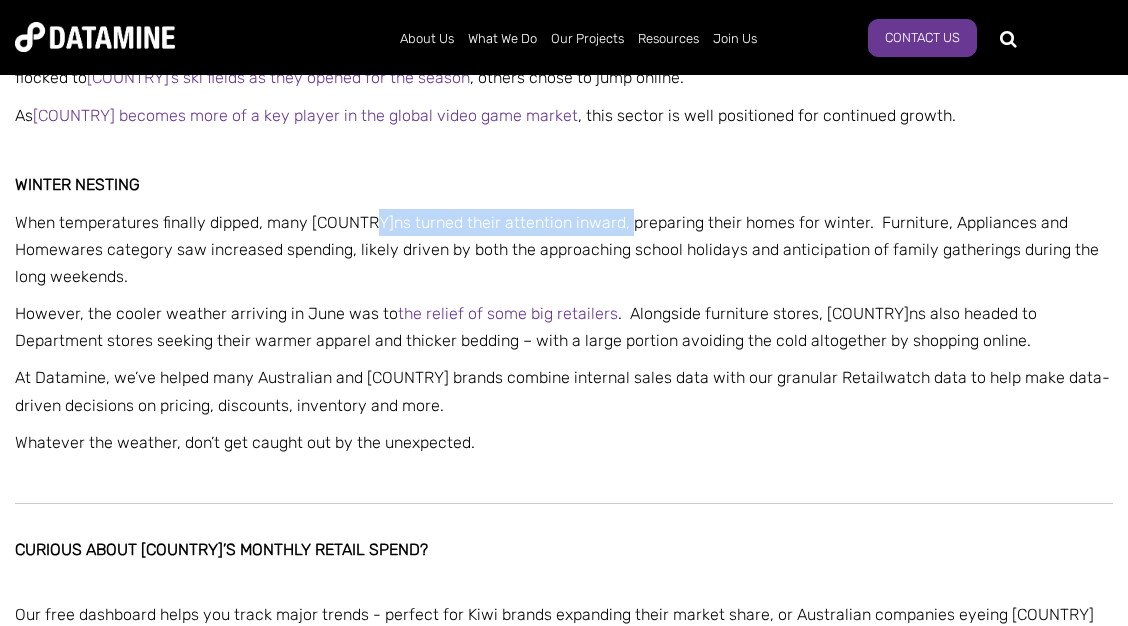drag, startPoint x: 373, startPoint y: 235, endPoint x: 632, endPoint y: 233, distance: 259.00772 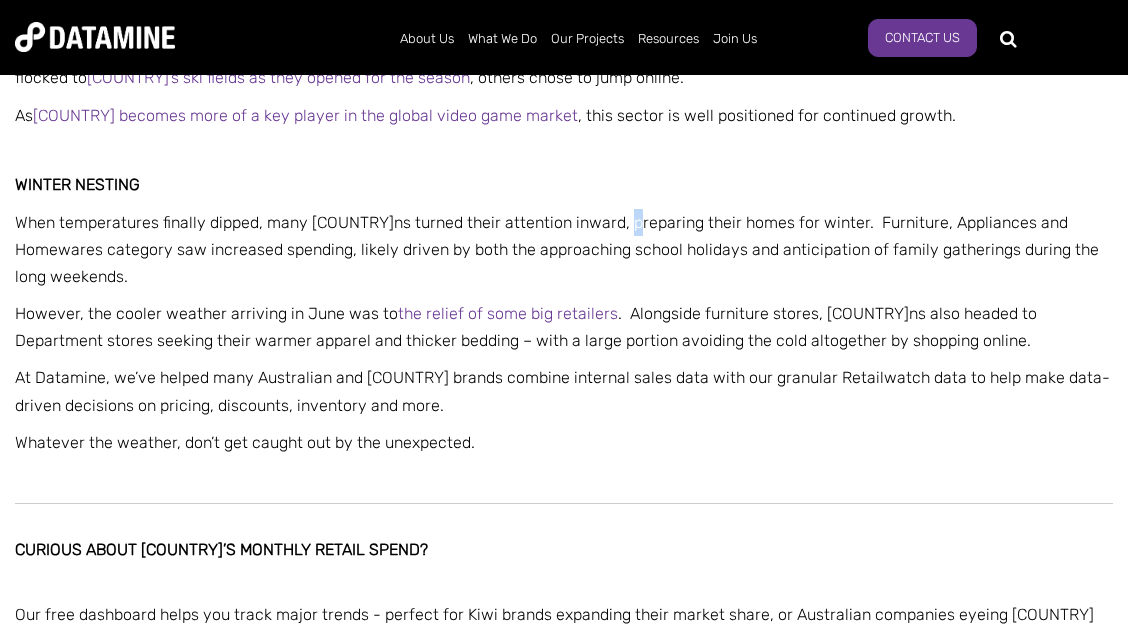 click on "When temperatures finally dipped, many New Zealanders turned their attention inward, preparing their homes for winter.  Furniture, Appliances and Homewares category saw increased spending, likely driven by both the approaching school holidays and anticipation of family gatherings during the long weekends." at bounding box center (564, 250) 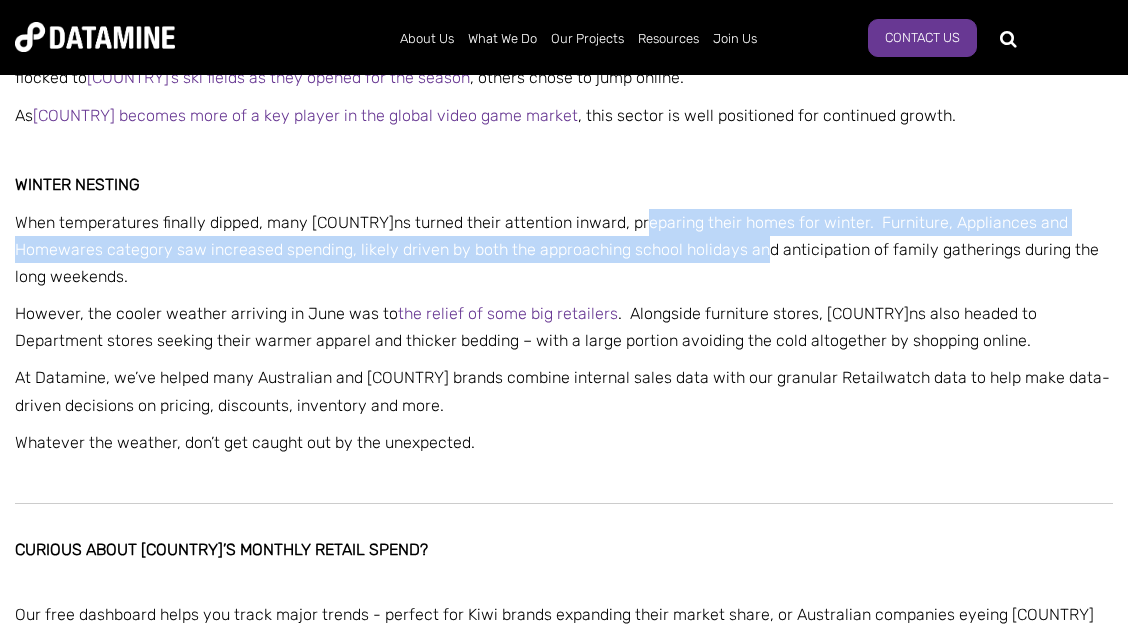 drag, startPoint x: 644, startPoint y: 236, endPoint x: 739, endPoint y: 252, distance: 96.337944 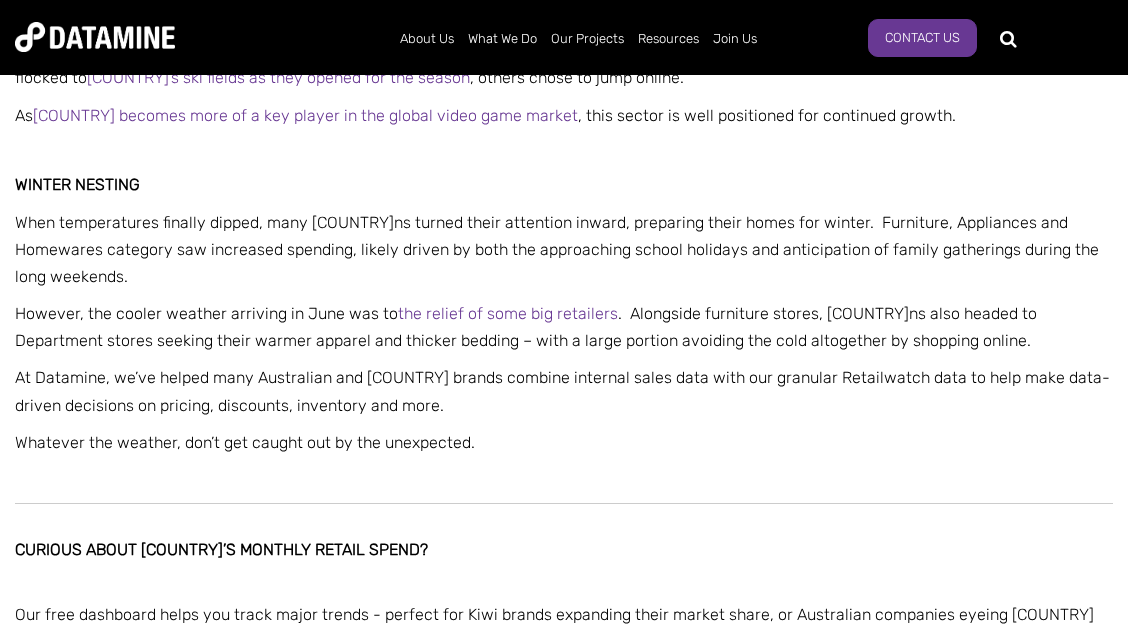 click on "When temperatures finally dipped, many New Zealanders turned their attention inward, preparing their homes for winter.  Furniture, Appliances and Homewares category saw increased spending, likely driven by both the approaching school holidays and anticipation of family gatherings during the long weekends." at bounding box center (557, 249) 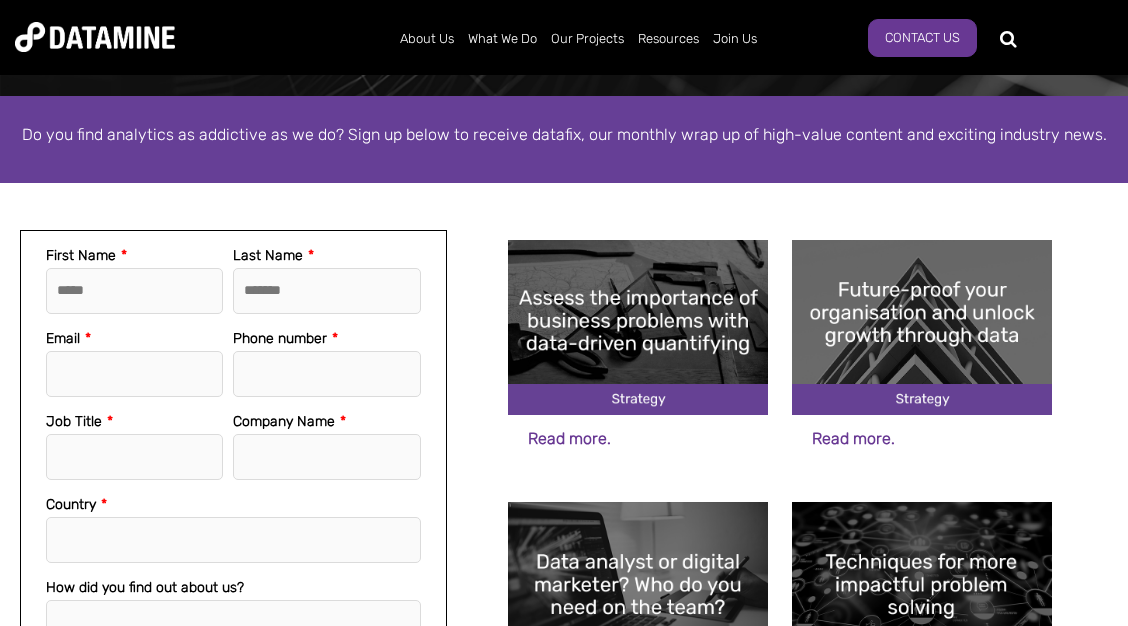 scroll, scrollTop: 324, scrollLeft: 0, axis: vertical 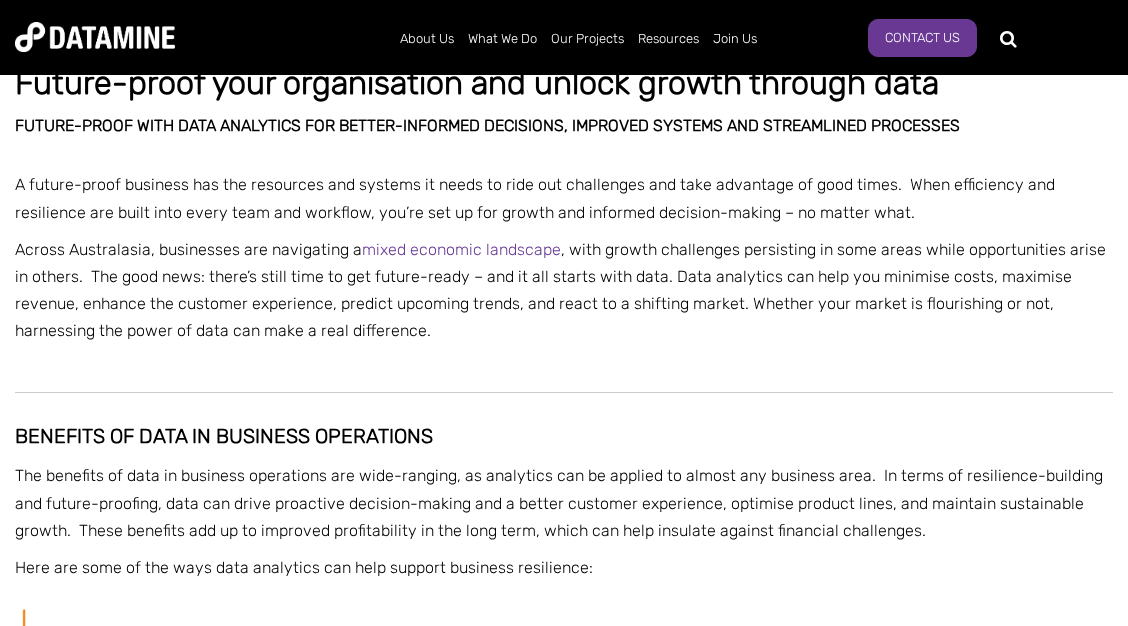 click on "Future-proof your organisation and unlock growth through data
Future-proof with data analytics for better-informed decisions, improved systems and streamlined processes
A future-proof business has the resources and systems it needs to ride out challenges and take advantage of good times.  When efficiency and resilience are built into every team and workflow, you’re set up for growth and informed decision-making – no matter what.
Across Australasia, businesses are navigating a  mixed economic landscape , with growth challenges persisting in some areas while opportunities arise in others.  The good news: there’s still time to get future-ready – and it all starts with data. Data analytics can help you minimise costs, maximise revenue, enhance the customer experience, predict upcoming trends, and react to a shifting market. Whether your market is flourishing or not, harnessing the power of data can make a real difference." at bounding box center [564, 2722] 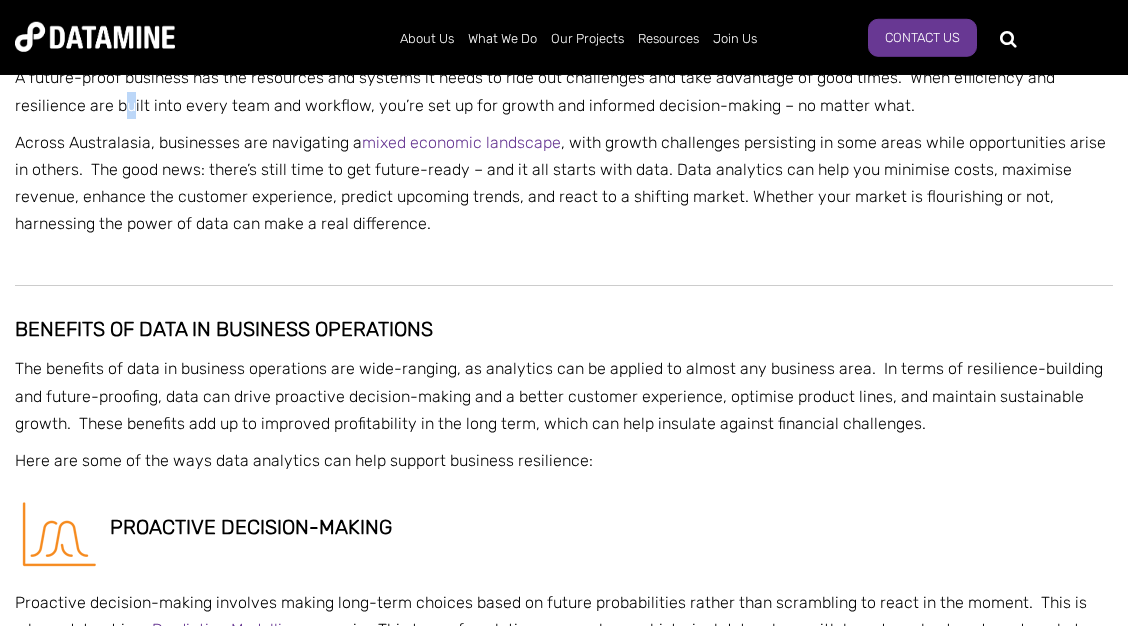 scroll, scrollTop: 648, scrollLeft: 0, axis: vertical 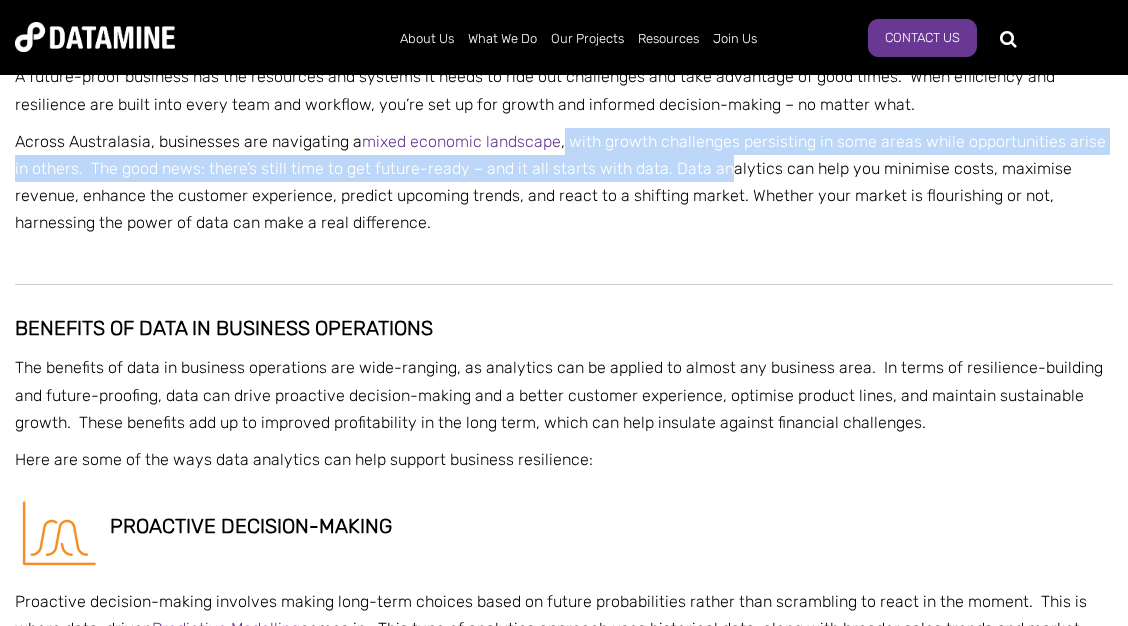 drag, startPoint x: 559, startPoint y: 147, endPoint x: 710, endPoint y: 169, distance: 152.59424 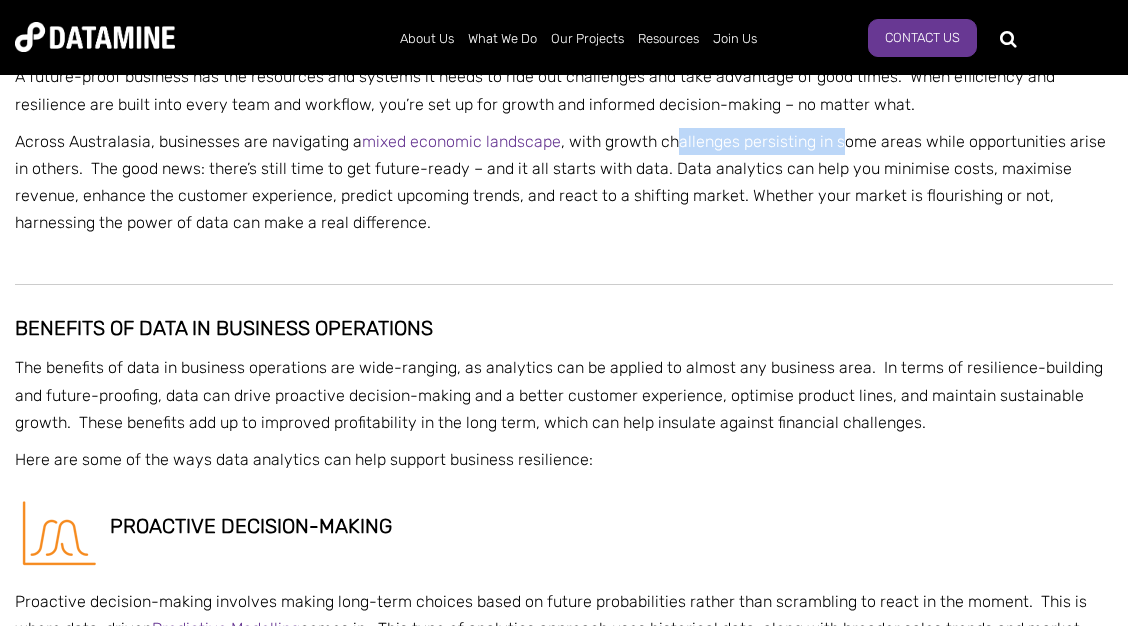 drag, startPoint x: 780, startPoint y: 148, endPoint x: 835, endPoint y: 149, distance: 55.00909 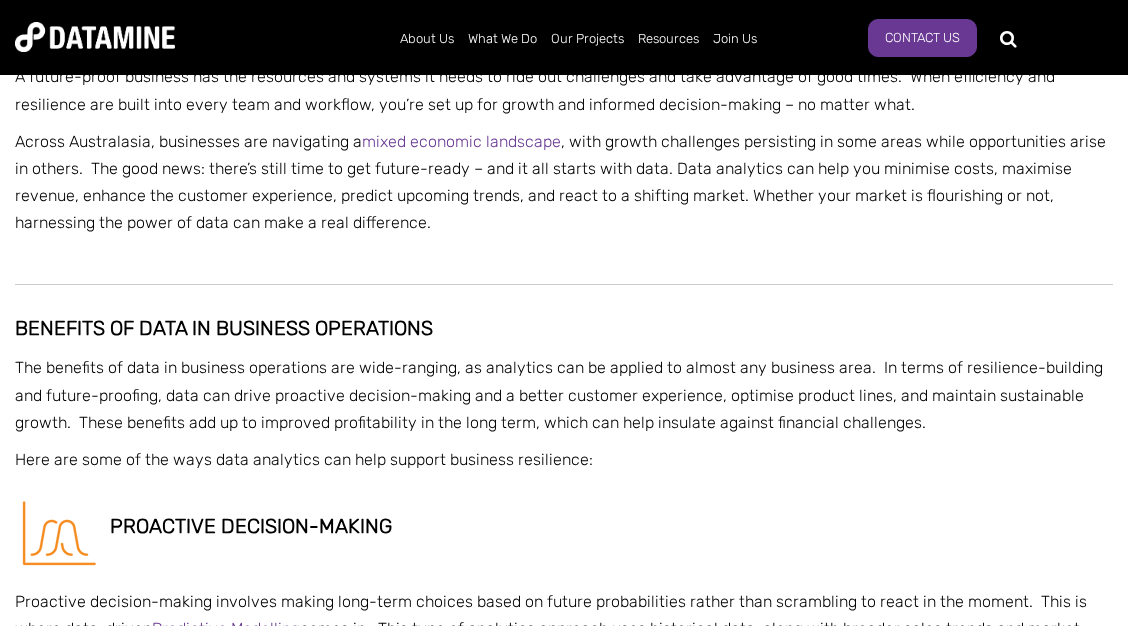 click on "Future-proof your organisation and unlock growth through data
Future-proof with data analytics for better-informed decisions, improved systems and streamlined processes
A future-proof business has the resources and systems it needs to ride out challenges and take advantage of good times.  When efficiency and resilience are built into every team and workflow, you’re set up for growth and informed decision-making – no matter what.
Across Australasia, businesses are navigating a  mixed economic landscape , with growth challenges persisting in some areas while opportunities arise in others.  The good news: there’s still time to get future-ready – and it all starts with data. Data analytics can help you minimise costs, maximise revenue, enhance the customer experience, predict upcoming trends, and react to a shifting market. Whether your market is flourishing or not, harnessing the power of data can make a real difference." at bounding box center [564, 2614] 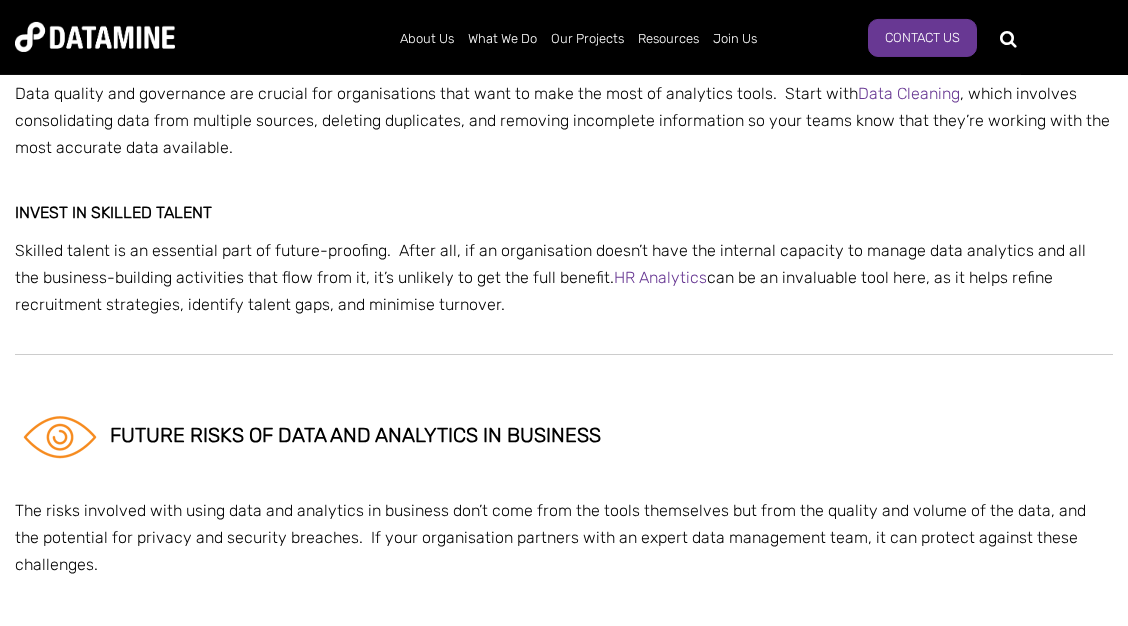 scroll, scrollTop: 4212, scrollLeft: 0, axis: vertical 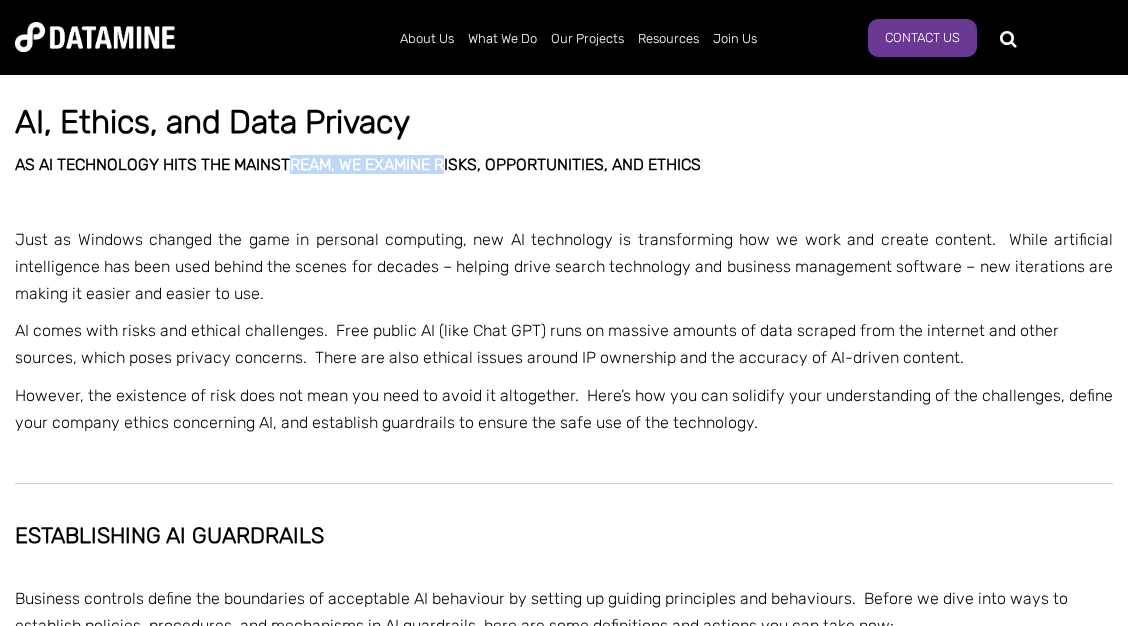 drag, startPoint x: 305, startPoint y: 168, endPoint x: 469, endPoint y: 175, distance: 164.14932 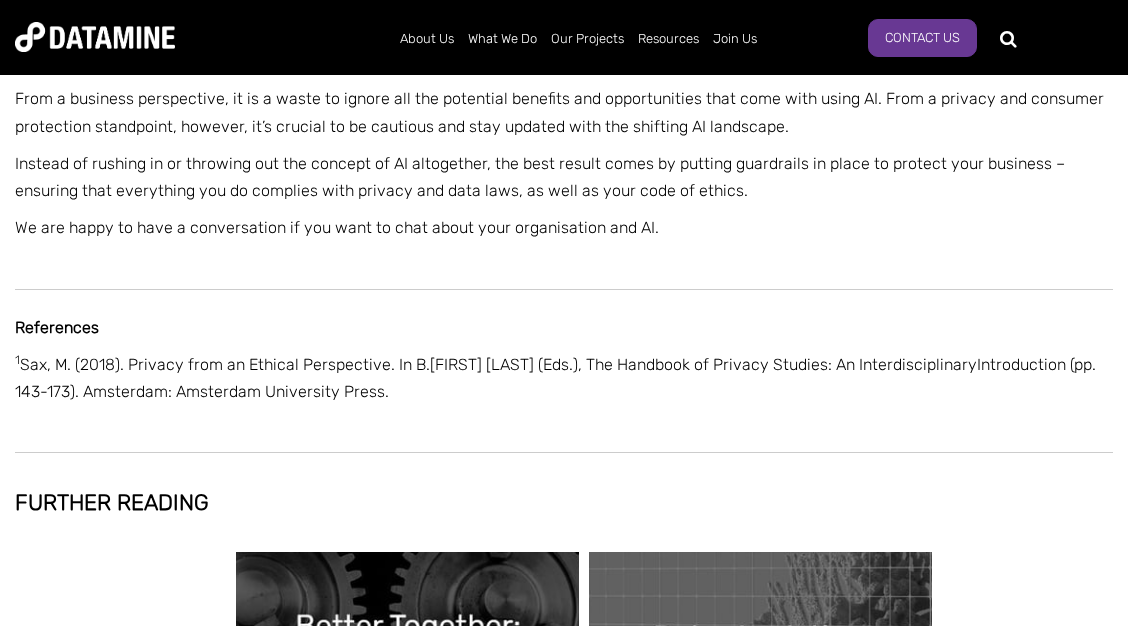 scroll, scrollTop: 5400, scrollLeft: 0, axis: vertical 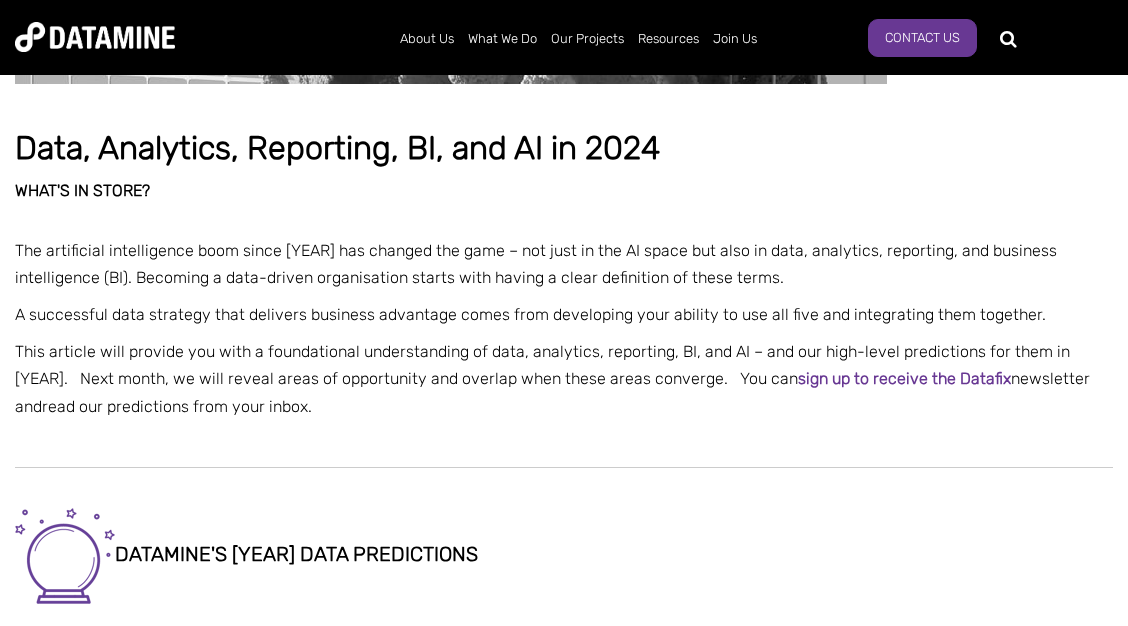 click on "The artificial intelligence boom since [YEAR] has changed the game – not just in the AI space but also in data, analytics, reporting, and business intelligence (BI). Becoming a data-driven organisation starts with having a clear definition of these terms." at bounding box center (564, 264) 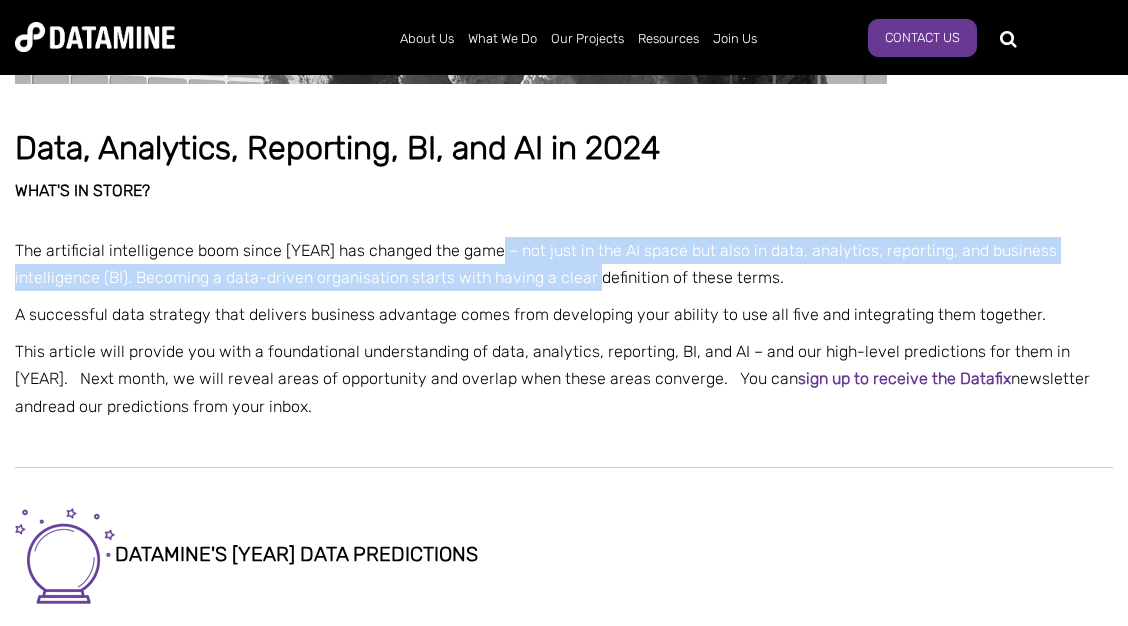 drag, startPoint x: 531, startPoint y: 261, endPoint x: 613, endPoint y: 264, distance: 82.05486 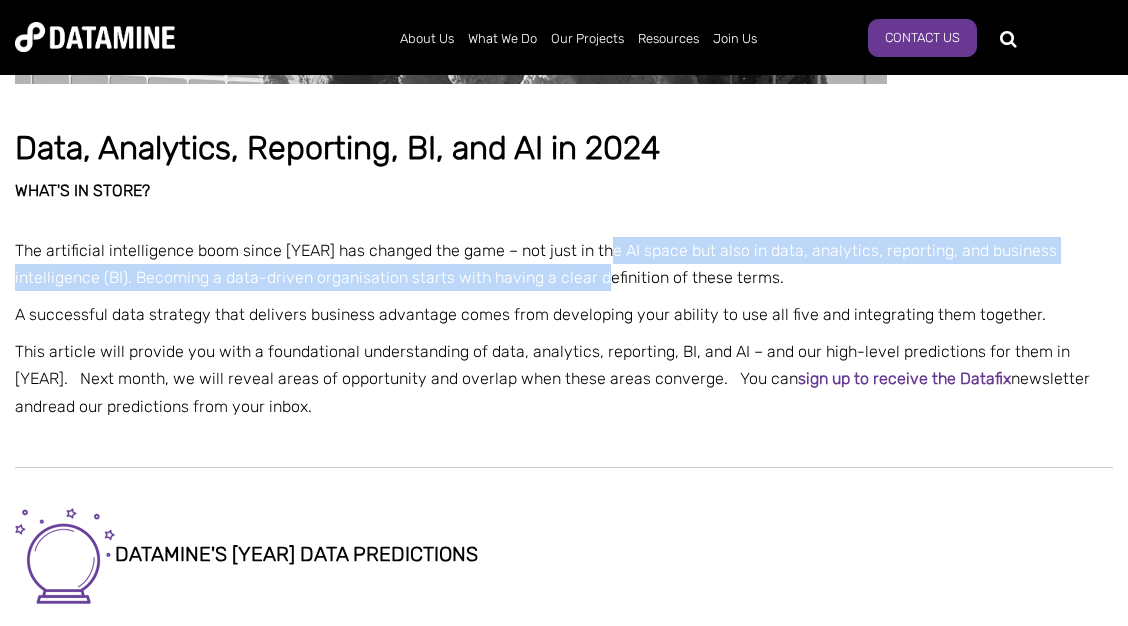 click on "The artificial intelligence boom since [YEAR] has changed the game – not just in the AI space but also in data, analytics, reporting, and business intelligence (BI). Becoming a data-driven organisation starts with having a clear definition of these terms." at bounding box center [564, 264] 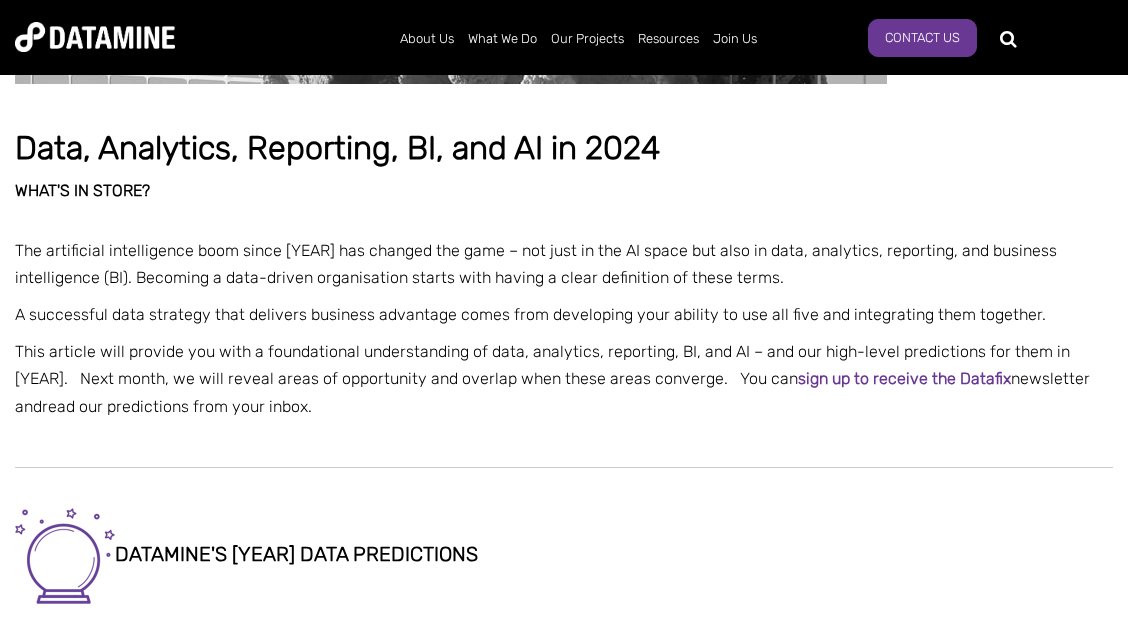 click on "Data, Analytics, Reporting, BI, and AI in 2024
what's in store?
The artificial intelligence boom since 2023 has changed the game – not just in the AI space but also in data, analytics, reporting, and business intelligence (BI). Becoming a data-driven organisation starts with having a clear definition of these terms.
A successful data strategy that delivers business advantage comes from developing your ability to use all five and integrating them together.
This article will provide you with a foundational understanding of data, analytics, reporting, BI, and AI – and our high-level predictions for them in 2024.  Next month, we will reveal areas of opportunity and overlap when these areas converge.  You can  sign up to receive the Datafix  newsletter and  read our predictions from your inbox.
datamine's 2024 data Predictions
Our big four predictions for 2024 are:
Emphasis on real-time analytics
More advanced data visualisation and reporting" at bounding box center [564, 1937] 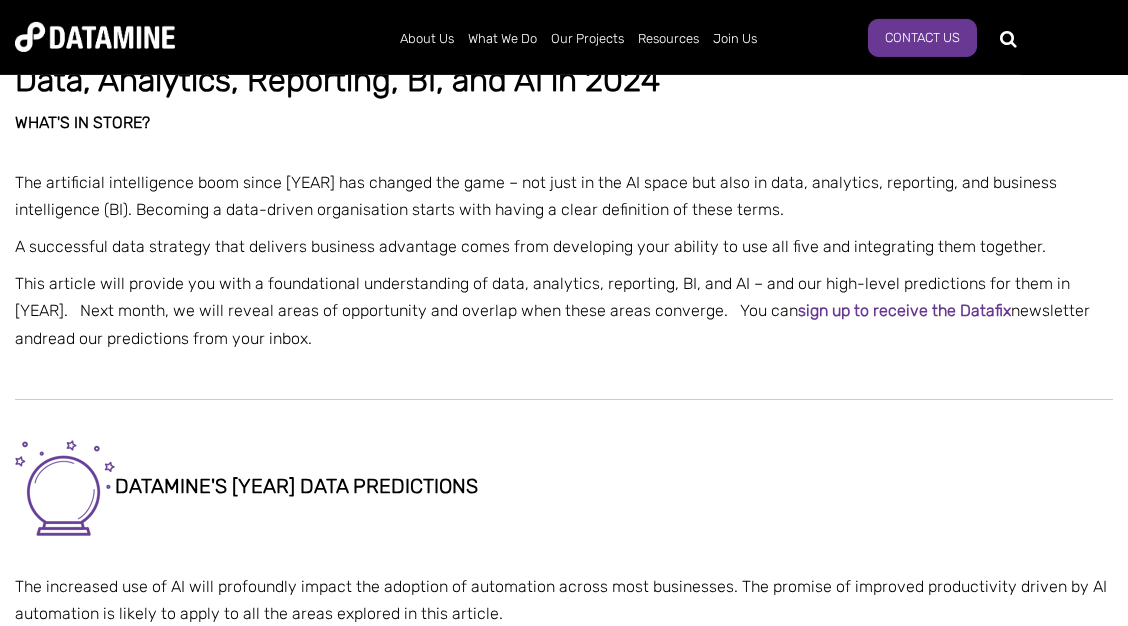 scroll, scrollTop: 756, scrollLeft: 0, axis: vertical 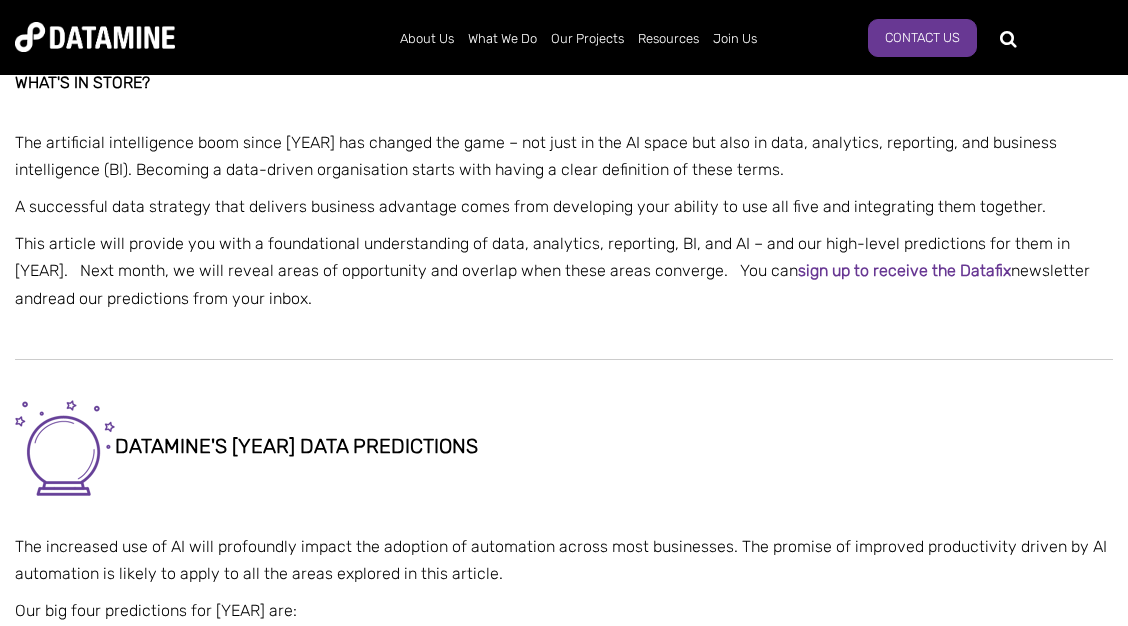 click on "A successful data strategy that delivers business advantage comes from developing your ability to use all five and integrating them together." at bounding box center (564, 206) 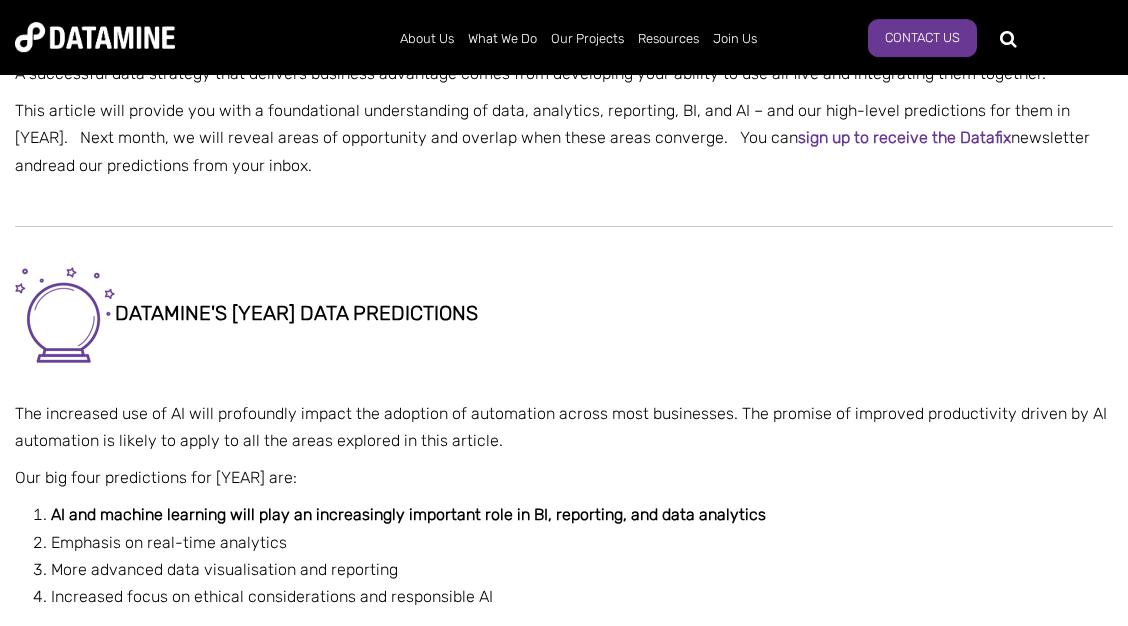 scroll, scrollTop: 756, scrollLeft: 0, axis: vertical 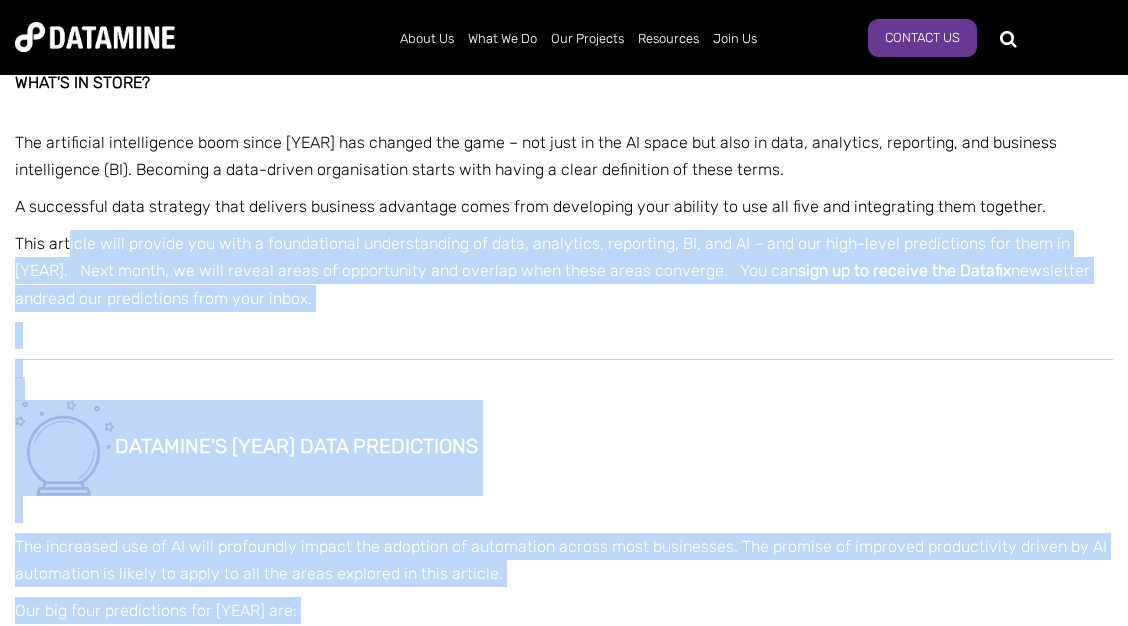 drag, startPoint x: 2, startPoint y: 236, endPoint x: 81, endPoint y: 247, distance: 79.762146 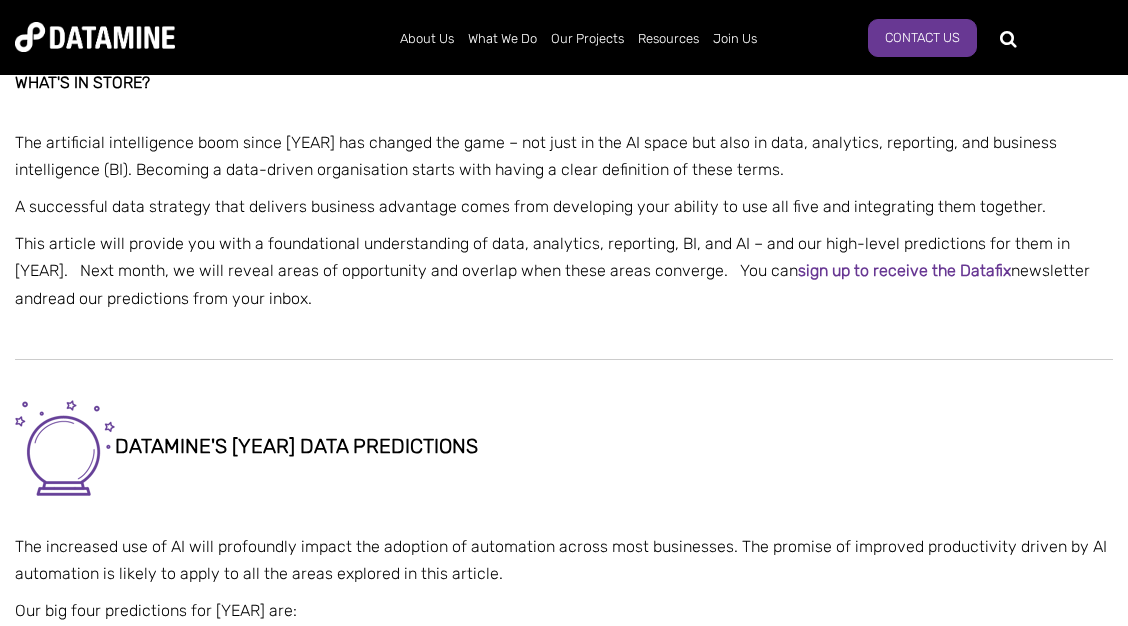 click on "This article will provide you with a foundational understanding of data, analytics, reporting, BI, and AI – and our high-level predictions for them in 2024.  Next month, we will reveal areas of opportunity and overlap when these areas converge.  You can  sign up to receive the Datafix  newsletter and  read our predictions from your inbox." at bounding box center (564, 271) 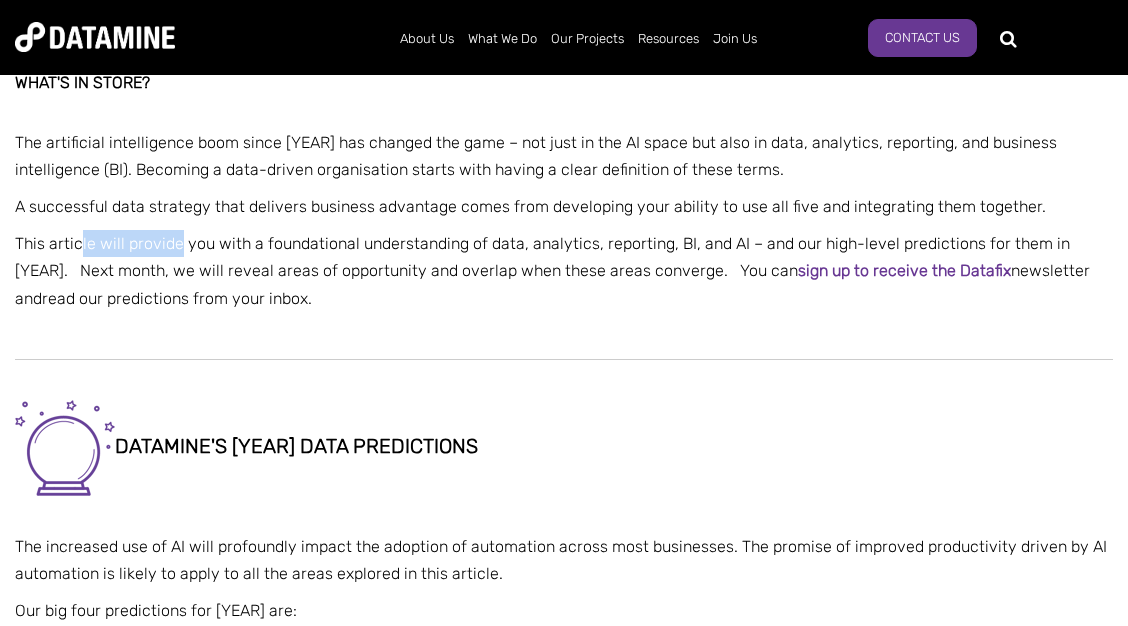 drag, startPoint x: 81, startPoint y: 244, endPoint x: 178, endPoint y: 253, distance: 97.41663 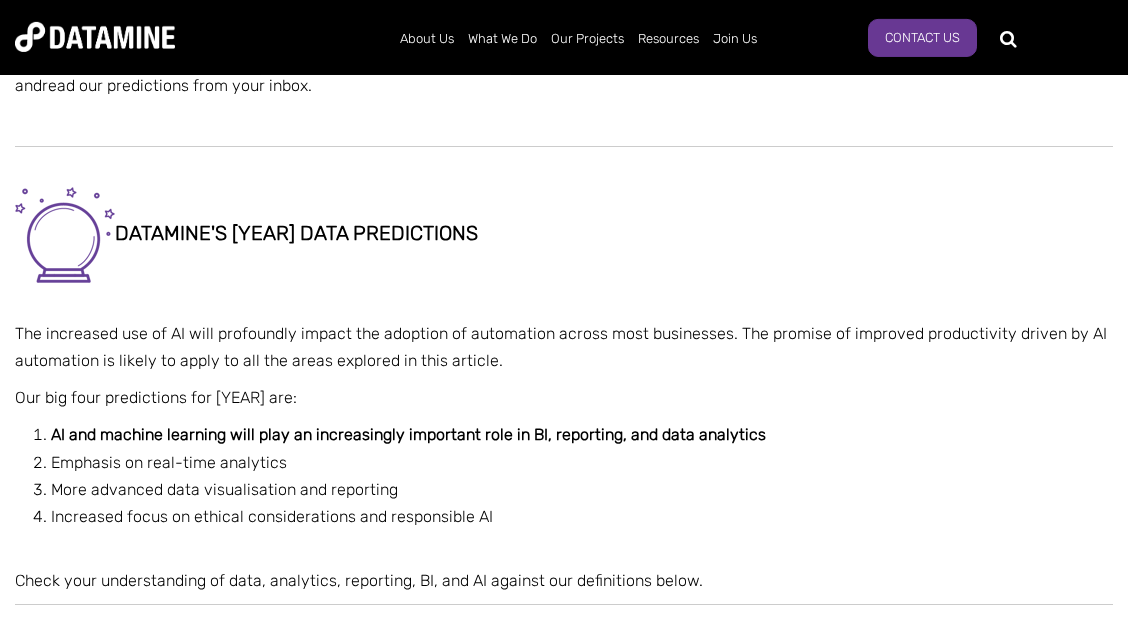scroll, scrollTop: 972, scrollLeft: 0, axis: vertical 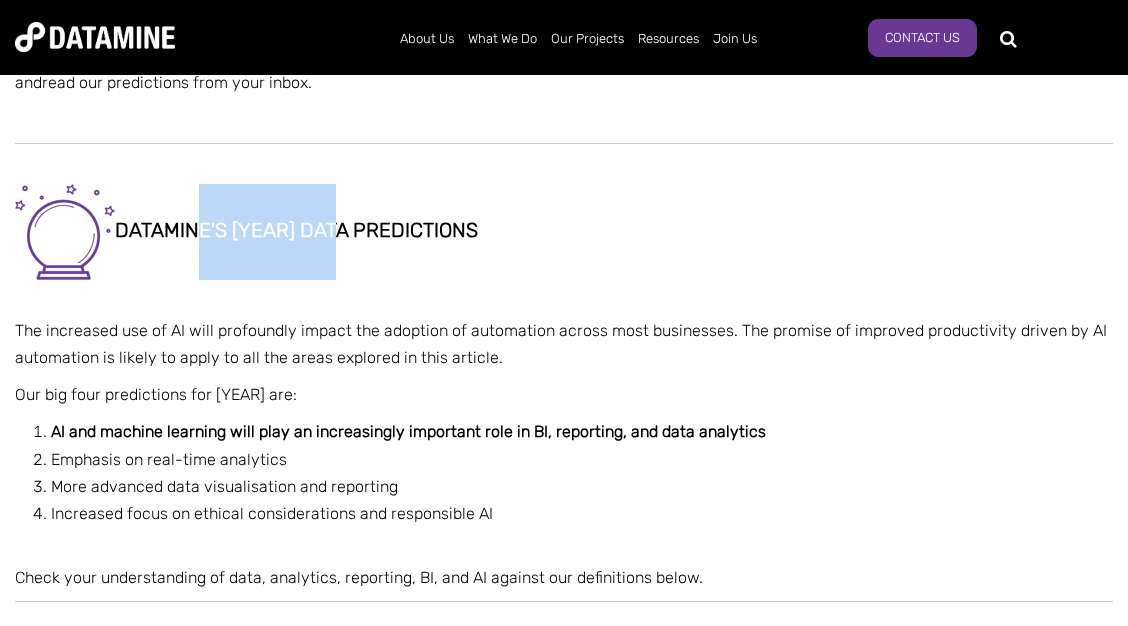 drag, startPoint x: 237, startPoint y: 237, endPoint x: 365, endPoint y: 232, distance: 128.09763 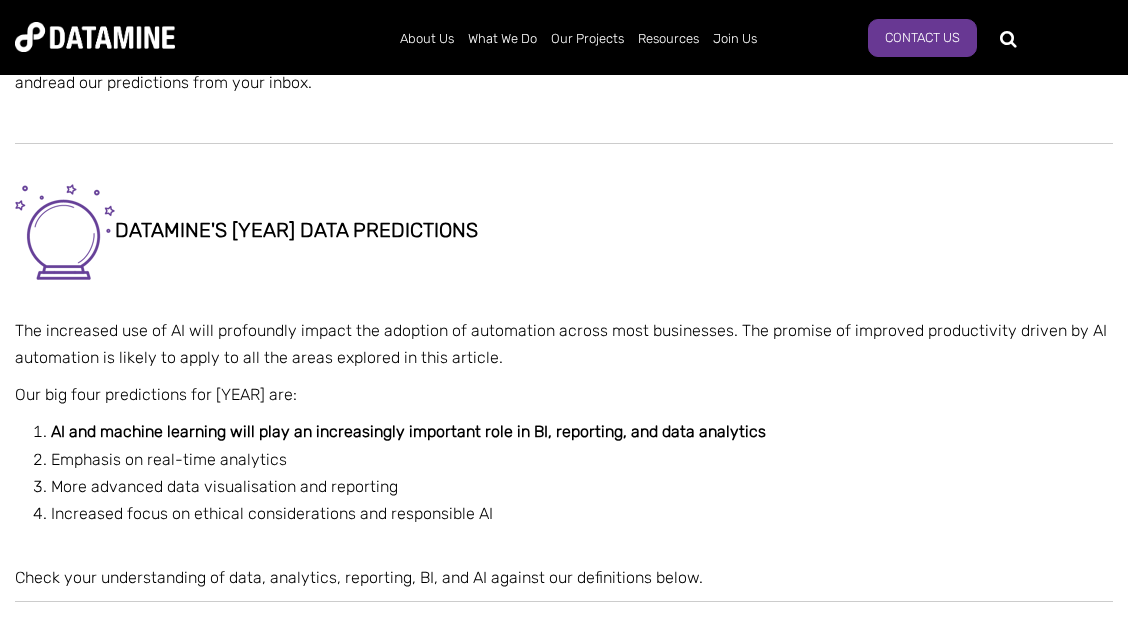 click on "datamine's 2024 data Predictions" at bounding box center (564, 232) 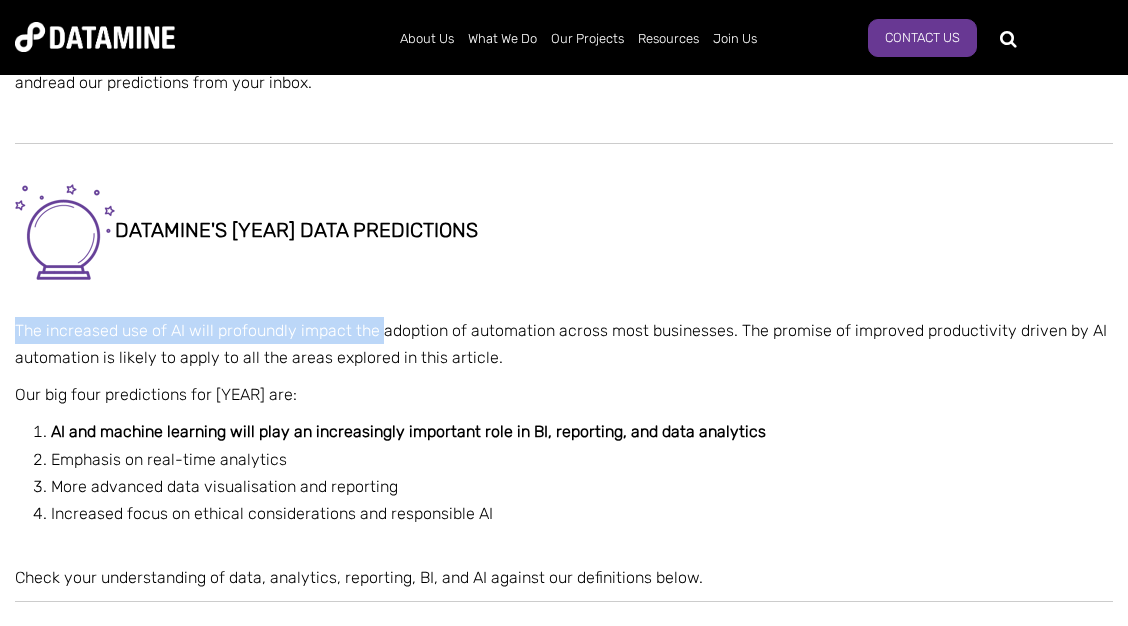 drag, startPoint x: 300, startPoint y: 312, endPoint x: 384, endPoint y: 328, distance: 85.51023 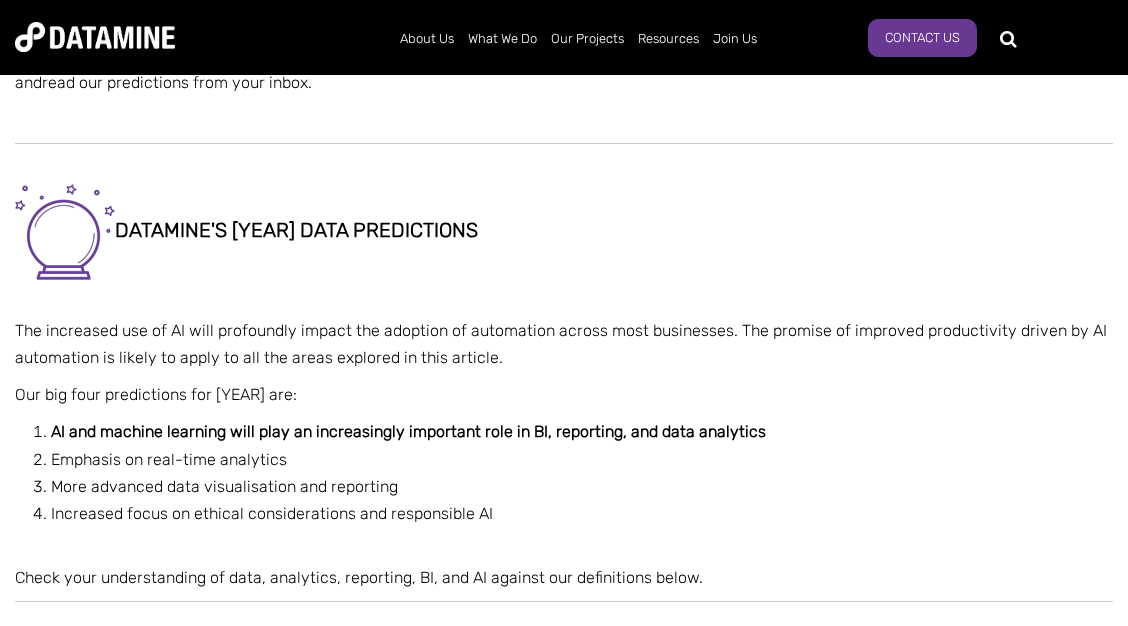 click on "The increased use of AI will profoundly impact the adoption of automation across most businesses. The promise of improved productivity driven by AI automation is likely to apply to all the areas explored in this article." at bounding box center (564, 344) 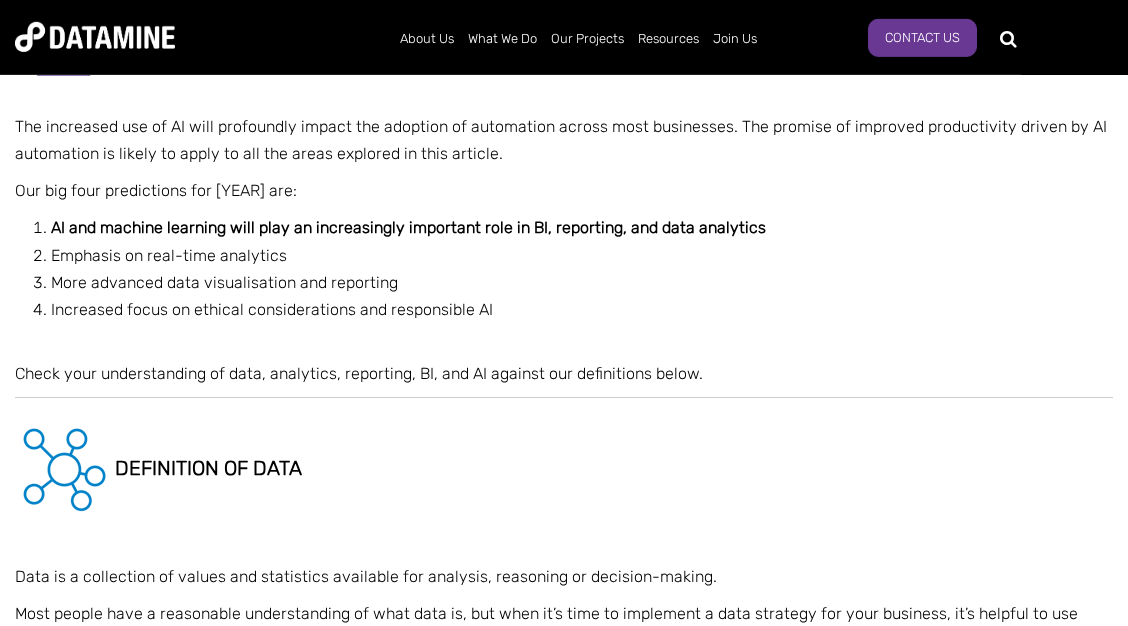 scroll, scrollTop: 1188, scrollLeft: 0, axis: vertical 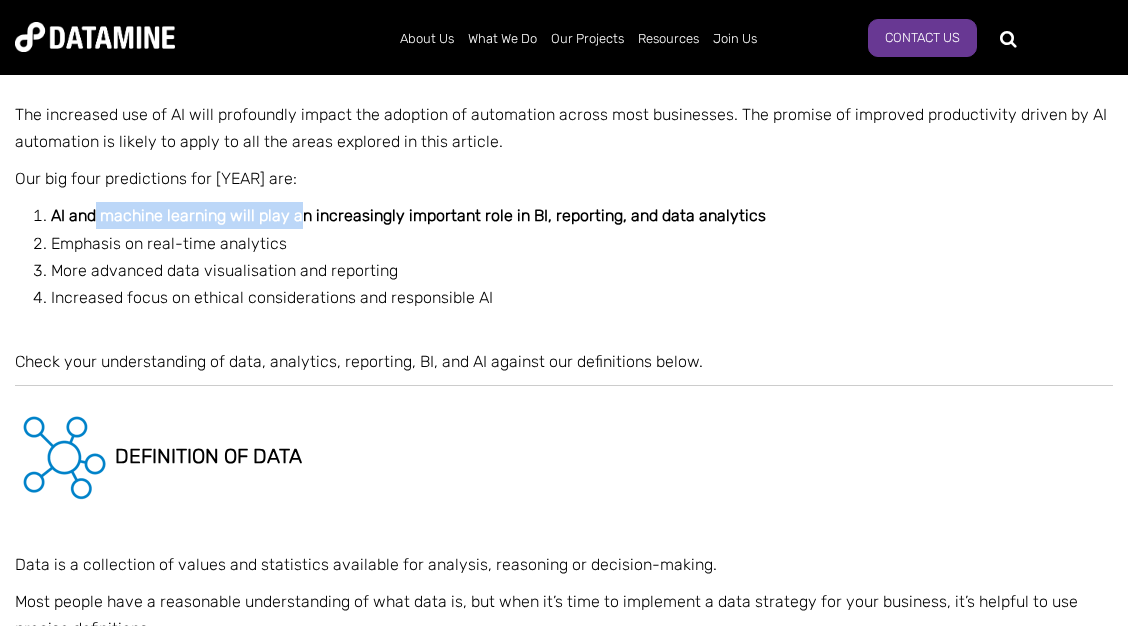 drag, startPoint x: 97, startPoint y: 219, endPoint x: 316, endPoint y: 212, distance: 219.11185 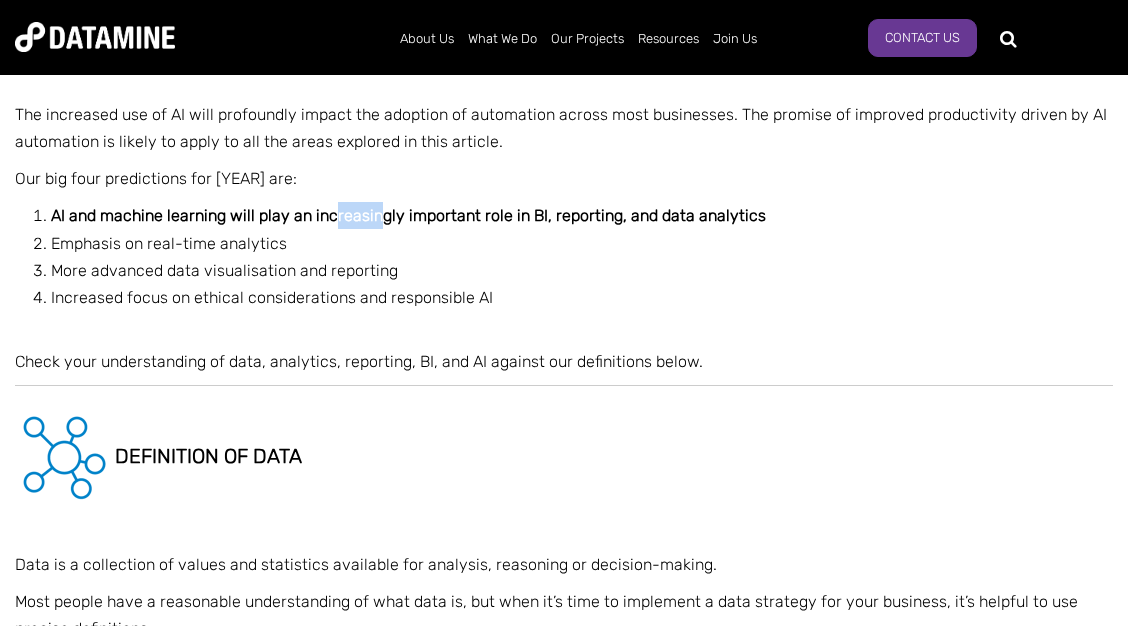 drag, startPoint x: 352, startPoint y: 211, endPoint x: 400, endPoint y: 215, distance: 48.166378 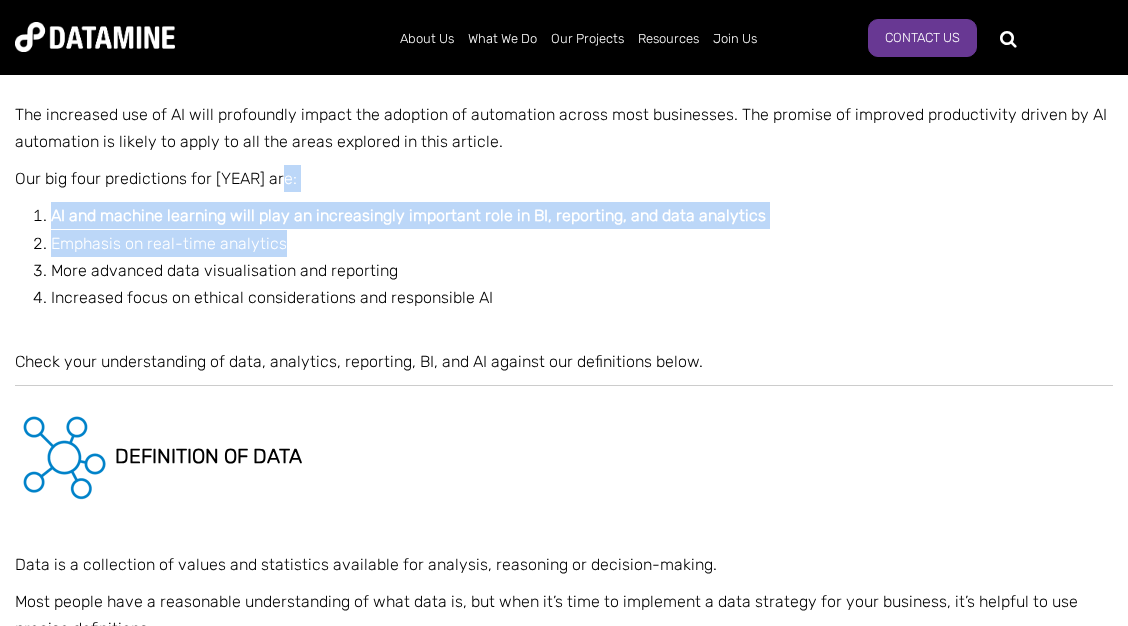 drag, startPoint x: 442, startPoint y: 186, endPoint x: 518, endPoint y: 246, distance: 96.82975 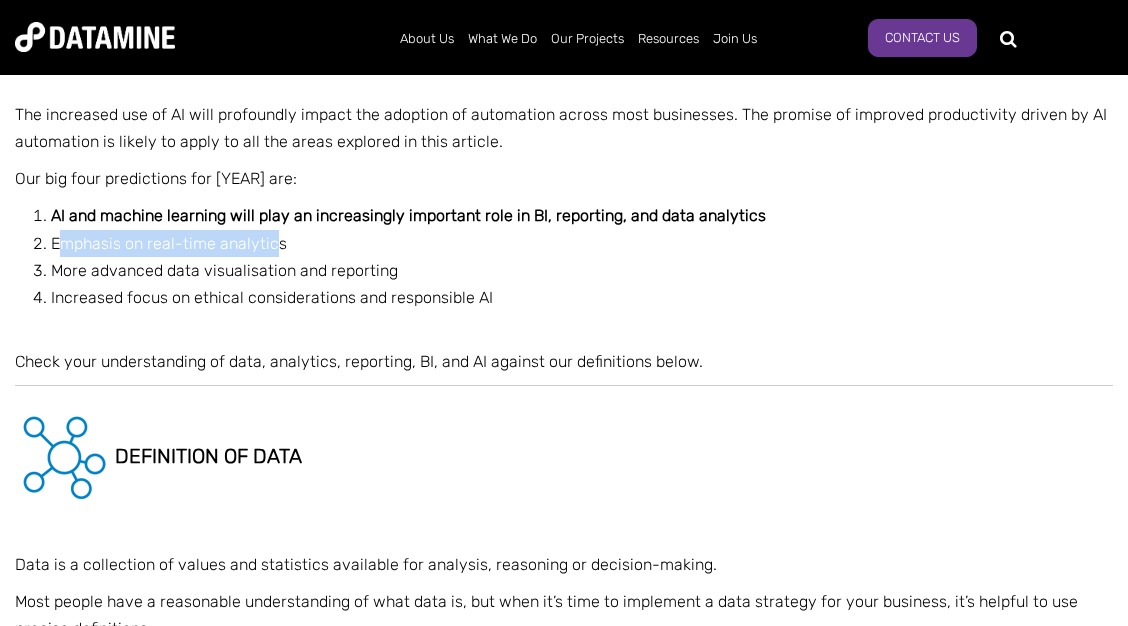 drag, startPoint x: 59, startPoint y: 242, endPoint x: 272, endPoint y: 240, distance: 213.00938 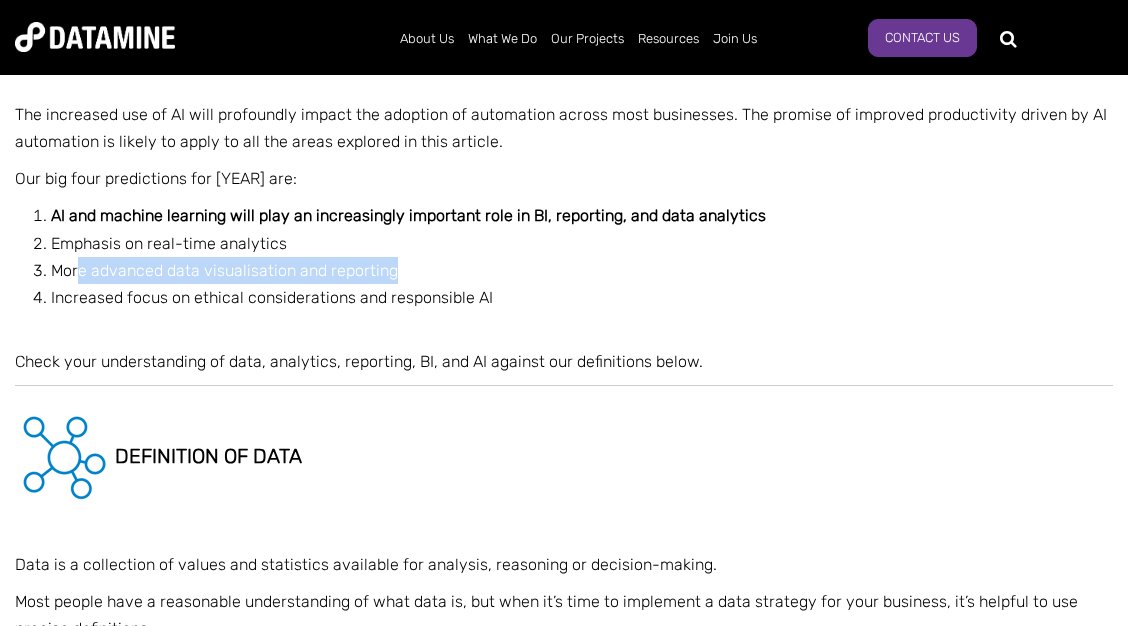 drag, startPoint x: 81, startPoint y: 275, endPoint x: 394, endPoint y: 277, distance: 313.00638 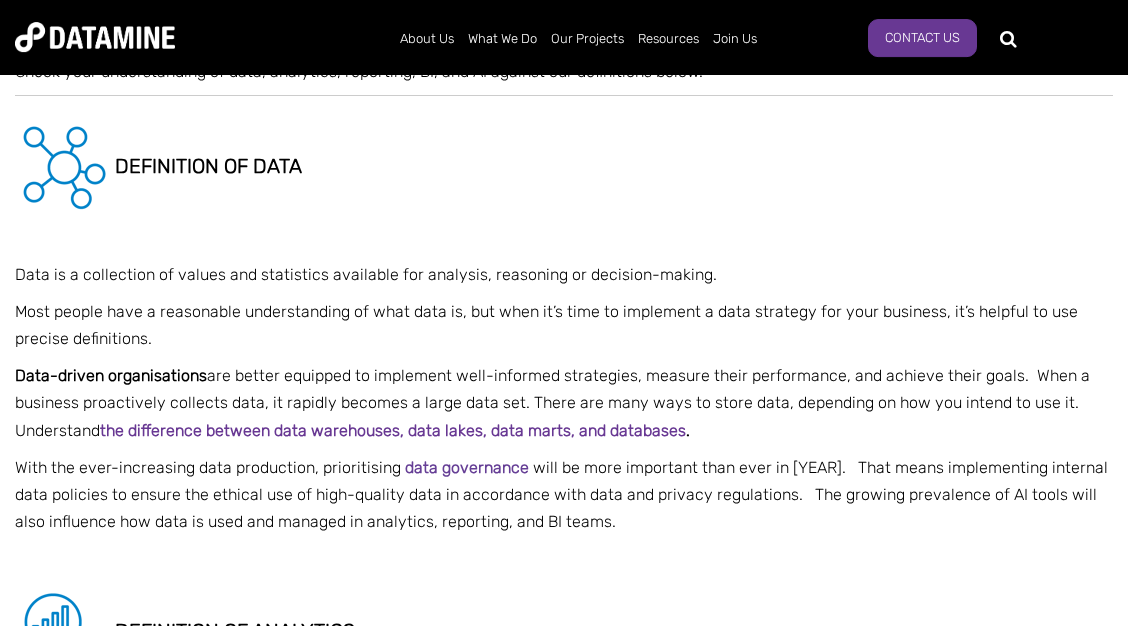 scroll, scrollTop: 1512, scrollLeft: 0, axis: vertical 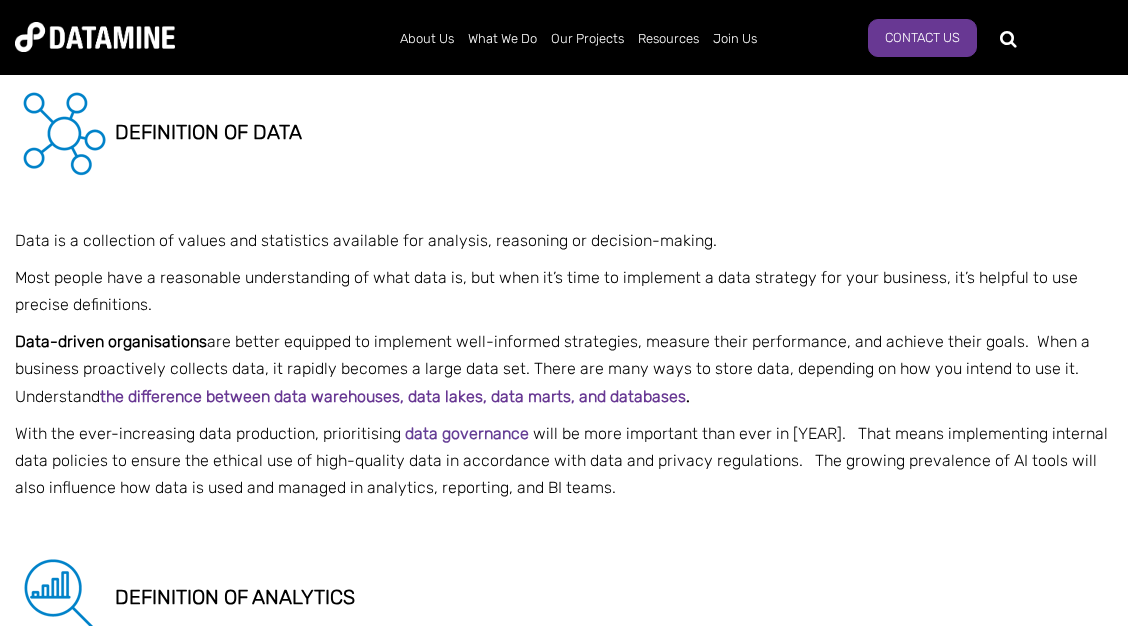 click on "Most people have a reasonable understanding of what data is, but when it’s time to implement a data strategy for your business, it’s helpful to use precise definitions." at bounding box center (564, 291) 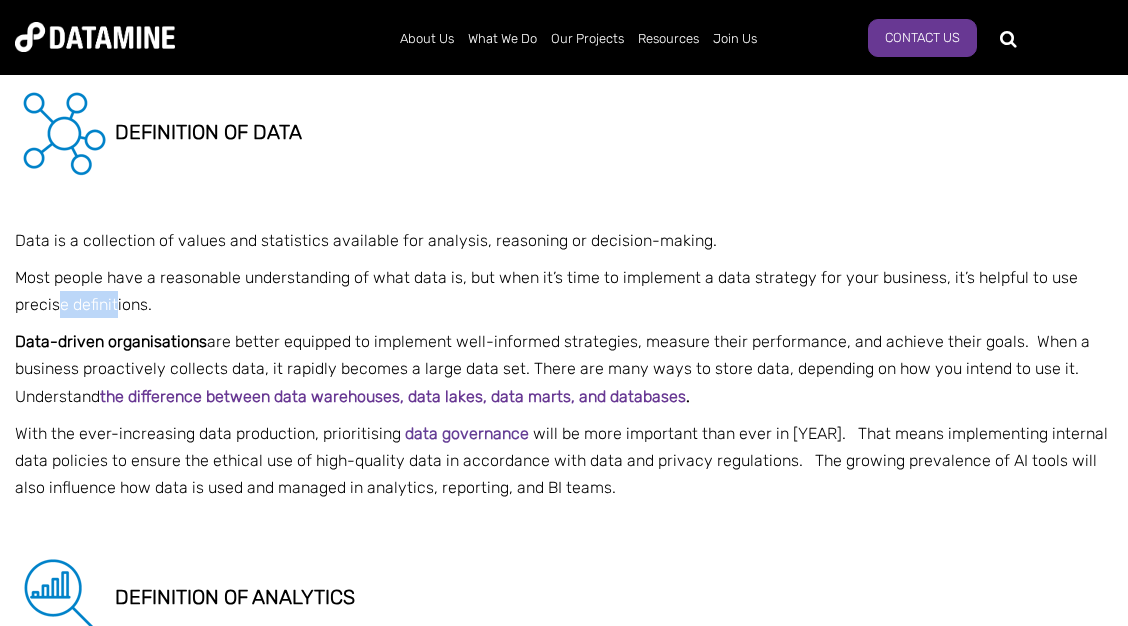 drag, startPoint x: 76, startPoint y: 303, endPoint x: 145, endPoint y: 305, distance: 69.02898 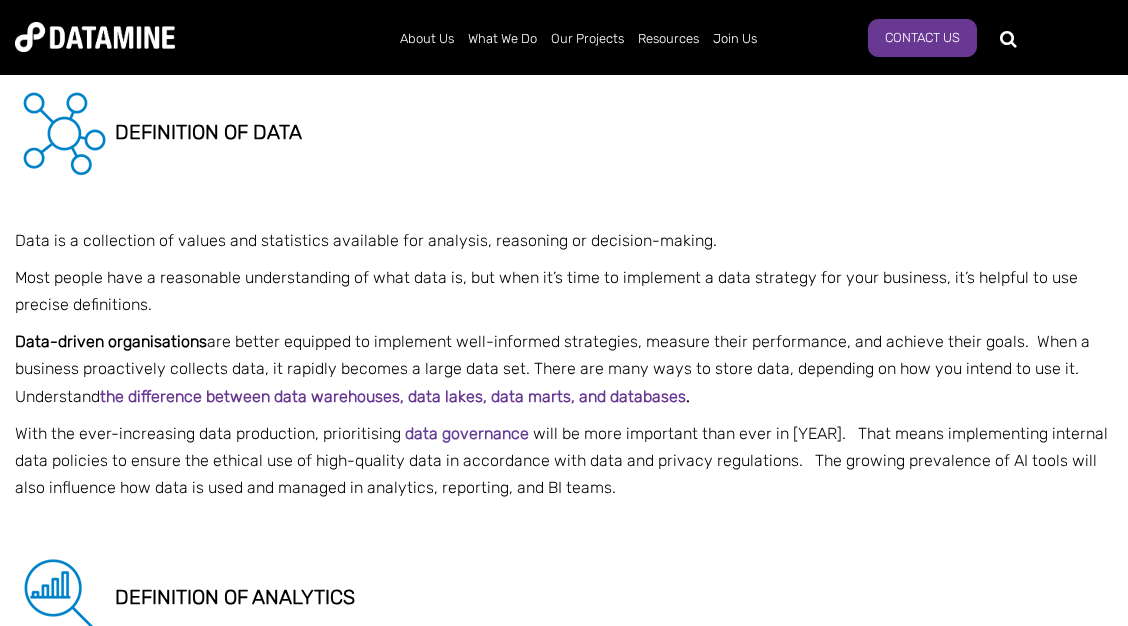 click on "Most people have a reasonable understanding of what data is, but when it’s time to implement a data strategy for your business, it’s helpful to use precise definitions." at bounding box center (564, 291) 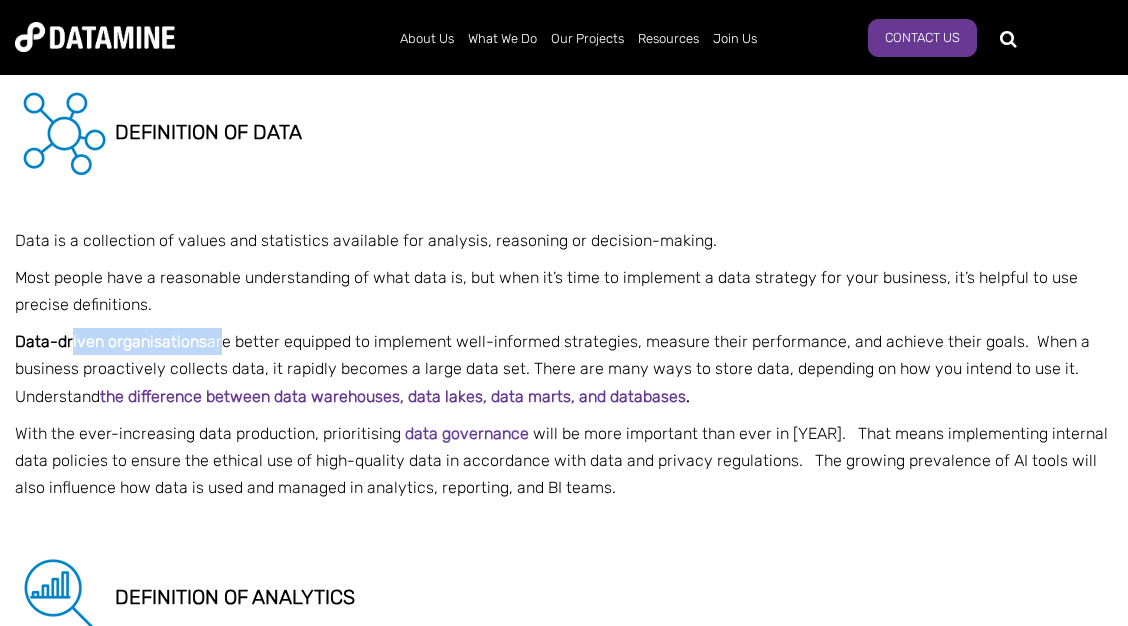 drag, startPoint x: 73, startPoint y: 340, endPoint x: 231, endPoint y: 340, distance: 158 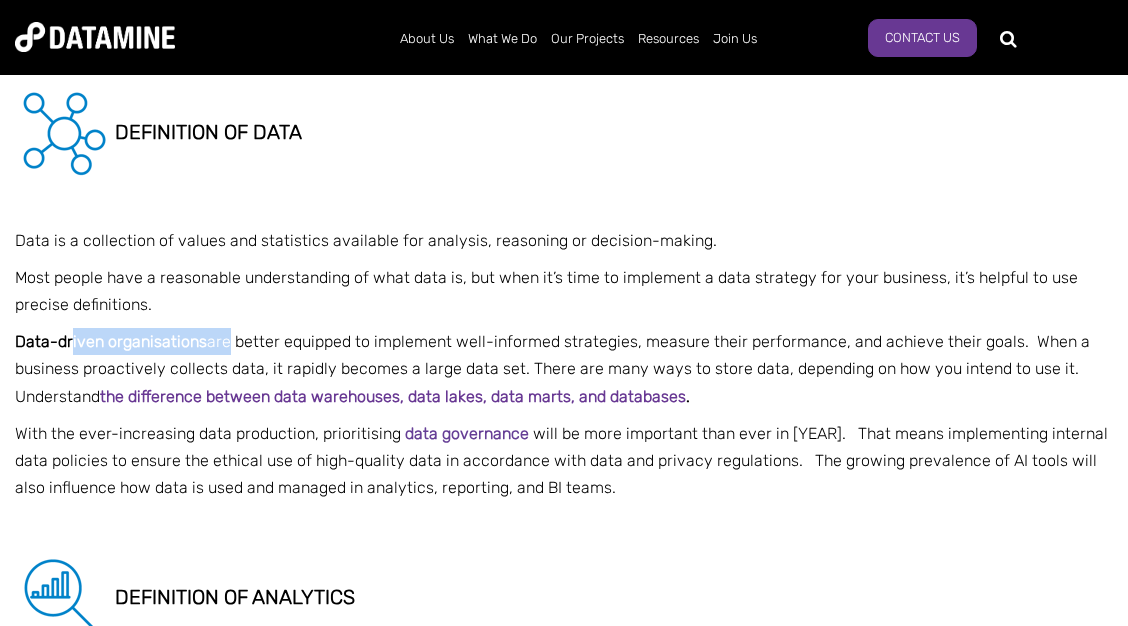 click on "Data-driven organisations  are better equipped to implement well-informed strategies, measure their performance, and achieve their goals.  When a business proactively collects data, it rapidly becomes a large data set. There are many ways to store data, depending on how you intend to use it. Understand  the difference between data warehouses, data lakes, data marts, and databases ." at bounding box center [564, 369] 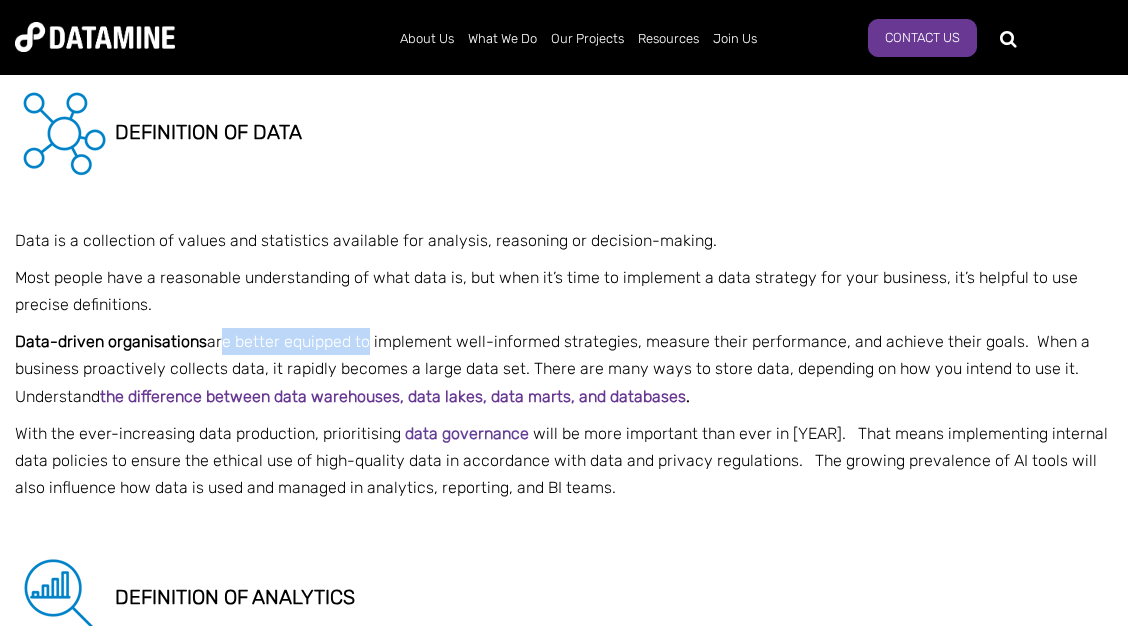 drag, startPoint x: 226, startPoint y: 339, endPoint x: 366, endPoint y: 342, distance: 140.03214 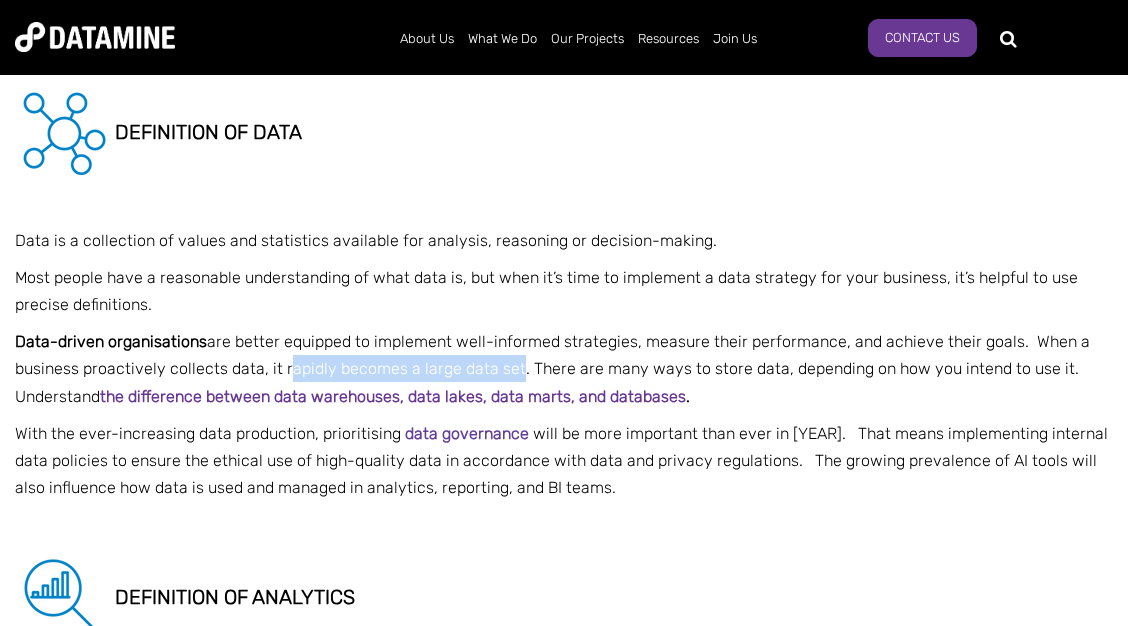 drag, startPoint x: 289, startPoint y: 377, endPoint x: 520, endPoint y: 374, distance: 231.01949 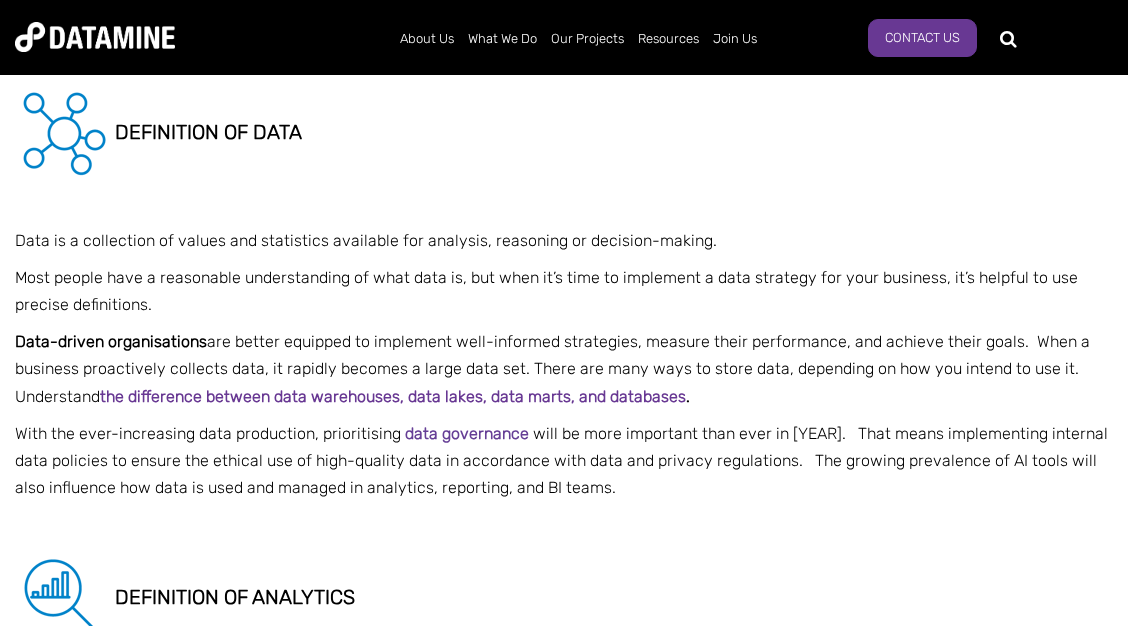 click on "Data-driven organisations  are better equipped to implement well-informed strategies, measure their performance, and achieve their goals.  When a business proactively collects data, it rapidly becomes a large data set. There are many ways to store data, depending on how you intend to use it. Understand  the difference between data warehouses, data lakes, data marts, and databases ." at bounding box center (564, 369) 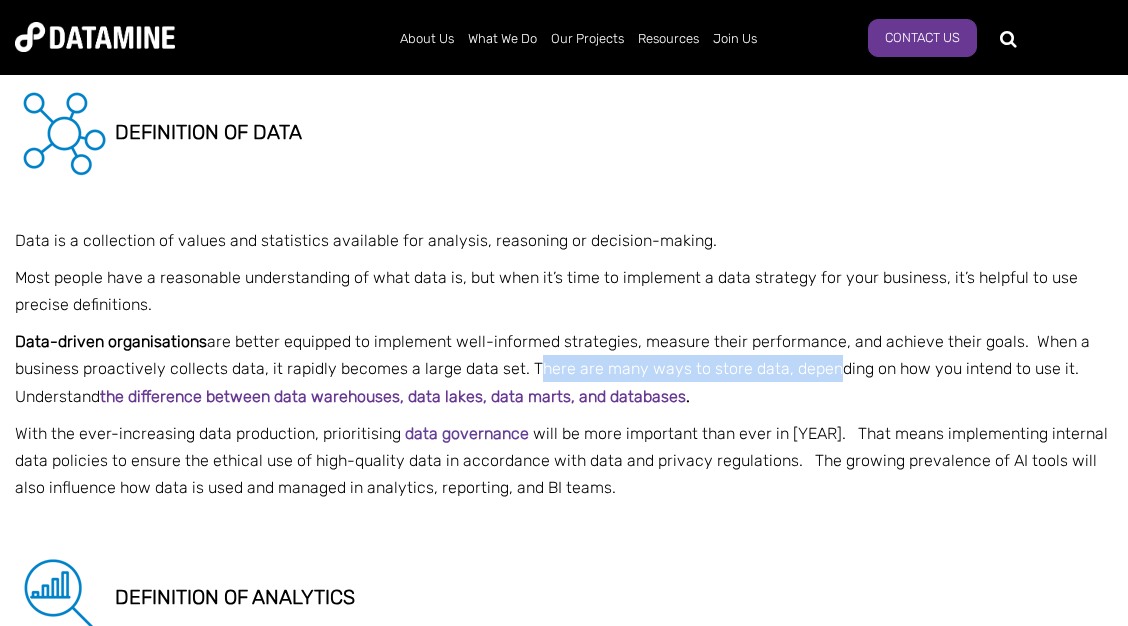 drag, startPoint x: 530, startPoint y: 368, endPoint x: 816, endPoint y: 361, distance: 286.08566 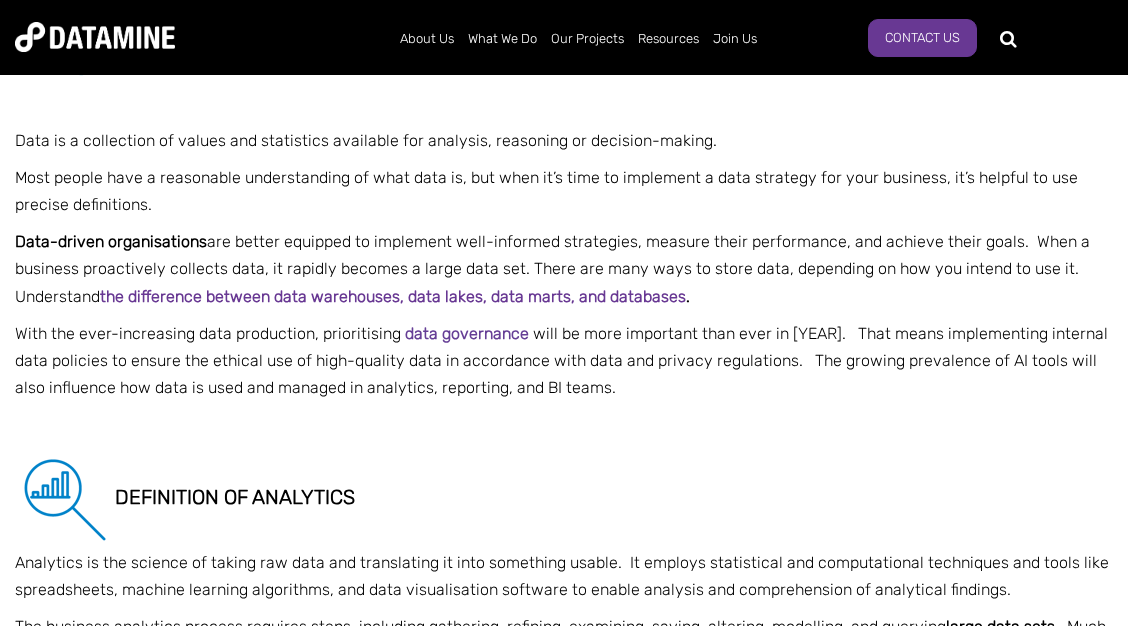 scroll, scrollTop: 1728, scrollLeft: 0, axis: vertical 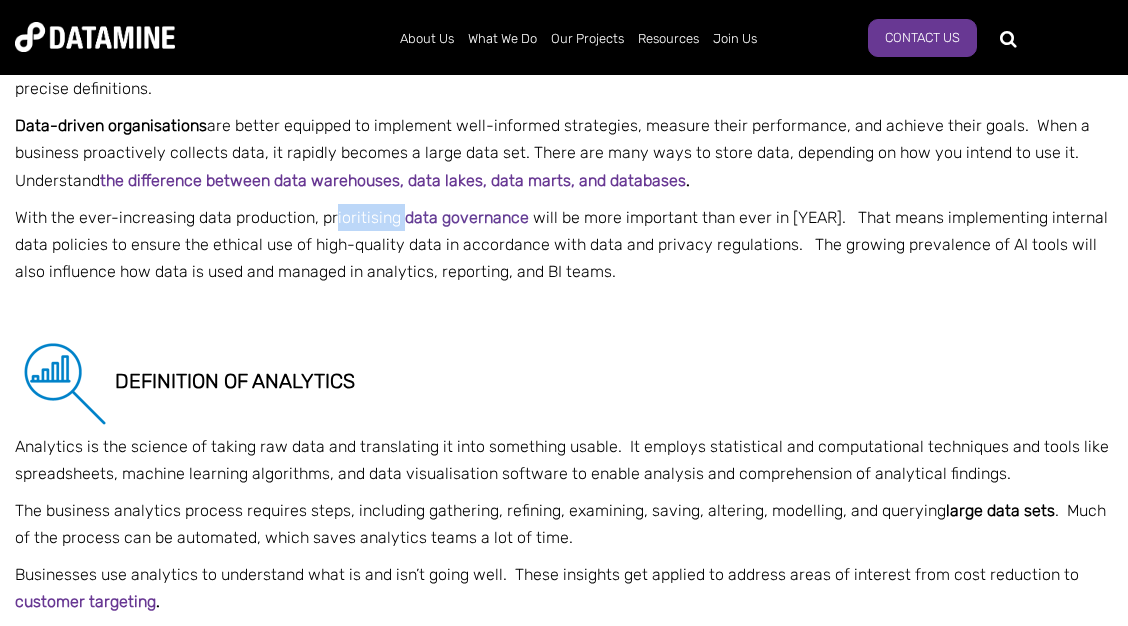 drag, startPoint x: 331, startPoint y: 222, endPoint x: 401, endPoint y: 223, distance: 70.00714 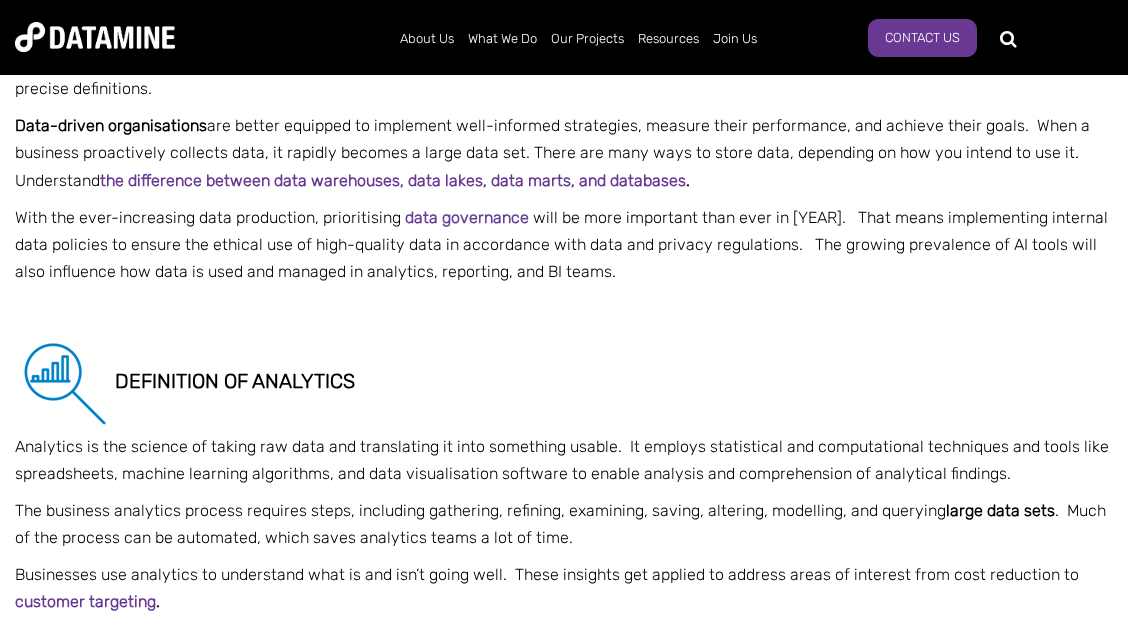 click on "With the ever-increasing data production, prioritising   data governance   will be more important than ever in 2024.  That means implementing internal data policies to ensure the ethical use of high-quality data in accordance with data and privacy regulations.  The growing prevalence of AI tools will also influence how data is used and managed in analytics, reporting, and BI teams." at bounding box center (561, 244) 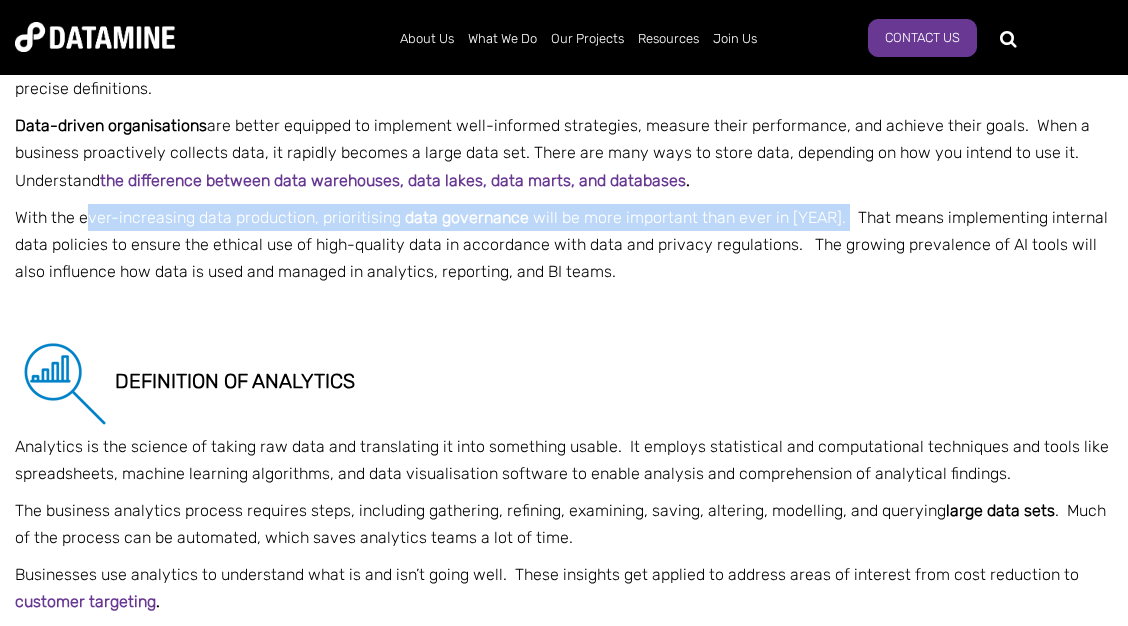 drag, startPoint x: 938, startPoint y: 229, endPoint x: 104, endPoint y: 231, distance: 834.0024 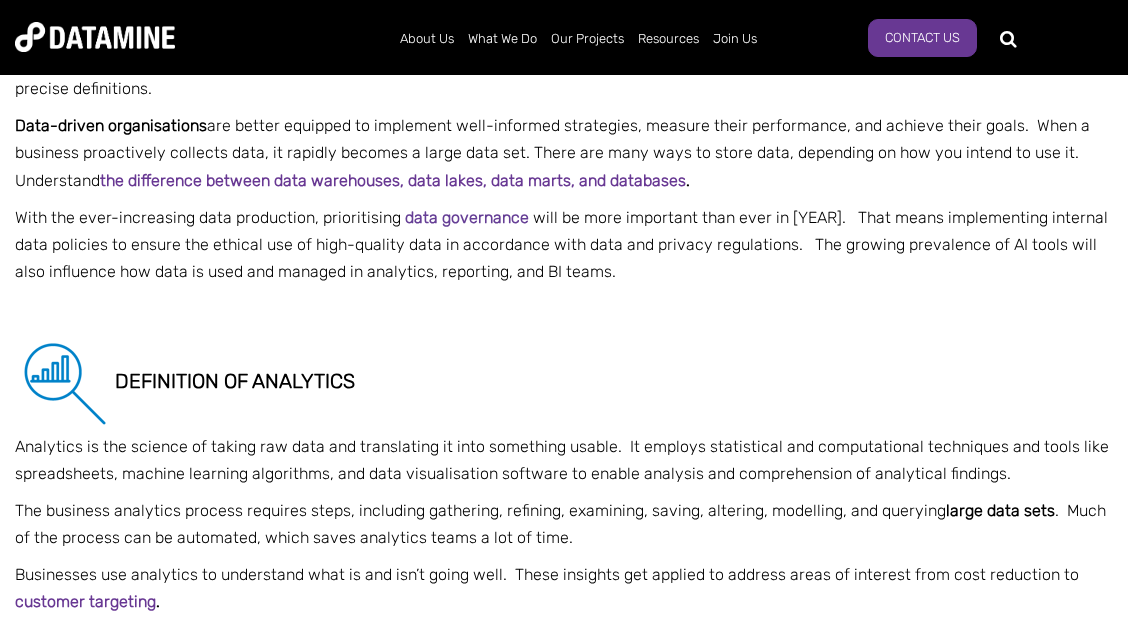 click on "With the ever-increasing data production, prioritising   data governance   will be more important than ever in 2024.  That means implementing internal data policies to ensure the ethical use of high-quality data in accordance with data and privacy regulations.  The growing prevalence of AI tools will also influence how data is used and managed in analytics, reporting, and BI teams." at bounding box center (564, 245) 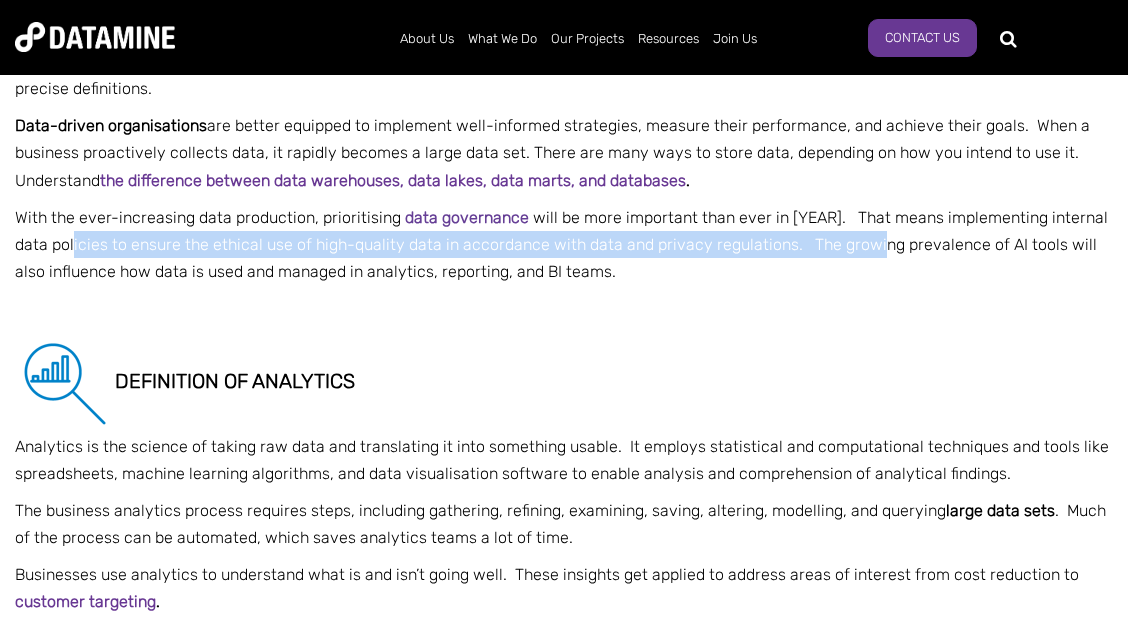 drag, startPoint x: 90, startPoint y: 245, endPoint x: 898, endPoint y: 241, distance: 808.0099 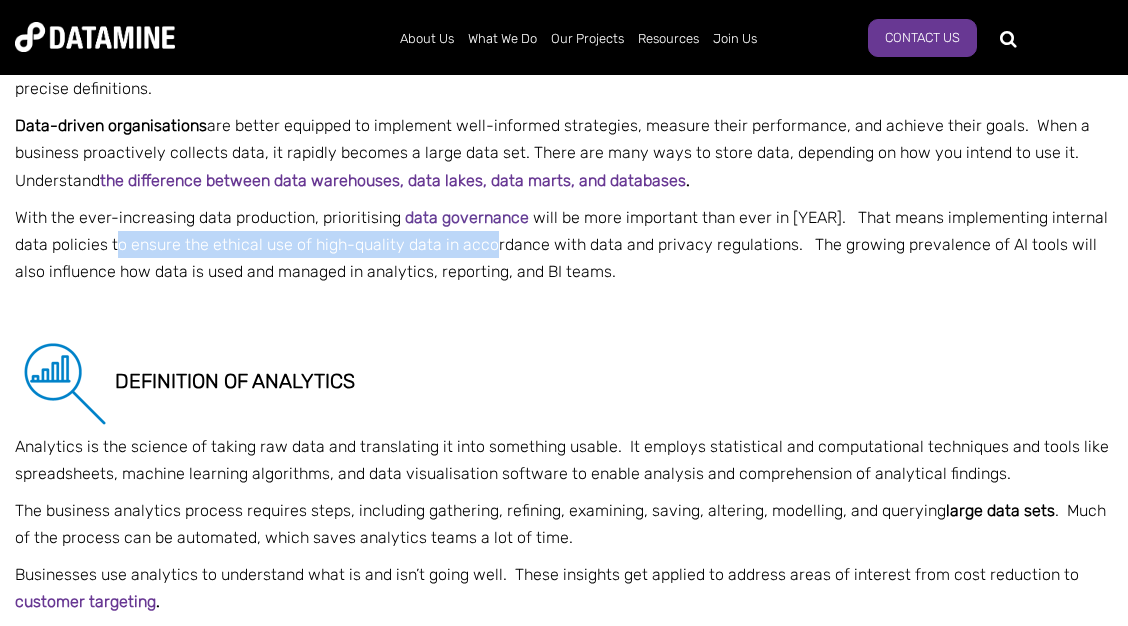 drag, startPoint x: 138, startPoint y: 243, endPoint x: 512, endPoint y: 243, distance: 374 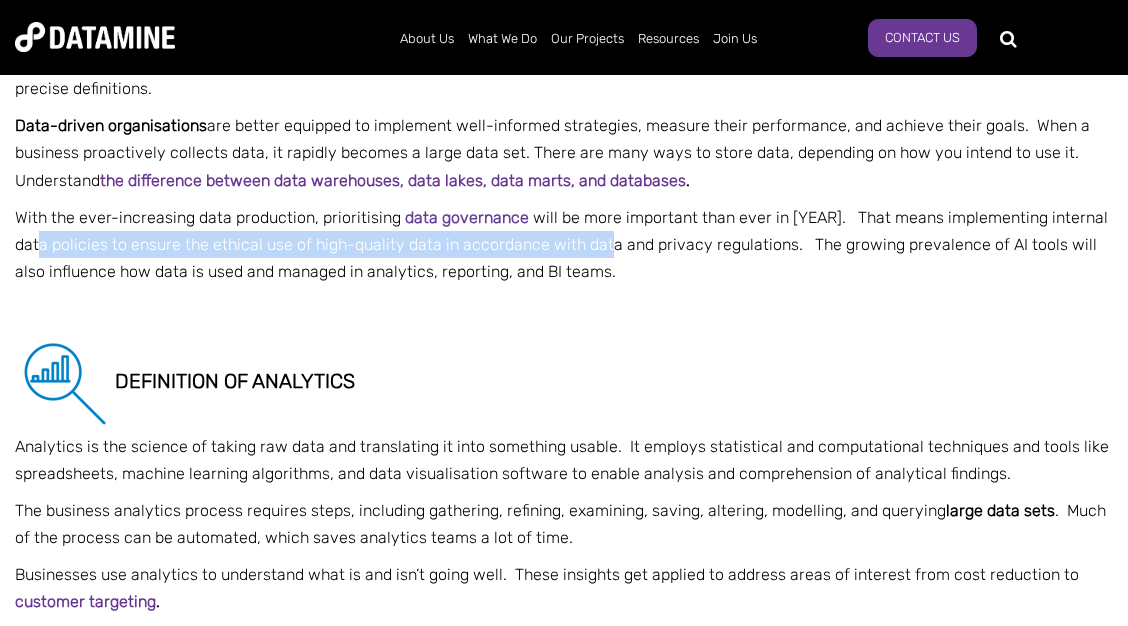 drag, startPoint x: 58, startPoint y: 250, endPoint x: 629, endPoint y: 251, distance: 571.00085 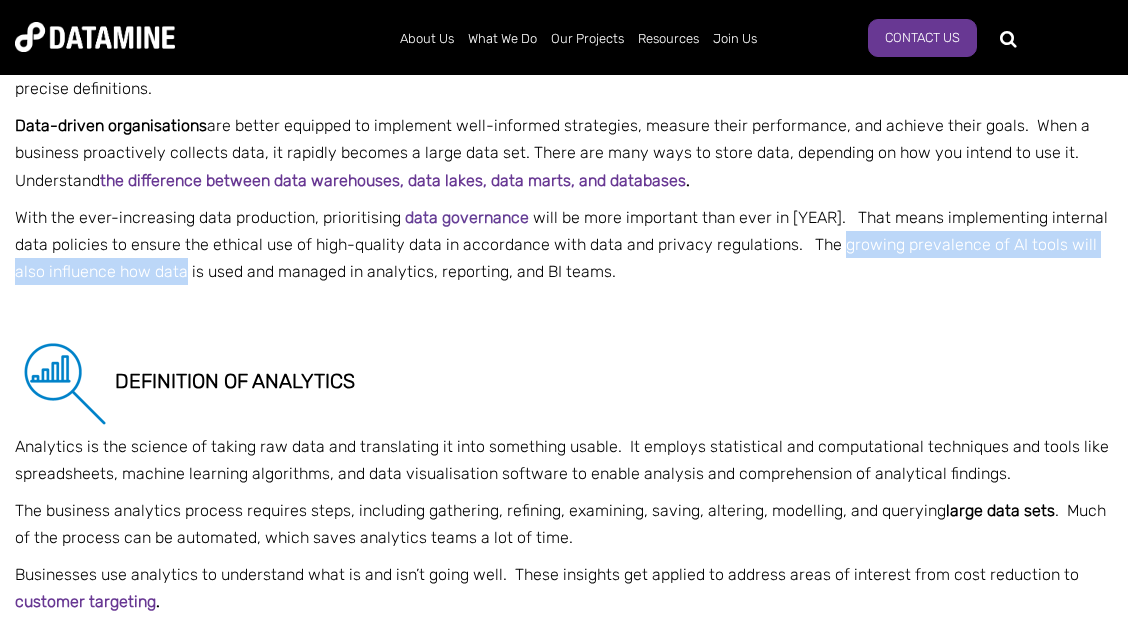 drag, startPoint x: 862, startPoint y: 247, endPoint x: 176, endPoint y: 271, distance: 686.4197 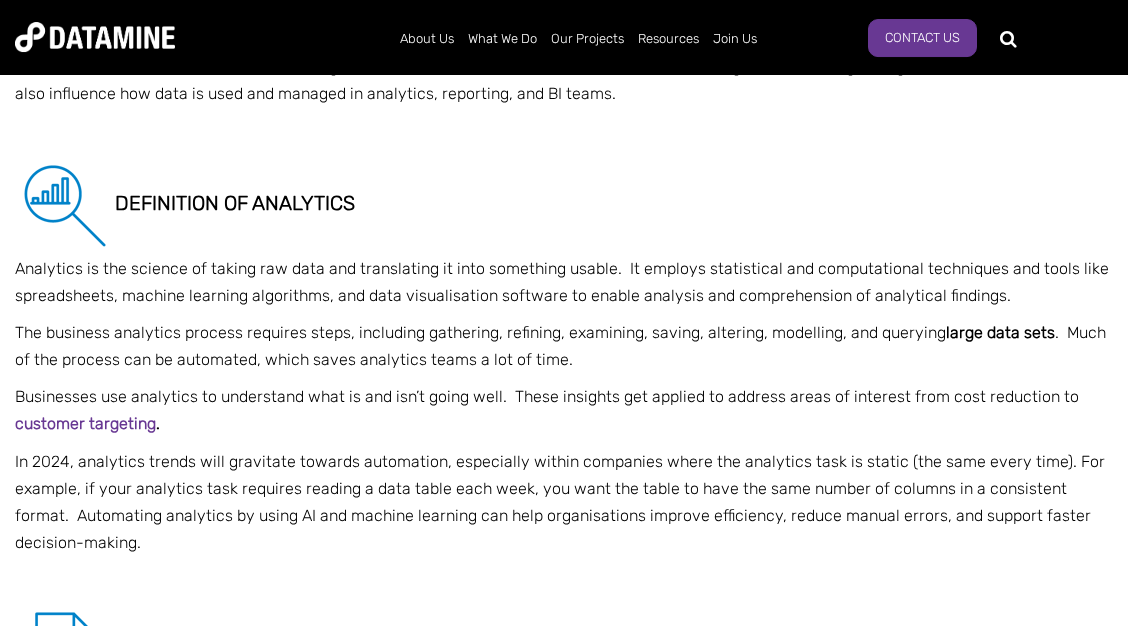 scroll, scrollTop: 1944, scrollLeft: 0, axis: vertical 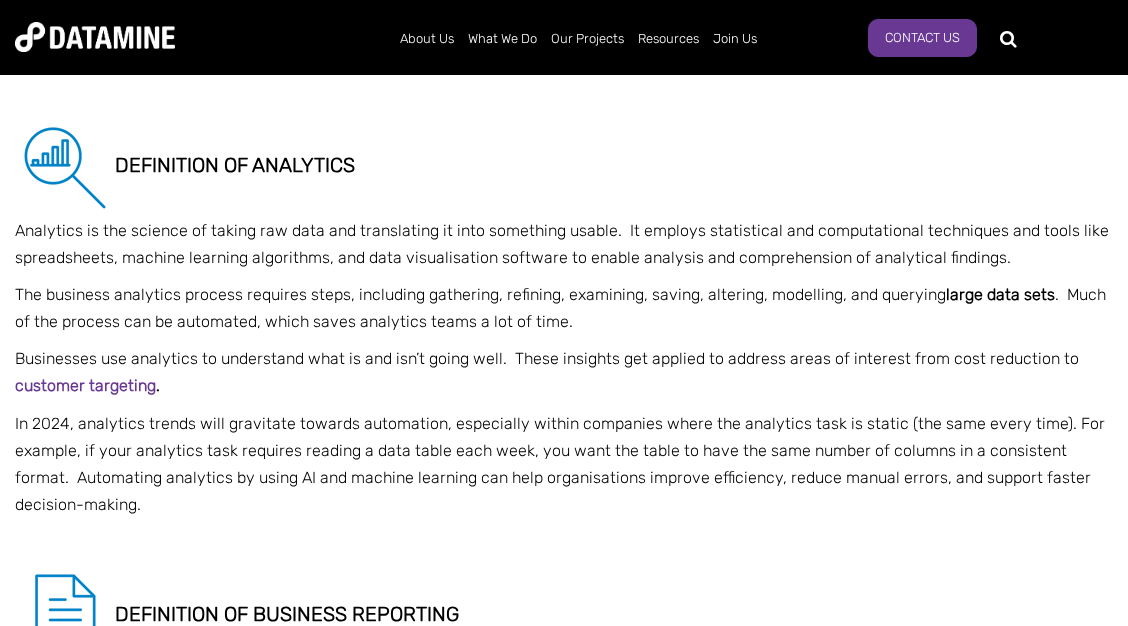 click on "Analytics is the science of taking raw data and translating it into something usable.  It employs statistical and computational techniques and tools like spreadsheets, machine learning algorithms, and data visualisation software to enable analysis and comprehension of analytical findings." at bounding box center [564, 244] 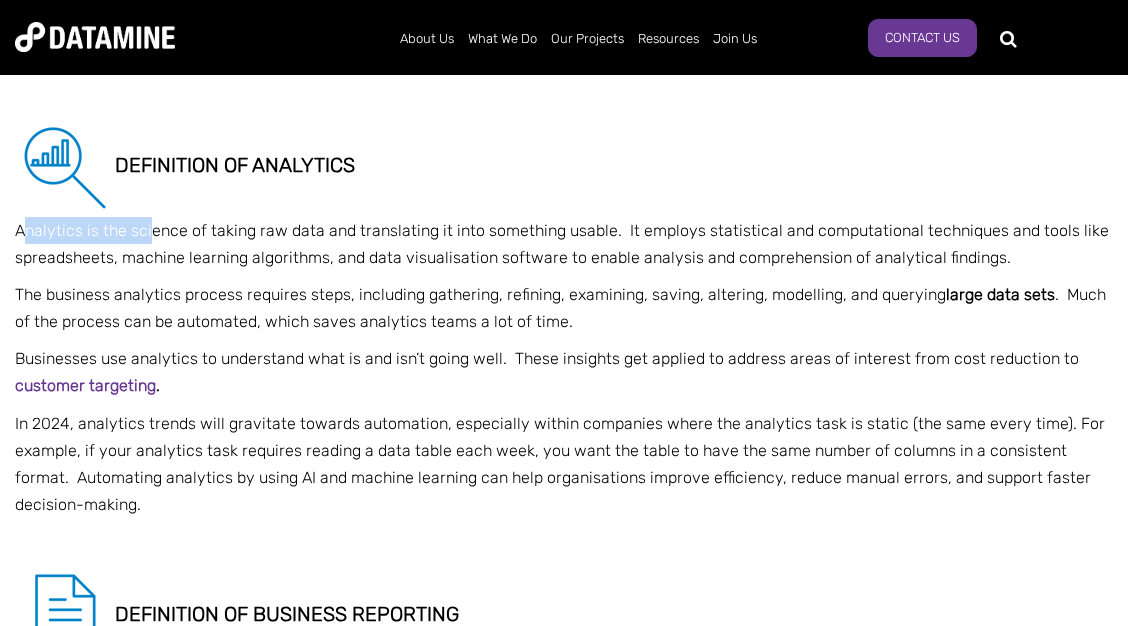 drag, startPoint x: 22, startPoint y: 227, endPoint x: 151, endPoint y: 232, distance: 129.09686 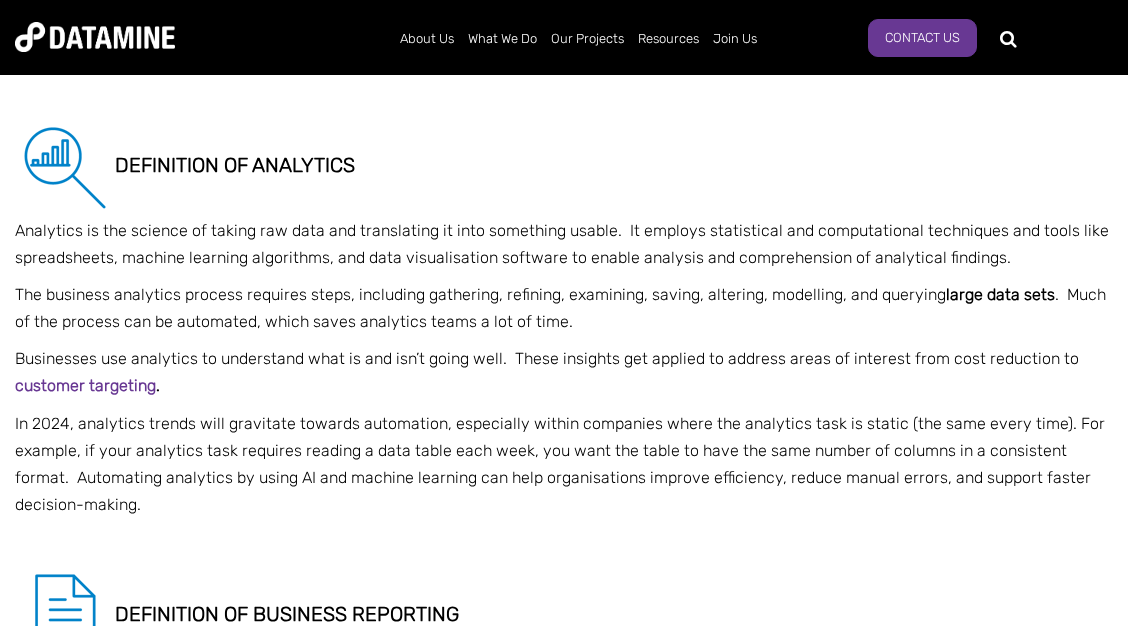 click on "Analytics is the science of taking raw data and translating it into something usable.  It employs statistical and computational techniques and tools like spreadsheets, machine learning algorithms, and data visualisation software to enable analysis and comprehension of analytical findings." at bounding box center [564, 244] 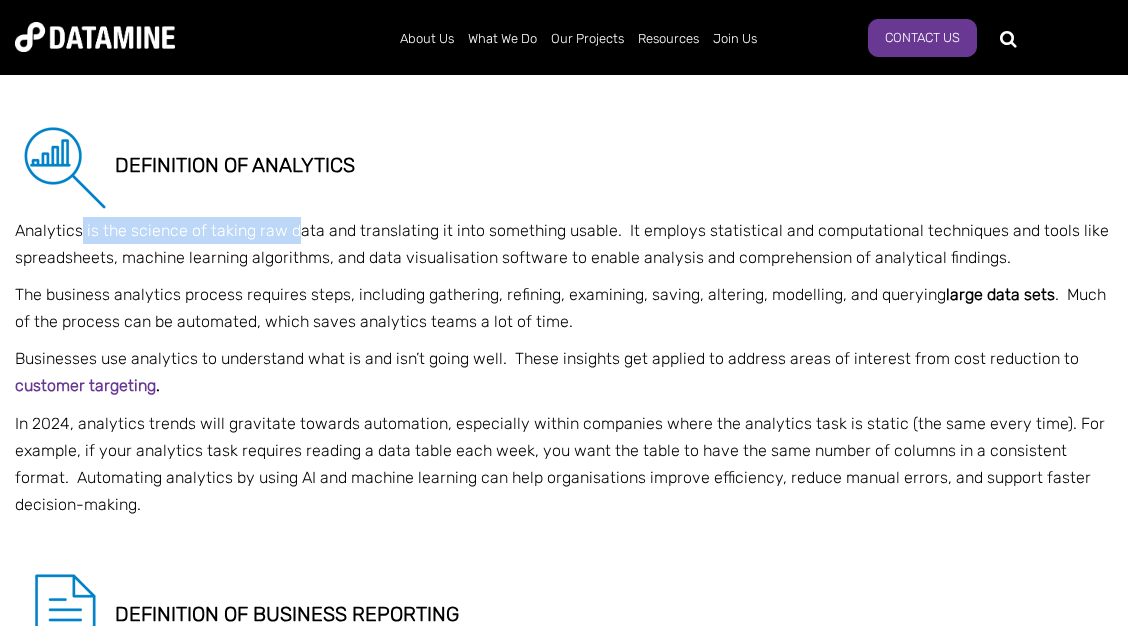 drag, startPoint x: 79, startPoint y: 239, endPoint x: 293, endPoint y: 219, distance: 214.93254 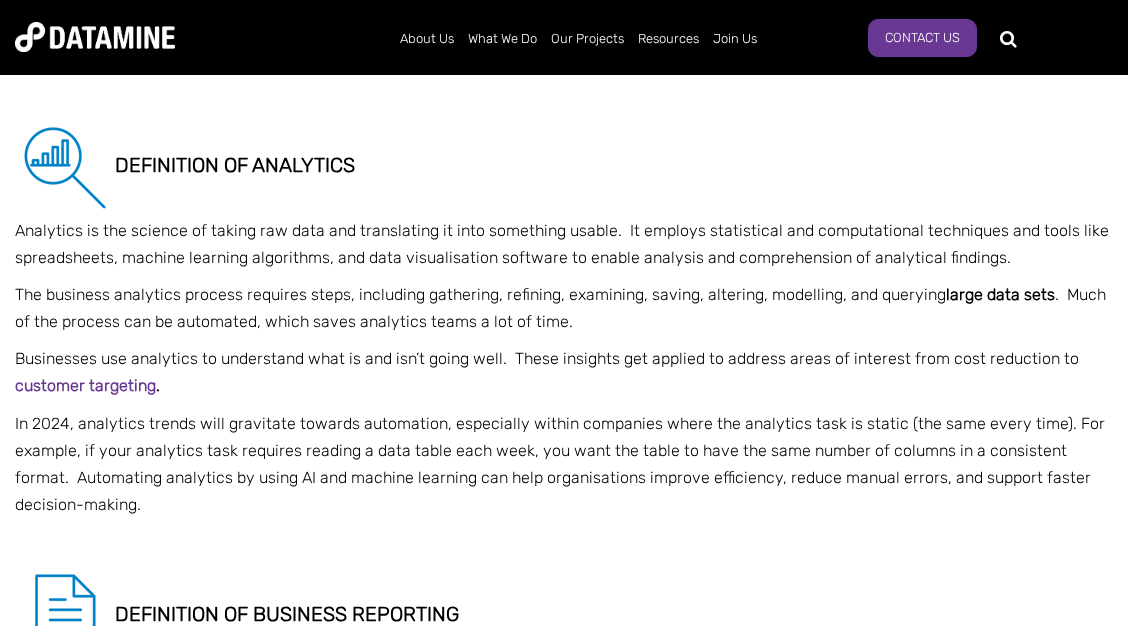 click on "Analytics is the science of taking raw data and translating it into something usable.  It employs statistical and computational techniques and tools like spreadsheets, machine learning algorithms, and data visualisation software to enable analysis and comprehension of analytical findings." at bounding box center [564, 244] 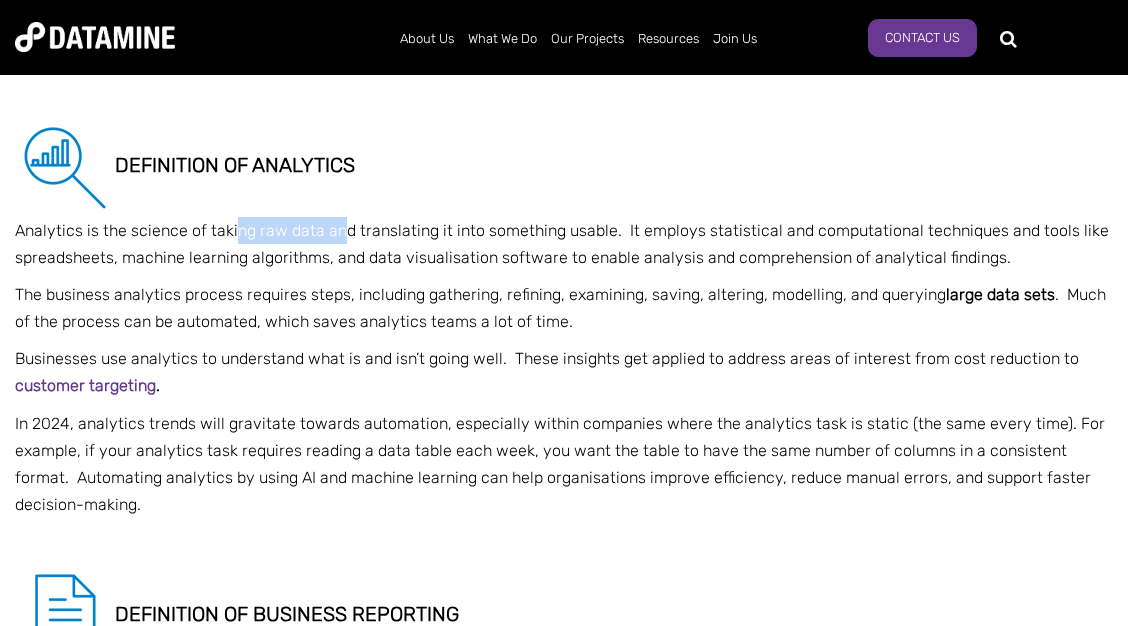 drag, startPoint x: 234, startPoint y: 220, endPoint x: 341, endPoint y: 219, distance: 107.00467 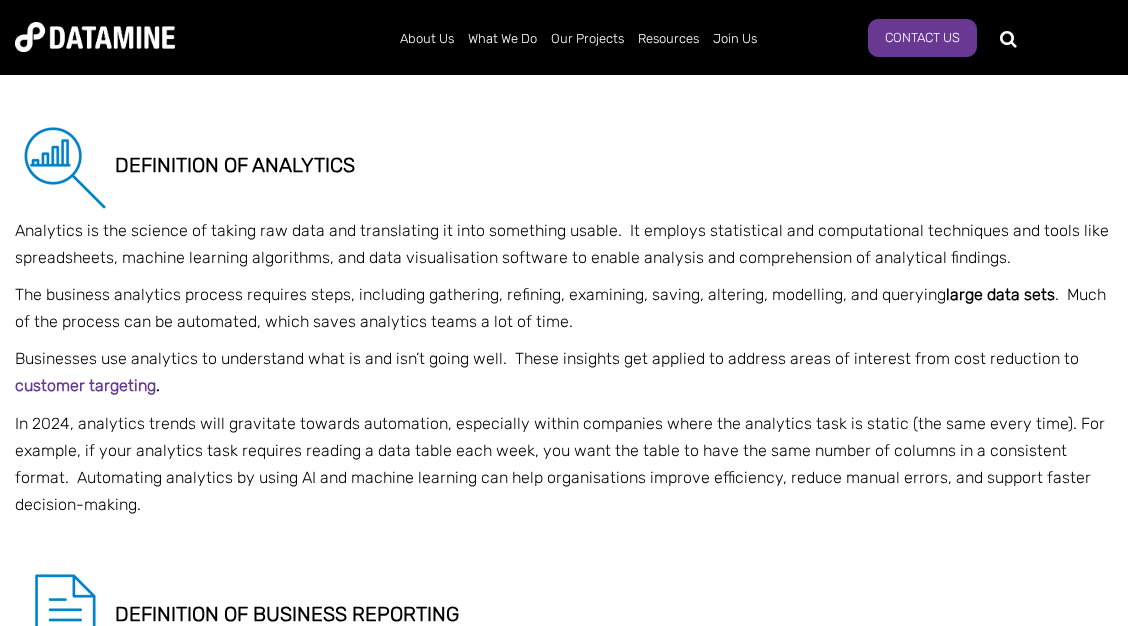 click on "Analytics is the science of taking raw data and translating it into something usable.  It employs statistical and computational techniques and tools like spreadsheets, machine learning algorithms, and data visualisation software to enable analysis and comprehension of analytical findings." at bounding box center (564, 244) 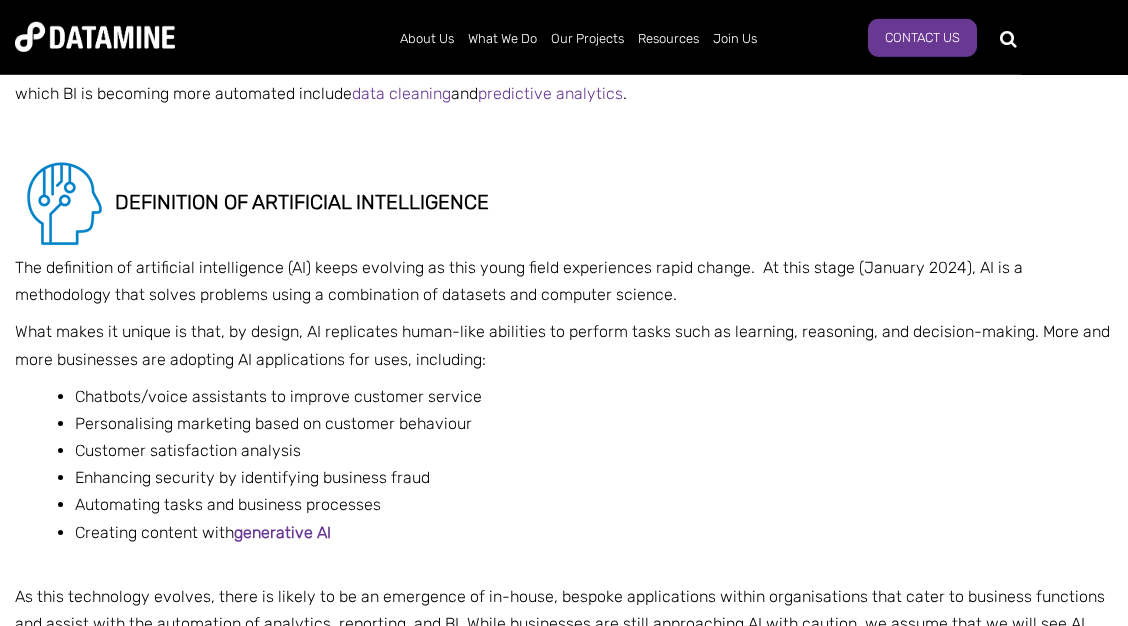 scroll, scrollTop: 3132, scrollLeft: 0, axis: vertical 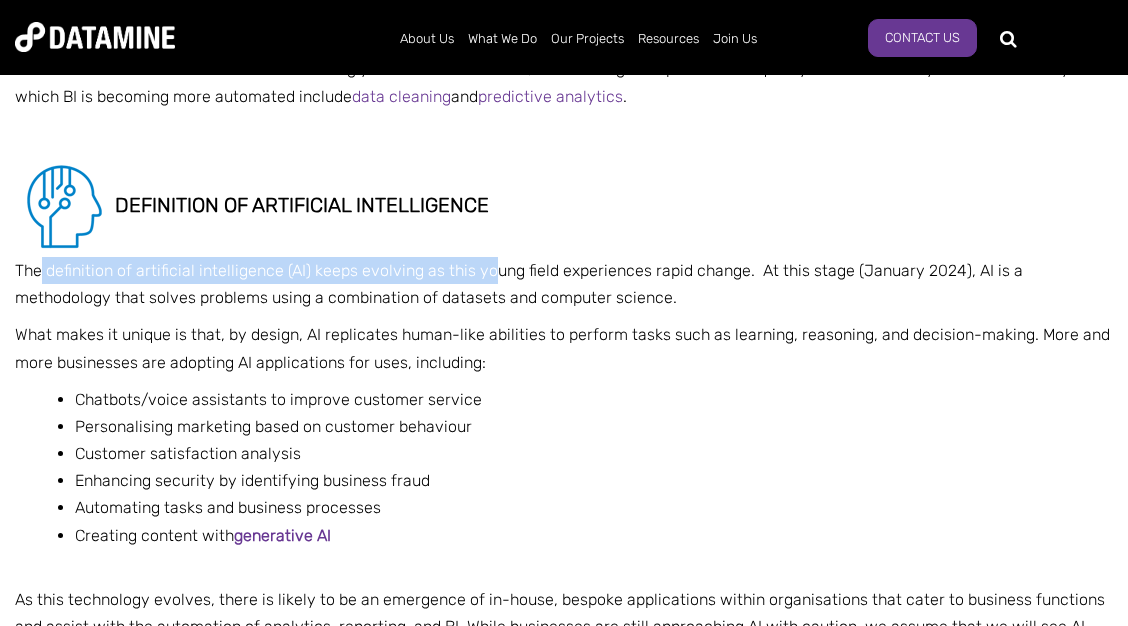 drag, startPoint x: 39, startPoint y: 262, endPoint x: 487, endPoint y: 267, distance: 448.0279 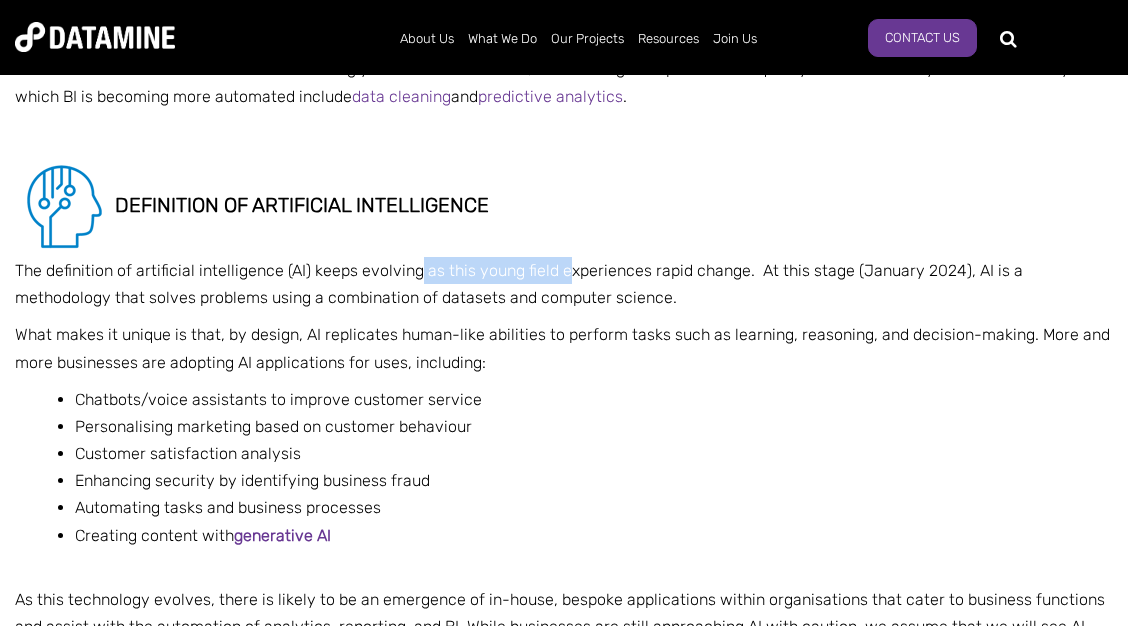 drag, startPoint x: 465, startPoint y: 270, endPoint x: 568, endPoint y: 269, distance: 103.00485 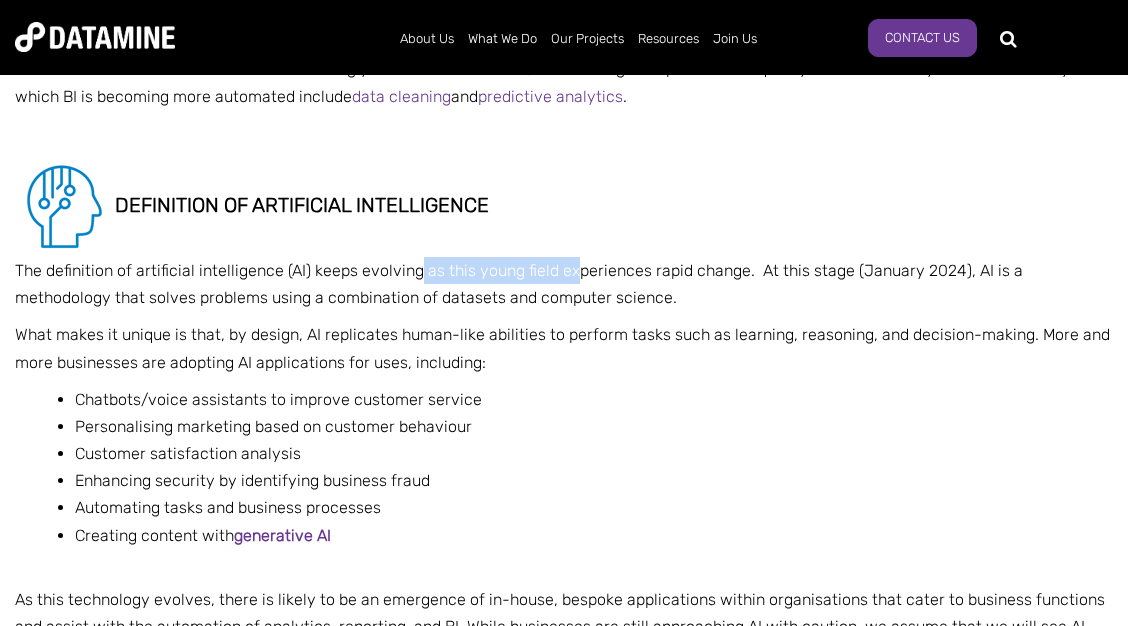 click on "The definition of artificial intelligence (AI) keeps evolving as this young field experiences rapid change.  At this stage (January 2024), AI is a methodology that solves problems using a combination of datasets and computer science." at bounding box center [564, 284] 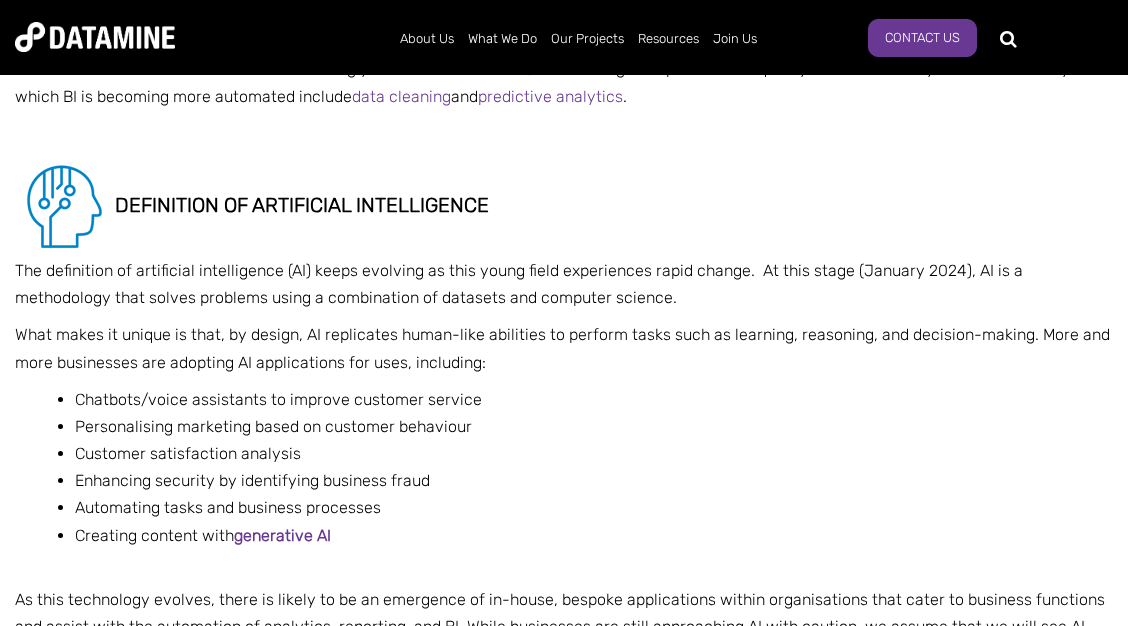 click on "The definition of artificial intelligence (AI) keeps evolving as this young field experiences rapid change.  At this stage (January 2024), AI is a methodology that solves problems using a combination of datasets and computer science." at bounding box center [564, 284] 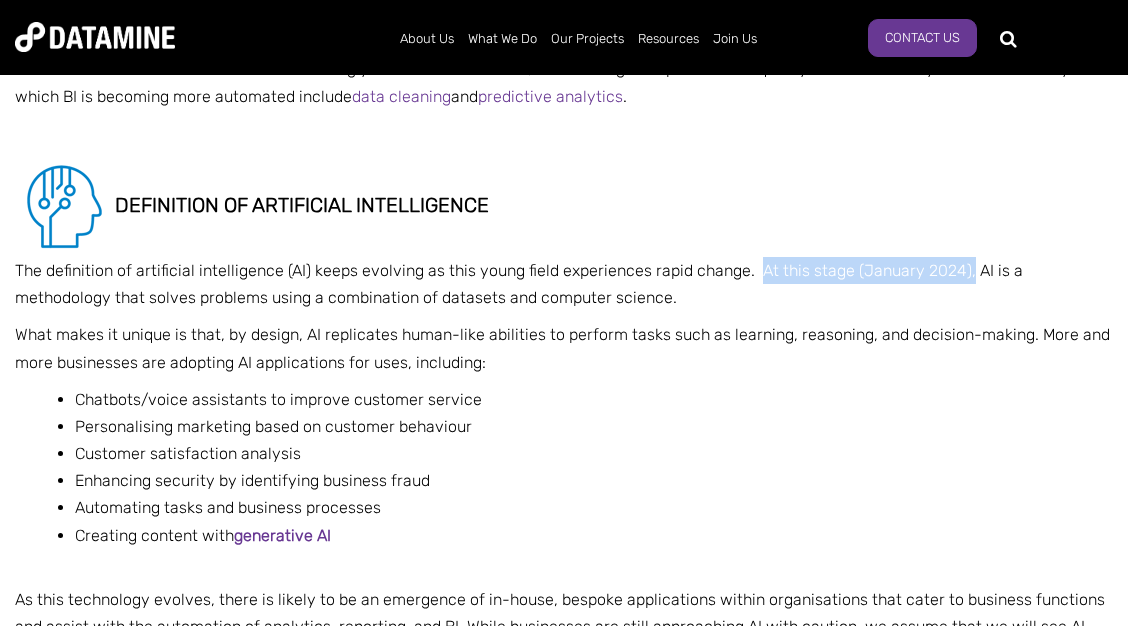 drag, startPoint x: 754, startPoint y: 273, endPoint x: 963, endPoint y: 271, distance: 209.00957 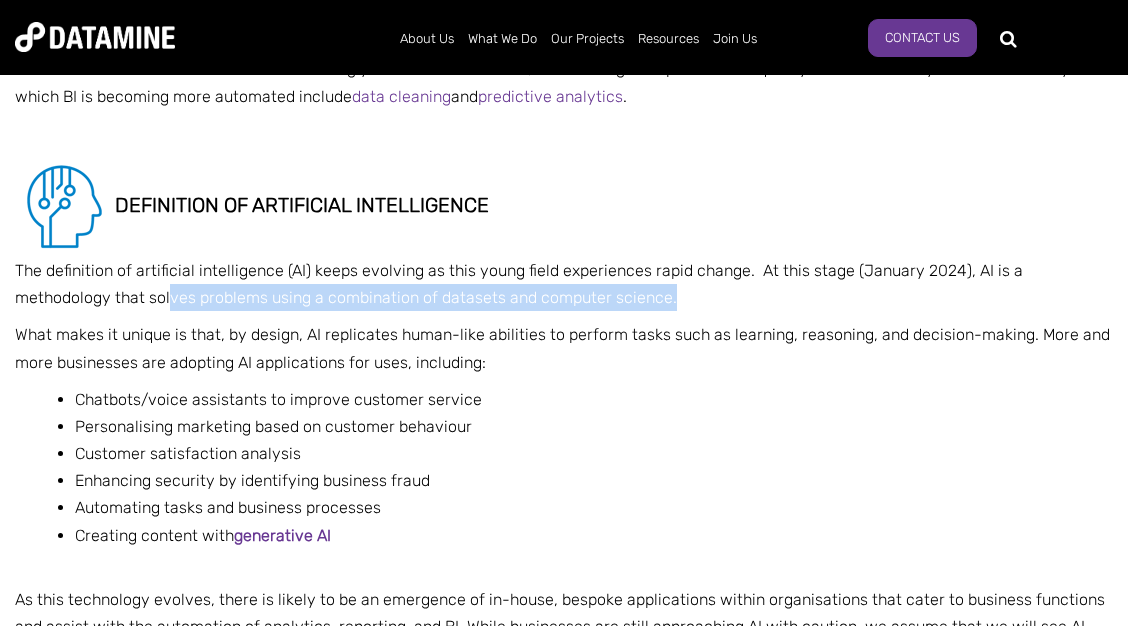 drag, startPoint x: 73, startPoint y: 298, endPoint x: 587, endPoint y: 298, distance: 514 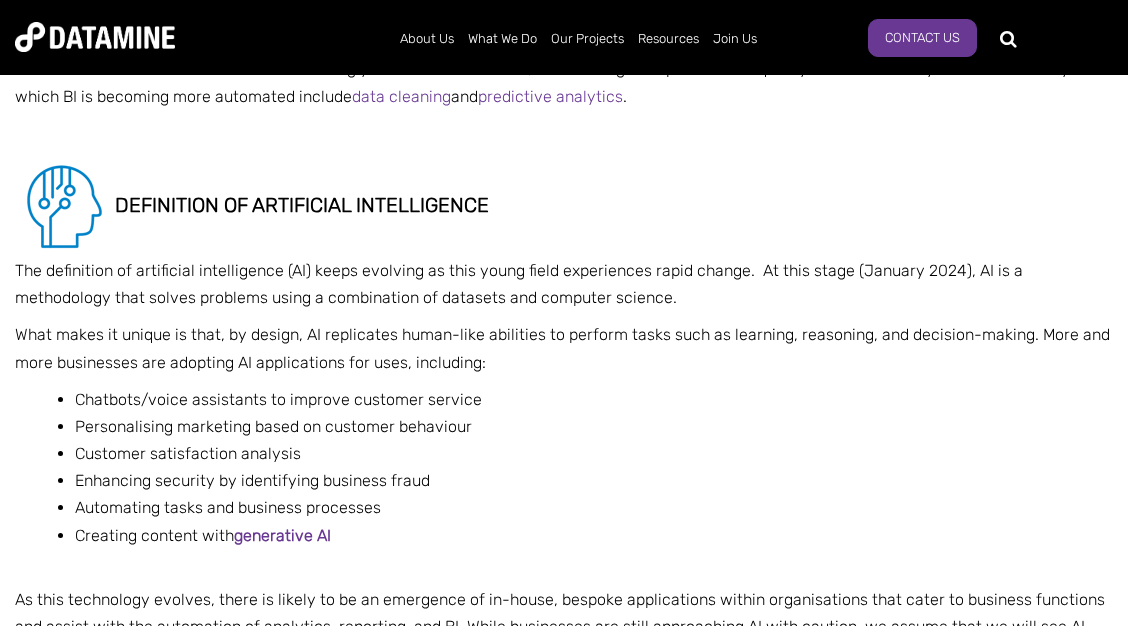click on "The definition of artificial intelligence (AI) keeps evolving as this young field experiences rapid change.  At this stage (January 2024), AI is a methodology that solves problems using a combination of datasets and computer science." at bounding box center (564, 284) 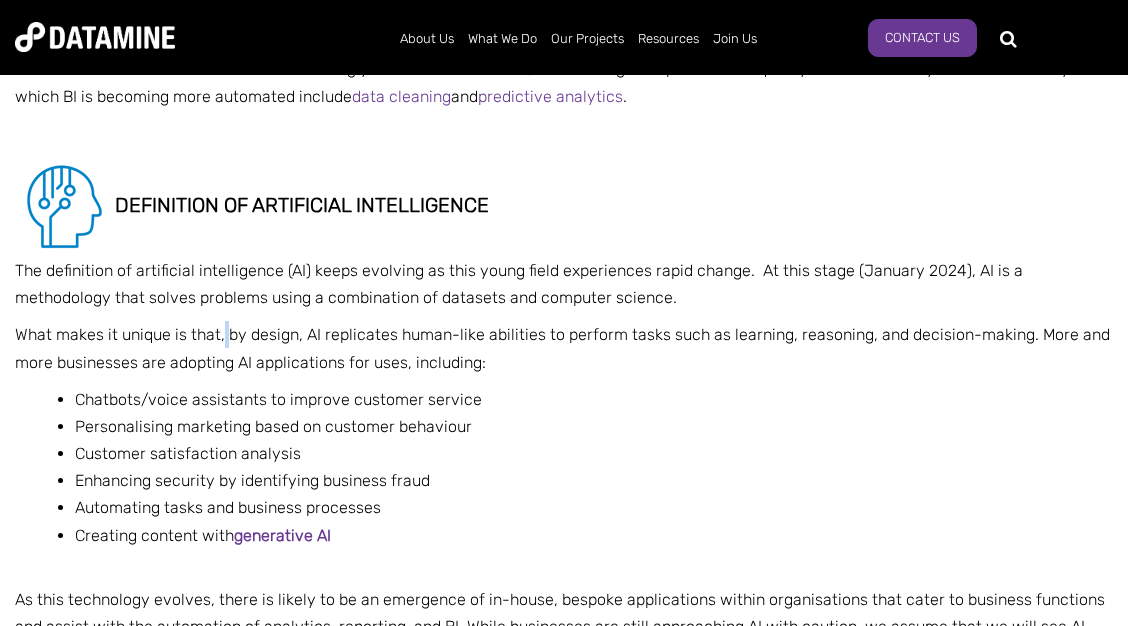 click on "What makes it unique is that, by design, AI replicates human-like abilities to perform tasks such as learning, reasoning, and decision-making. More and more businesses are adopting AI applications for uses, including:" at bounding box center [564, 348] 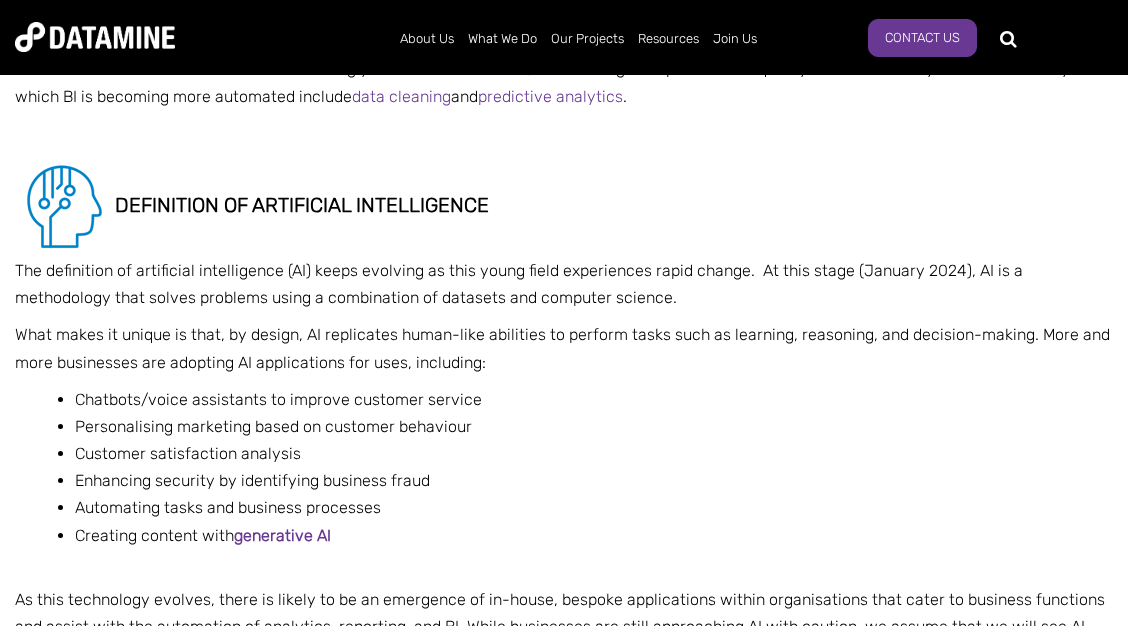 click on "Data, Analytics, Reporting, BI, and AI in 2024
what's in store?
The artificial intelligence boom since 2023 has changed the game – not just in the AI space but also in data, analytics, reporting, and business intelligence (BI). Becoming a data-driven organisation starts with having a clear definition of these terms.
A successful data strategy that delivers business advantage comes from developing your ability to use all five and integrating them together.
This article will provide you with a foundational understanding of data, analytics, reporting, BI, and AI – and our high-level predictions for them in 2024.  Next month, we will reveal areas of opportunity and overlap when these areas converge.  You can  sign up to receive the Datafix  newsletter and  read our predictions from your inbox.
datamine's 2024 data Predictions
Our big four predictions for 2024 are:
Emphasis on real-time analytics
More advanced data visualisation and reporting" at bounding box center [564, -547] 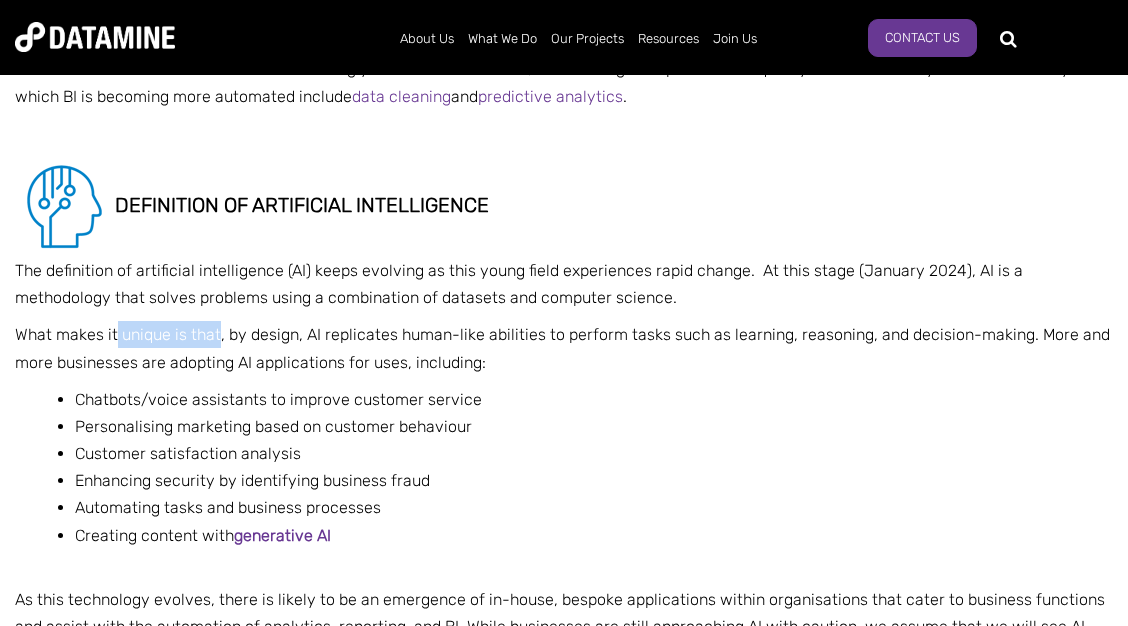 drag, startPoint x: 113, startPoint y: 337, endPoint x: 220, endPoint y: 337, distance: 107 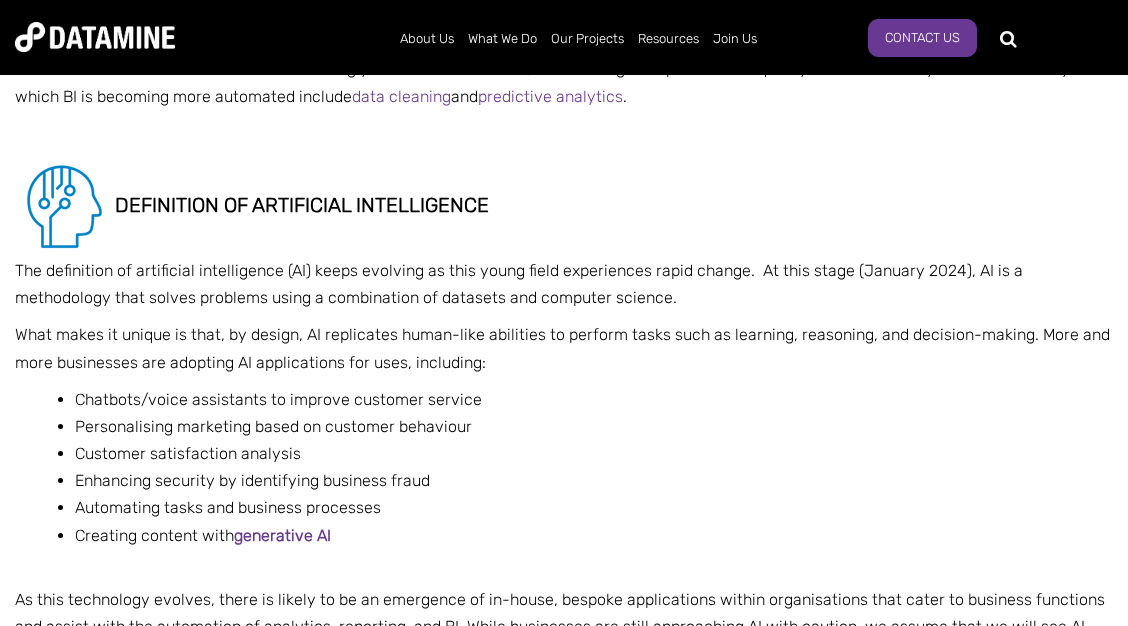 click on "What makes it unique is that, by design, AI replicates human-like abilities to perform tasks such as learning, reasoning, and decision-making. More and more businesses are adopting AI applications for uses, including:" at bounding box center (564, 348) 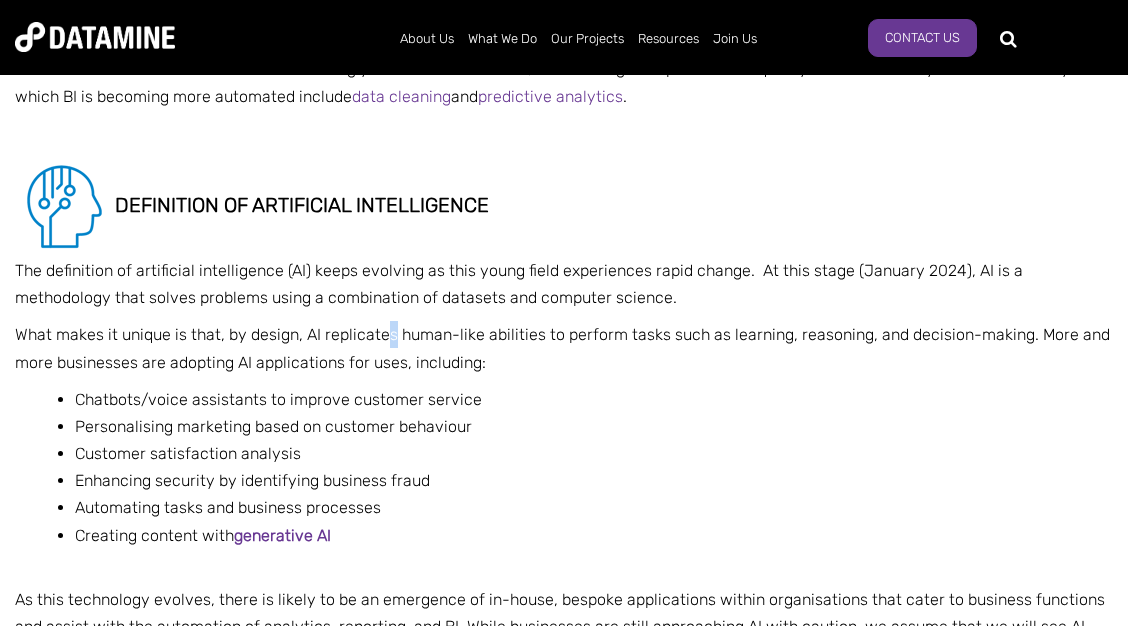 click on "What makes it unique is that, by design, AI replicates human-like abilities to perform tasks such as learning, reasoning, and decision-making. More and more businesses are adopting AI applications for uses, including:" at bounding box center [564, 348] 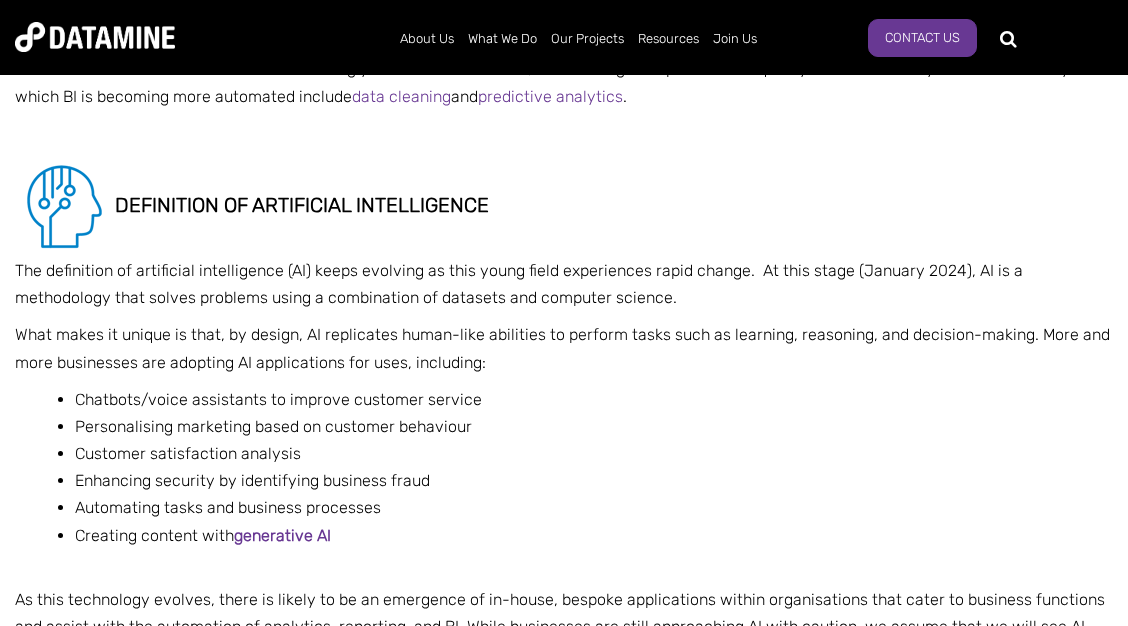 click on "What makes it unique is that, by design, AI replicates human-like abilities to perform tasks such as learning, reasoning, and decision-making. More and more businesses are adopting AI applications for uses, including:" at bounding box center (564, 348) 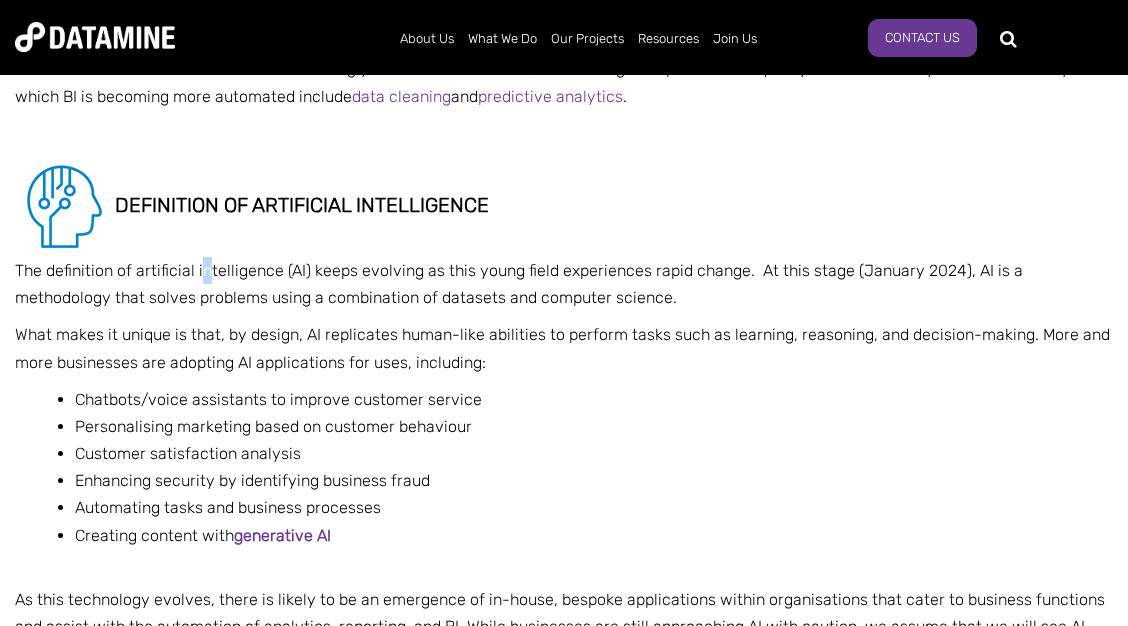 drag, startPoint x: 203, startPoint y: 278, endPoint x: 244, endPoint y: 278, distance: 41 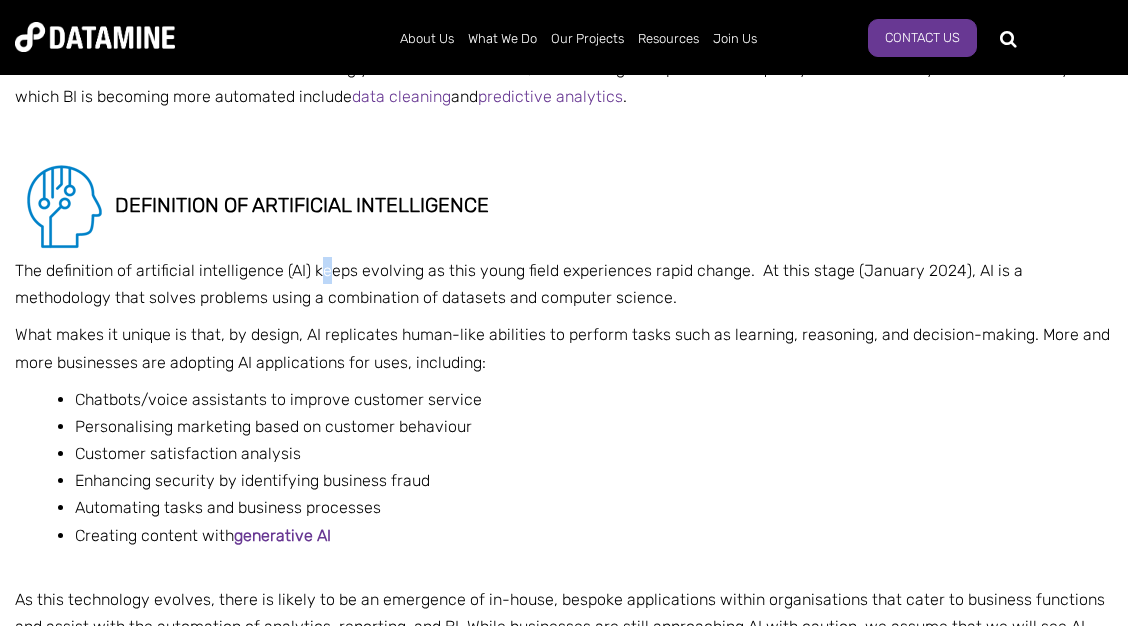 drag, startPoint x: 318, startPoint y: 277, endPoint x: 337, endPoint y: 277, distance: 19 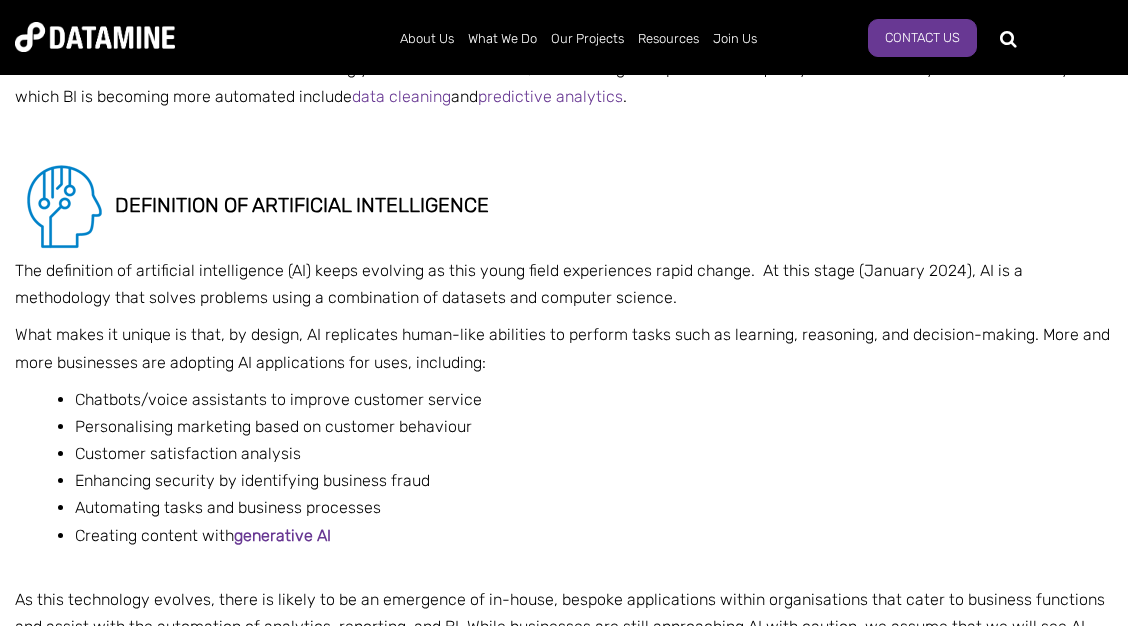 click on "The definition of artificial intelligence (AI) keeps evolving as this young field experiences rapid change.  At this stage (January 2024), AI is a methodology that solves problems using a combination of datasets and computer science." at bounding box center [564, 284] 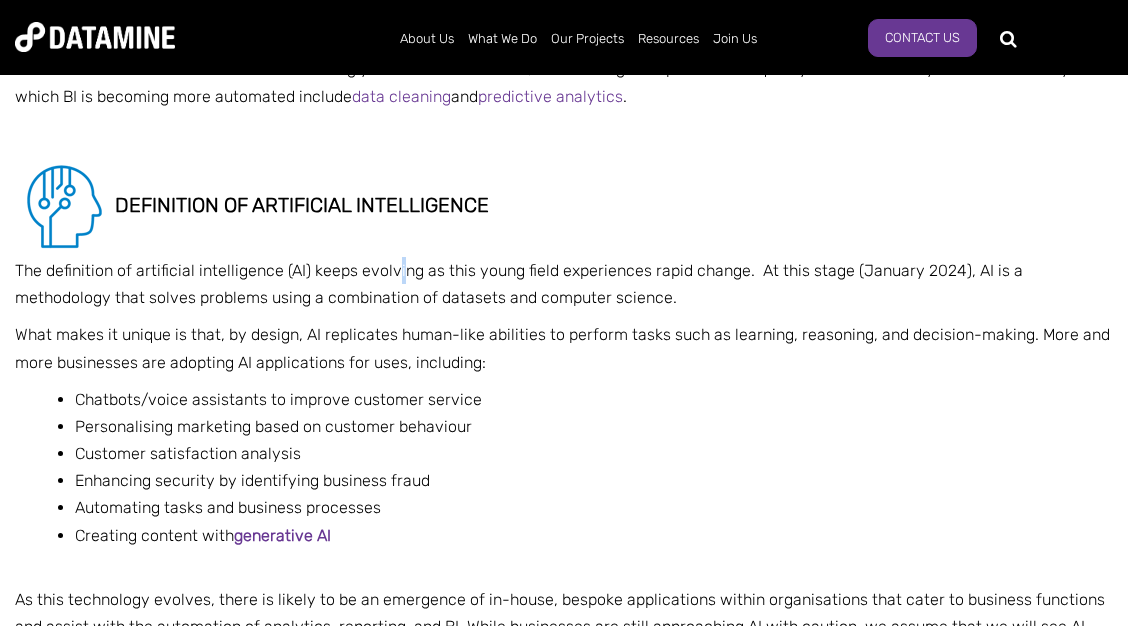click on "The definition of artificial intelligence (AI) keeps evolving as this young field experiences rapid change.  At this stage (January 2024), AI is a methodology that solves problems using a combination of datasets and computer science." at bounding box center (564, 284) 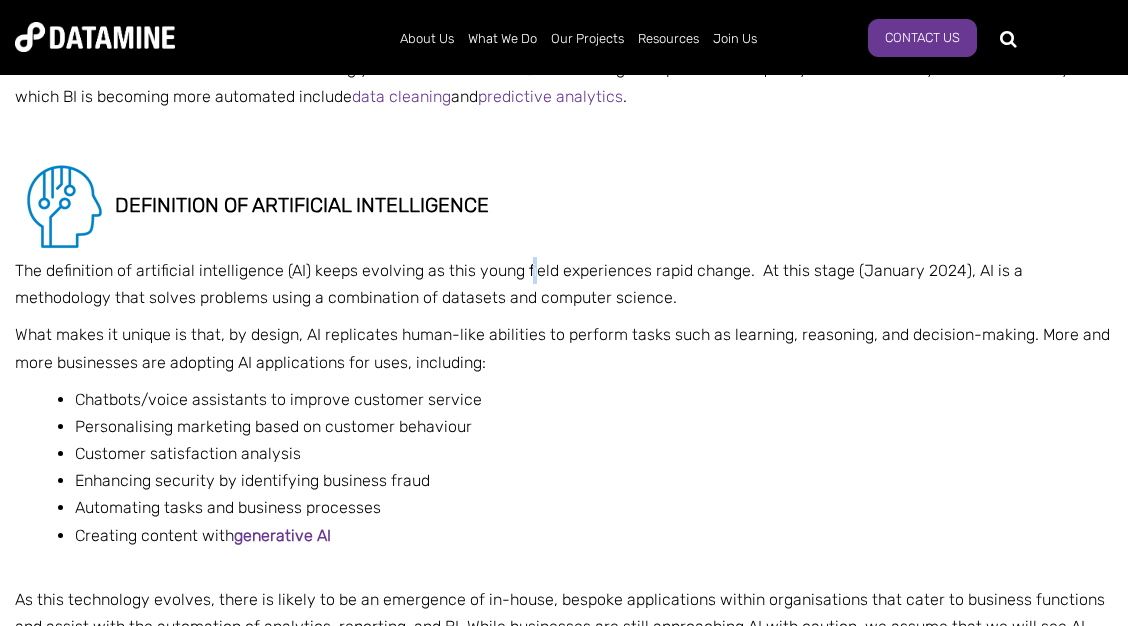 drag, startPoint x: 534, startPoint y: 273, endPoint x: 672, endPoint y: 274, distance: 138.00362 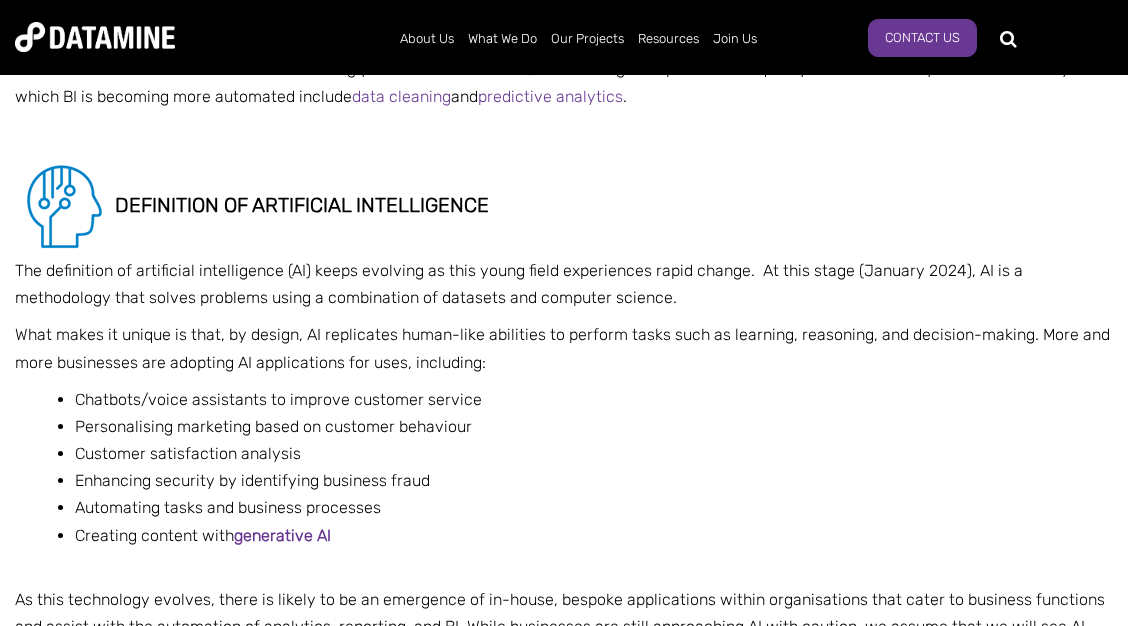 click on "The definition of artificial intelligence (AI) keeps evolving as this young field experiences rapid change.  At this stage (January 2024), AI is a methodology that solves problems using a combination of datasets and computer science." at bounding box center [564, 284] 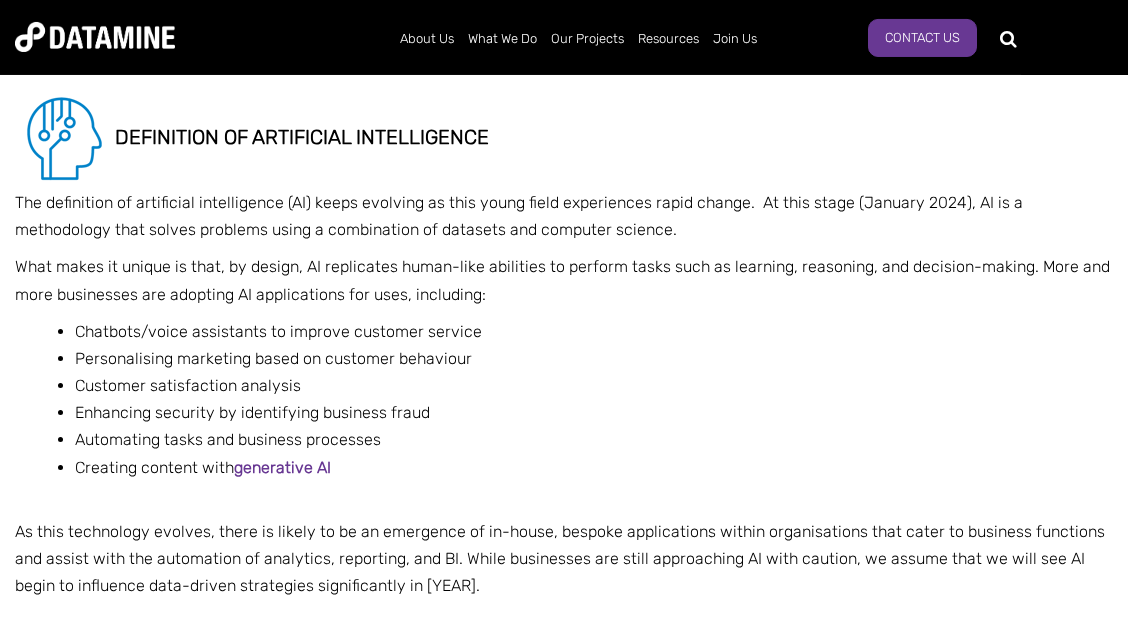 scroll, scrollTop: 3240, scrollLeft: 0, axis: vertical 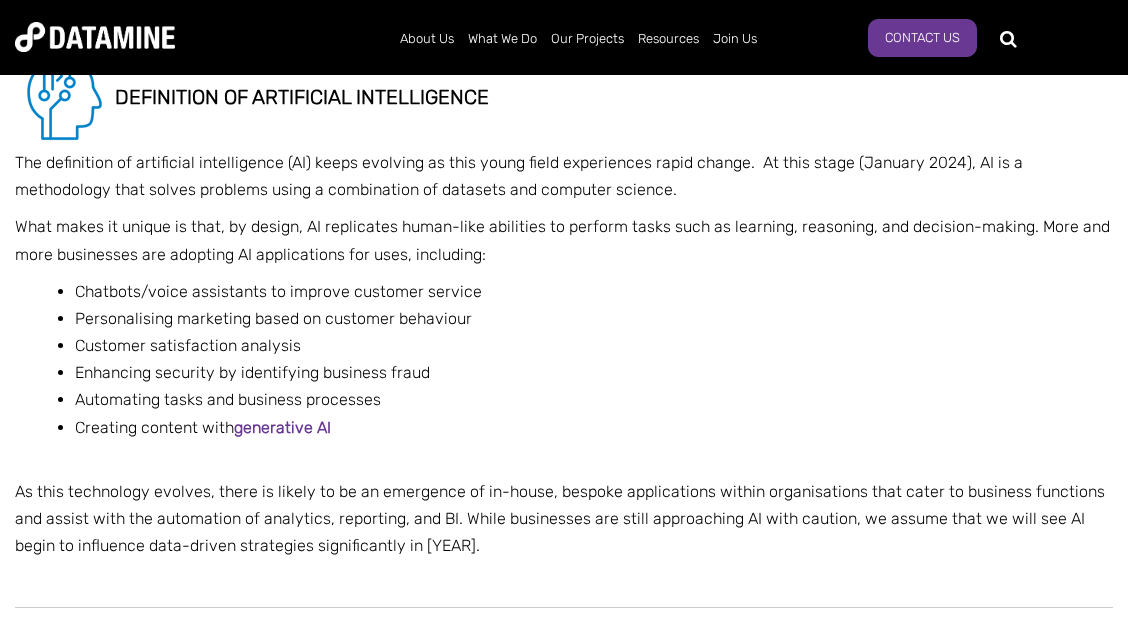 click on "Data, Analytics, Reporting, BI, and AI in 2024
what's in store?
The artificial intelligence boom since 2023 has changed the game – not just in the AI space but also in data, analytics, reporting, and business intelligence (BI). Becoming a data-driven organisation starts with having a clear definition of these terms.
A successful data strategy that delivers business advantage comes from developing your ability to use all five and integrating them together.
This article will provide you with a foundational understanding of data, analytics, reporting, BI, and AI – and our high-level predictions for them in 2024.  Next month, we will reveal areas of opportunity and overlap when these areas converge.  You can  sign up to receive the Datafix  newsletter and  read our predictions from your inbox.
datamine's 2024 data Predictions
Our big four predictions for 2024 are:
Emphasis on real-time analytics
More advanced data visualisation and reporting" at bounding box center [564, -655] 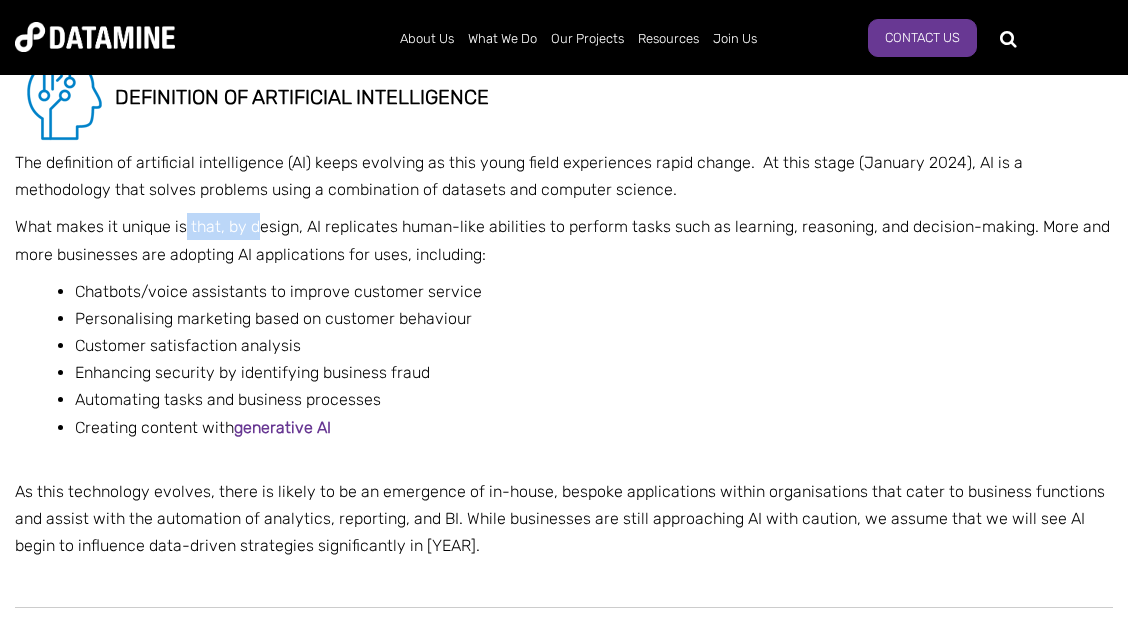 drag, startPoint x: 184, startPoint y: 216, endPoint x: 279, endPoint y: 220, distance: 95.084175 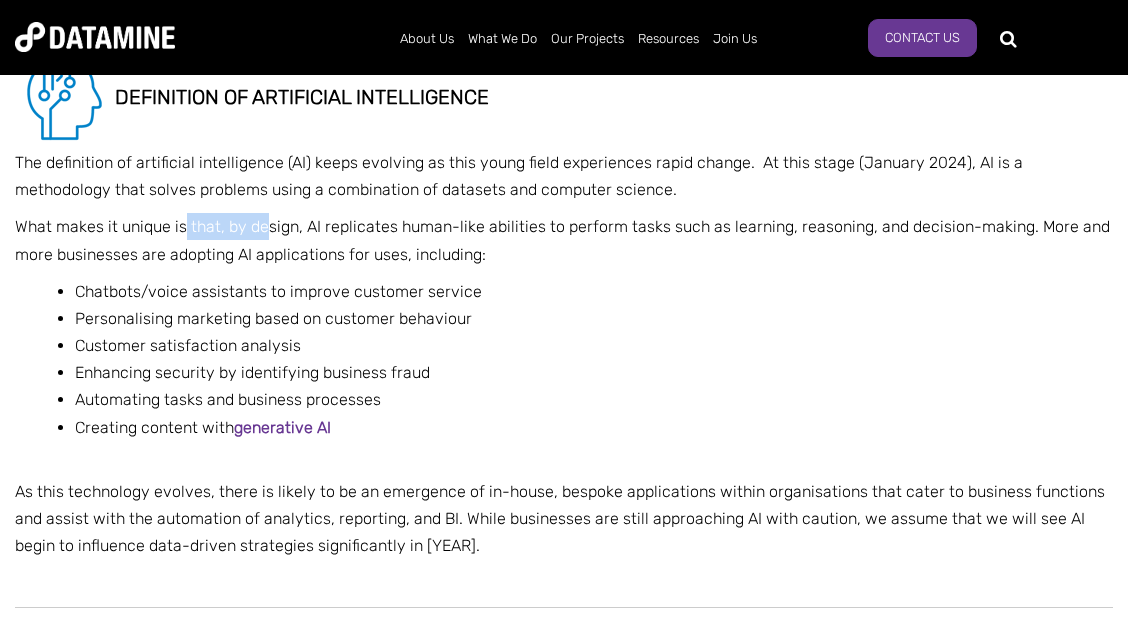 click on "What makes it unique is that, by design, AI replicates human-like abilities to perform tasks such as learning, reasoning, and decision-making. More and more businesses are adopting AI applications for uses, including:" at bounding box center [564, 240] 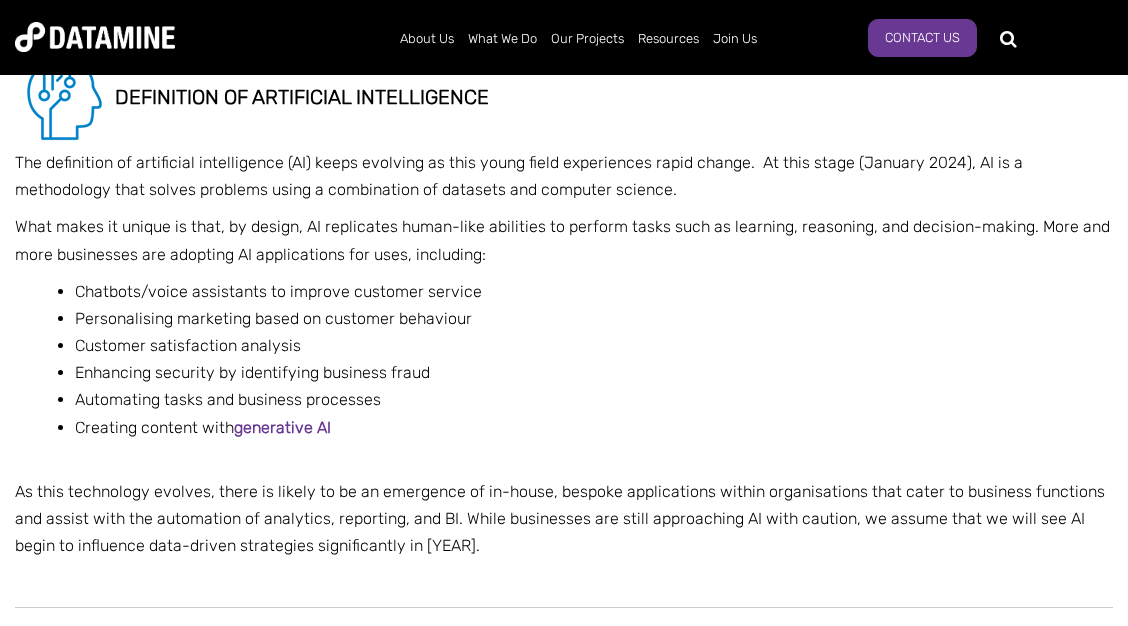click on "What makes it unique is that, by design, AI replicates human-like abilities to perform tasks such as learning, reasoning, and decision-making. More and more businesses are adopting AI applications for uses, including:" at bounding box center (564, 240) 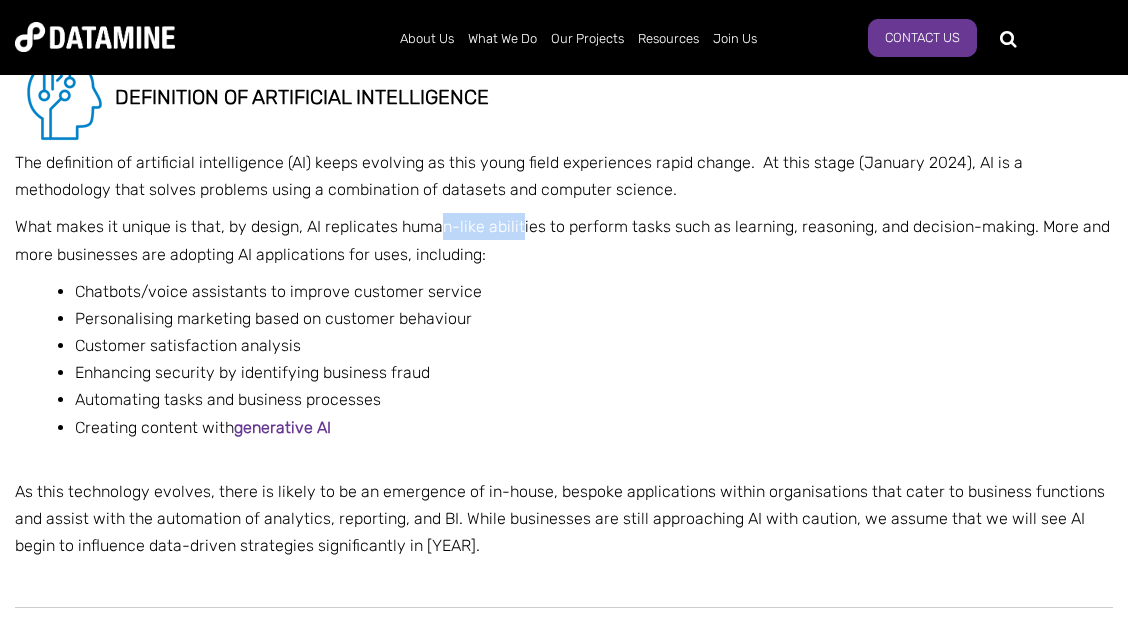 drag, startPoint x: 443, startPoint y: 220, endPoint x: 522, endPoint y: 241, distance: 81.7435 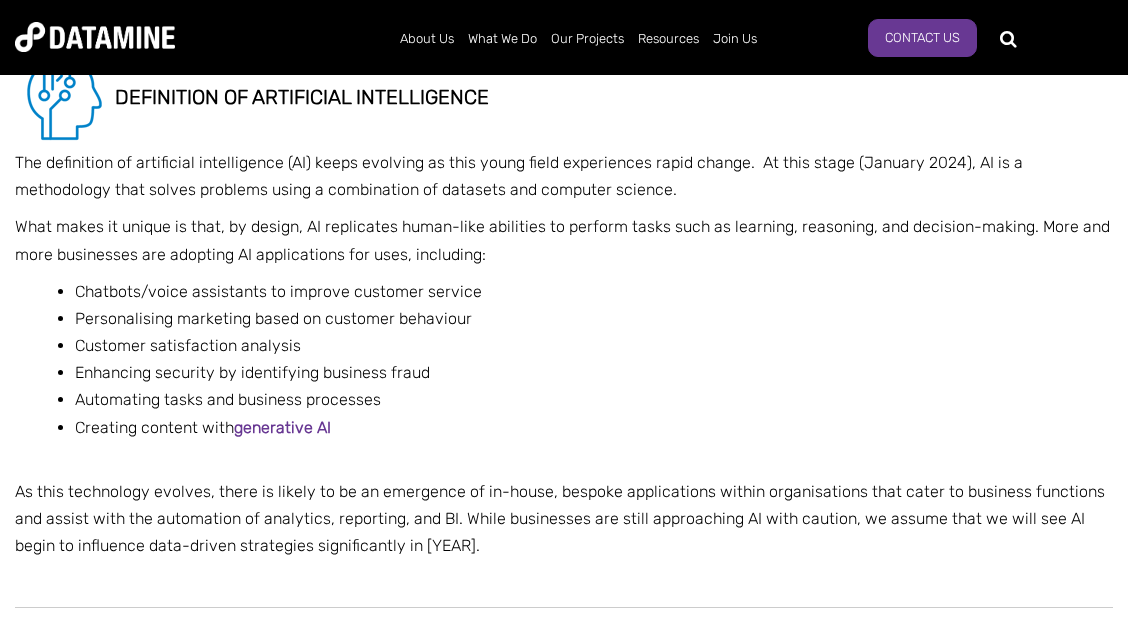 click on "Data, Analytics, Reporting, BI, and AI in 2024
what's in store?
The artificial intelligence boom since 2023 has changed the game – not just in the AI space but also in data, analytics, reporting, and business intelligence (BI). Becoming a data-driven organisation starts with having a clear definition of these terms.
A successful data strategy that delivers business advantage comes from developing your ability to use all five and integrating them together.
This article will provide you with a foundational understanding of data, analytics, reporting, BI, and AI – and our high-level predictions for them in 2024.  Next month, we will reveal areas of opportunity and overlap when these areas converge.  You can  sign up to receive the Datafix  newsletter and  read our predictions from your inbox.
datamine's 2024 data Predictions
Our big four predictions for 2024 are:
Emphasis on real-time analytics
More advanced data visualisation and reporting" at bounding box center (564, -655) 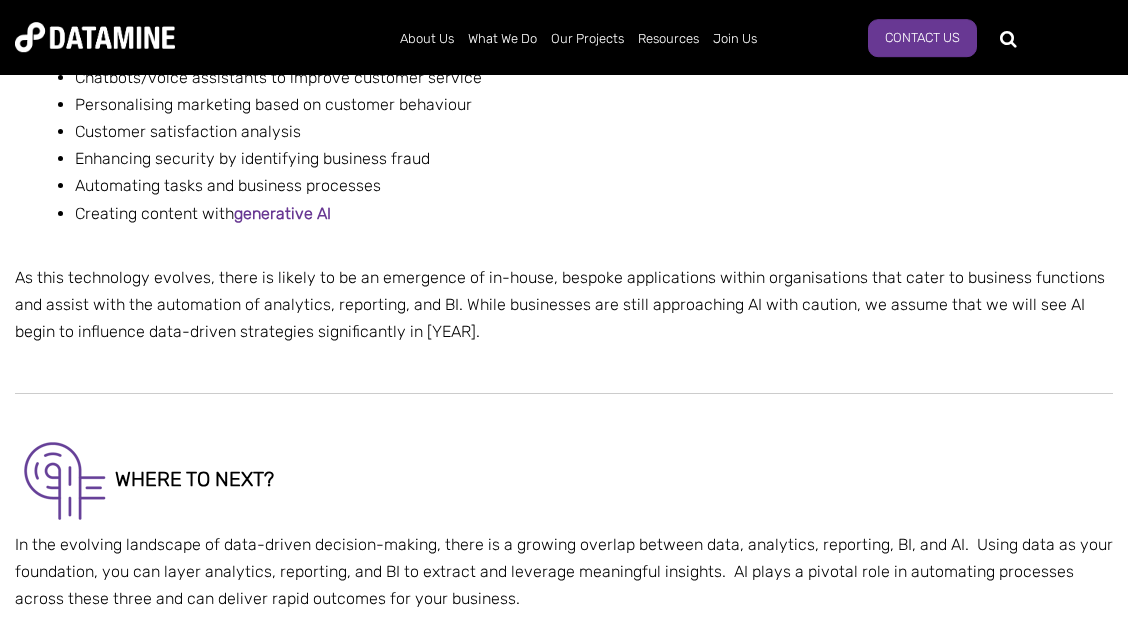 scroll, scrollTop: 3456, scrollLeft: 0, axis: vertical 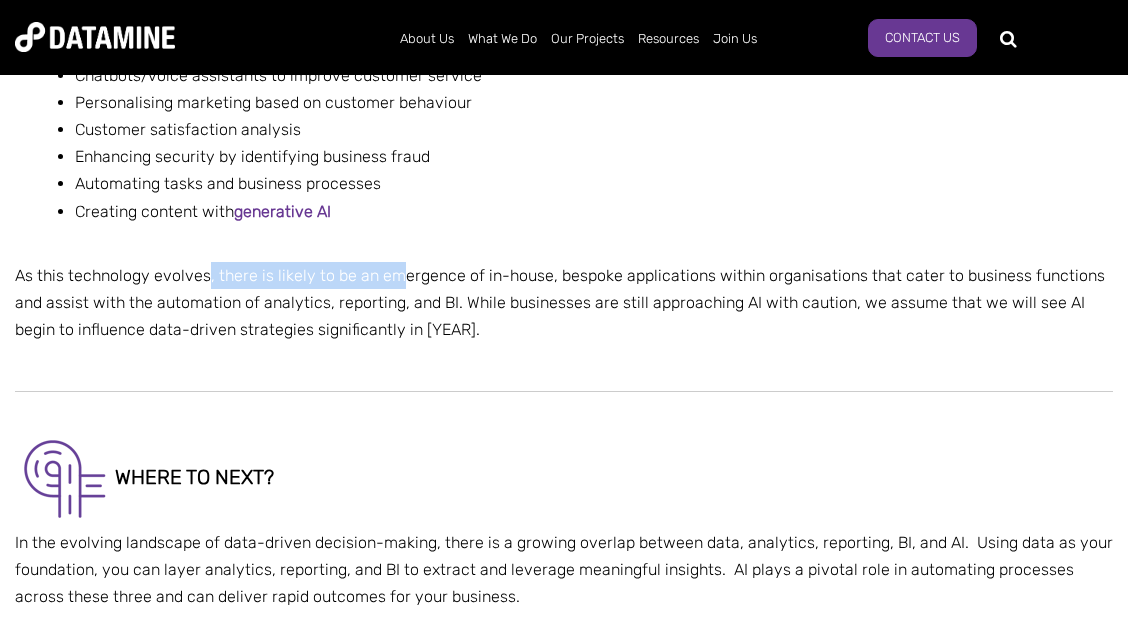 drag, startPoint x: 208, startPoint y: 271, endPoint x: 403, endPoint y: 279, distance: 195.16403 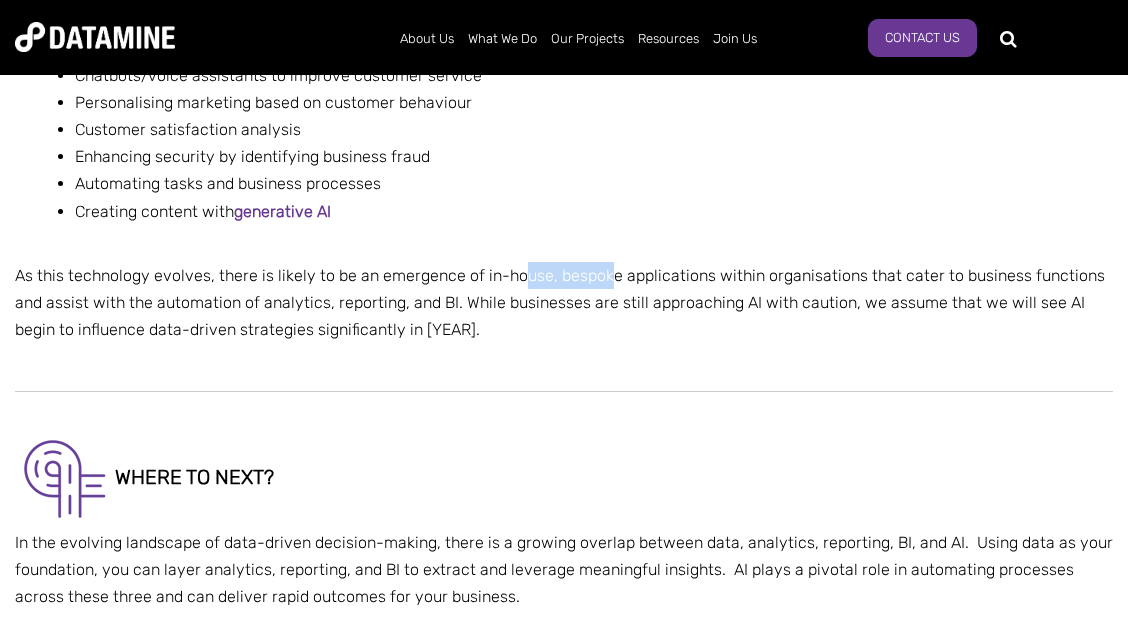 drag, startPoint x: 539, startPoint y: 285, endPoint x: 623, endPoint y: 283, distance: 84.0238 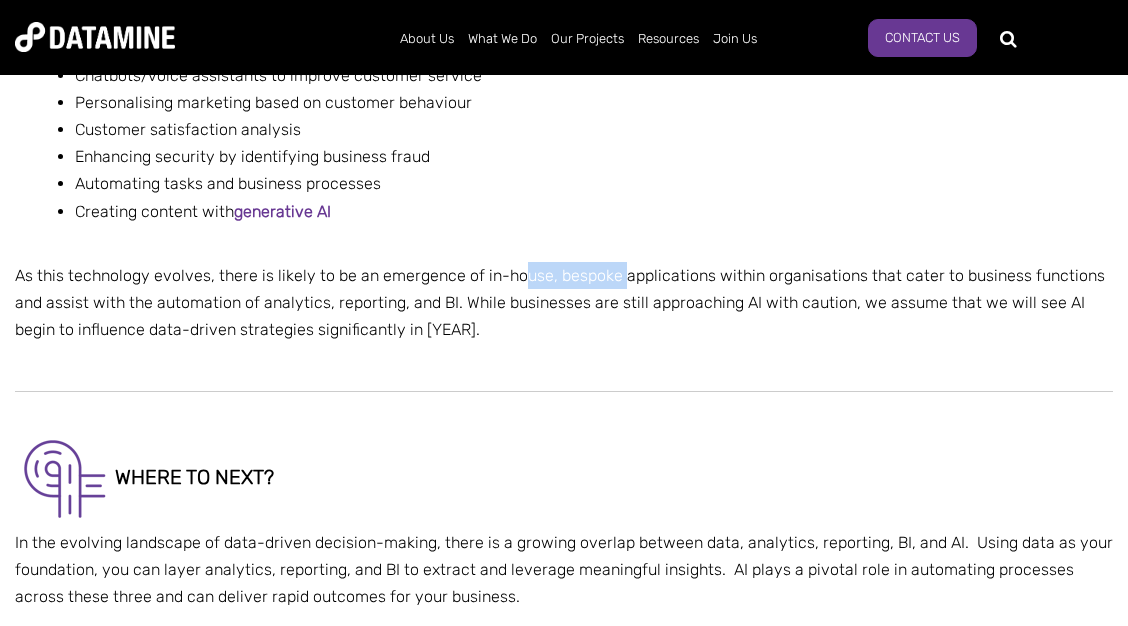 click on "As this technology evolves, there is likely to be an emergence of in-house, bespoke applications within organisations that cater to business functions and assist with the automation of analytics, reporting, and BI. While businesses are still approaching AI with caution, we assume that we will see AI begin to influence data-driven strategies significantly in 2024." at bounding box center [564, 303] 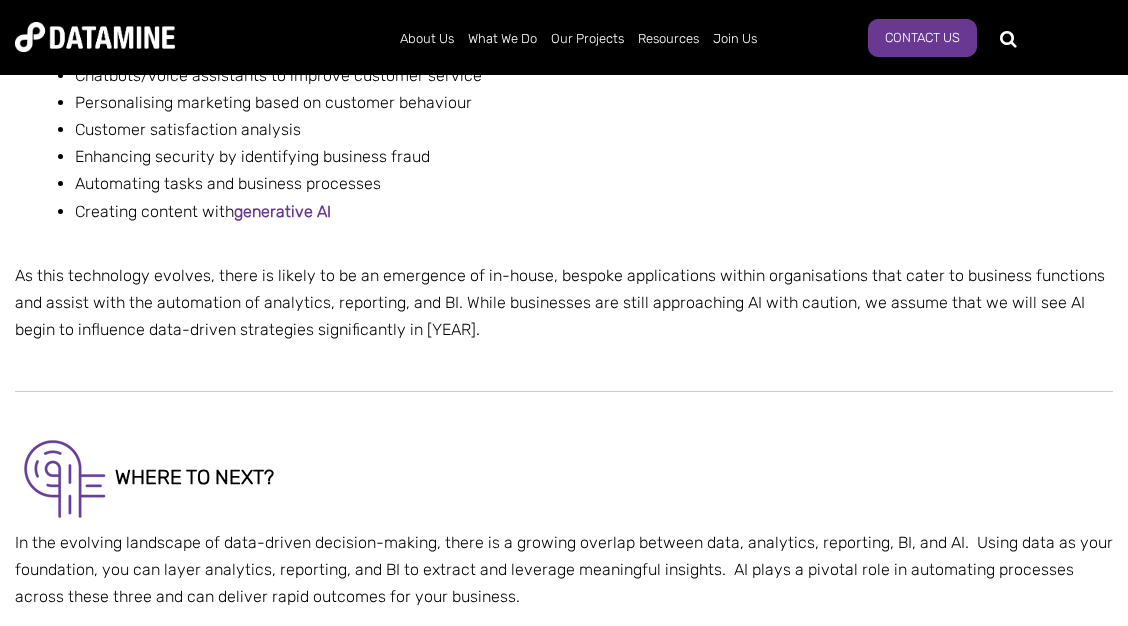 click on "As this technology evolves, there is likely to be an emergence of in-house, bespoke applications within organisations that cater to business functions and assist with the automation of analytics, reporting, and BI. While businesses are still approaching AI with caution, we assume that we will see AI begin to influence data-driven strategies significantly in 2024." at bounding box center (564, 303) 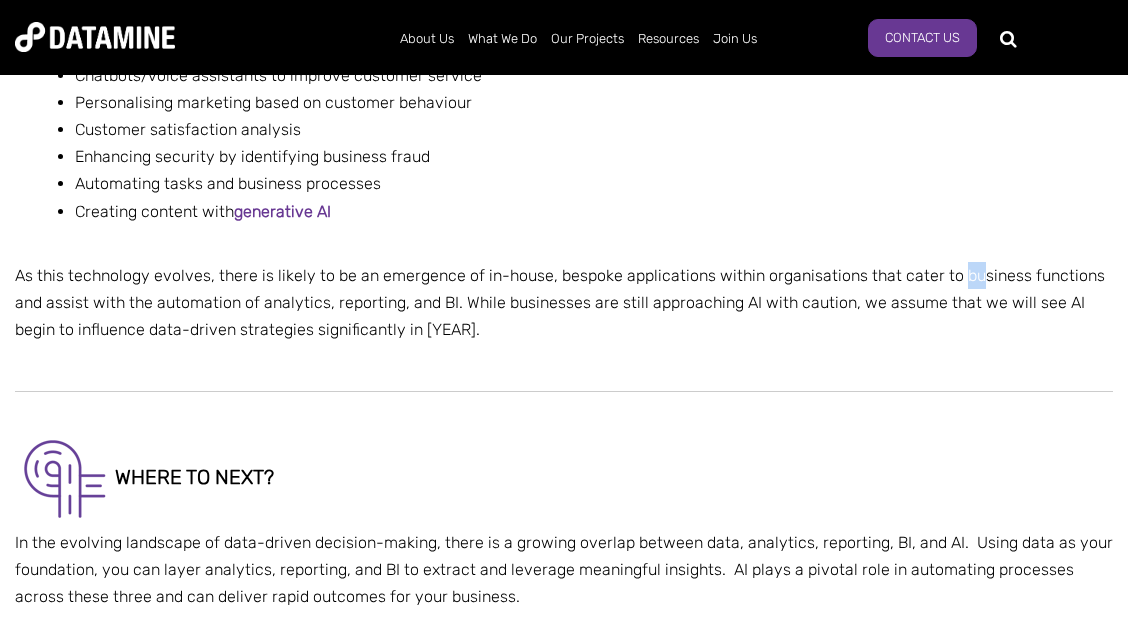 click on "As this technology evolves, there is likely to be an emergence of in-house, bespoke applications within organisations that cater to business functions and assist with the automation of analytics, reporting, and BI. While businesses are still approaching AI with caution, we assume that we will see AI begin to influence data-driven strategies significantly in 2024." at bounding box center [564, 303] 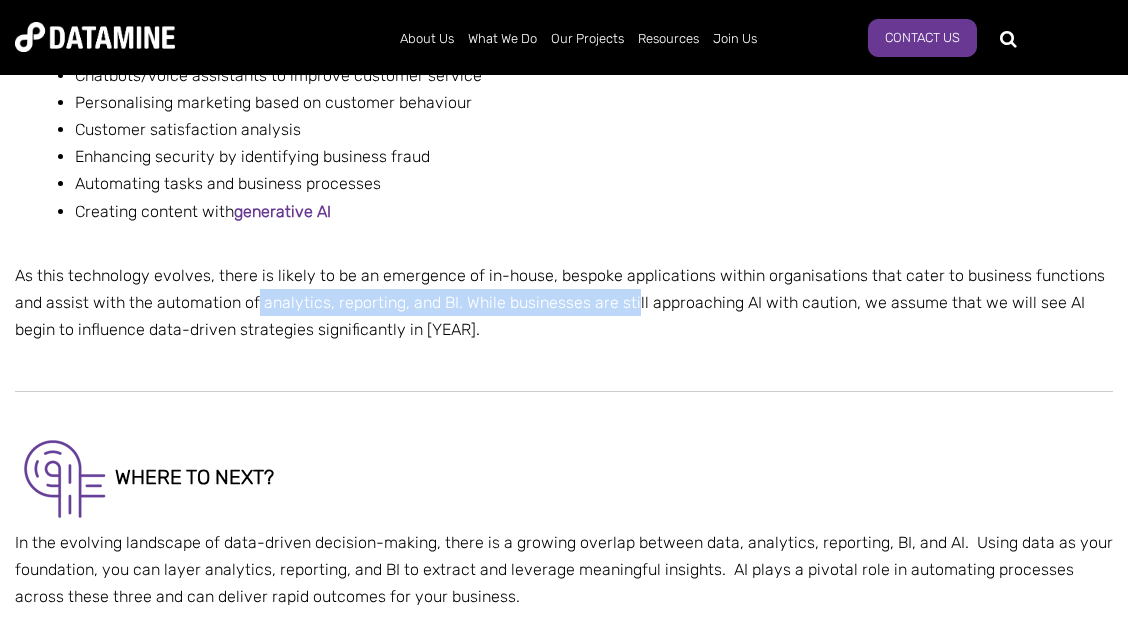 drag, startPoint x: 328, startPoint y: 317, endPoint x: 632, endPoint y: 314, distance: 304.0148 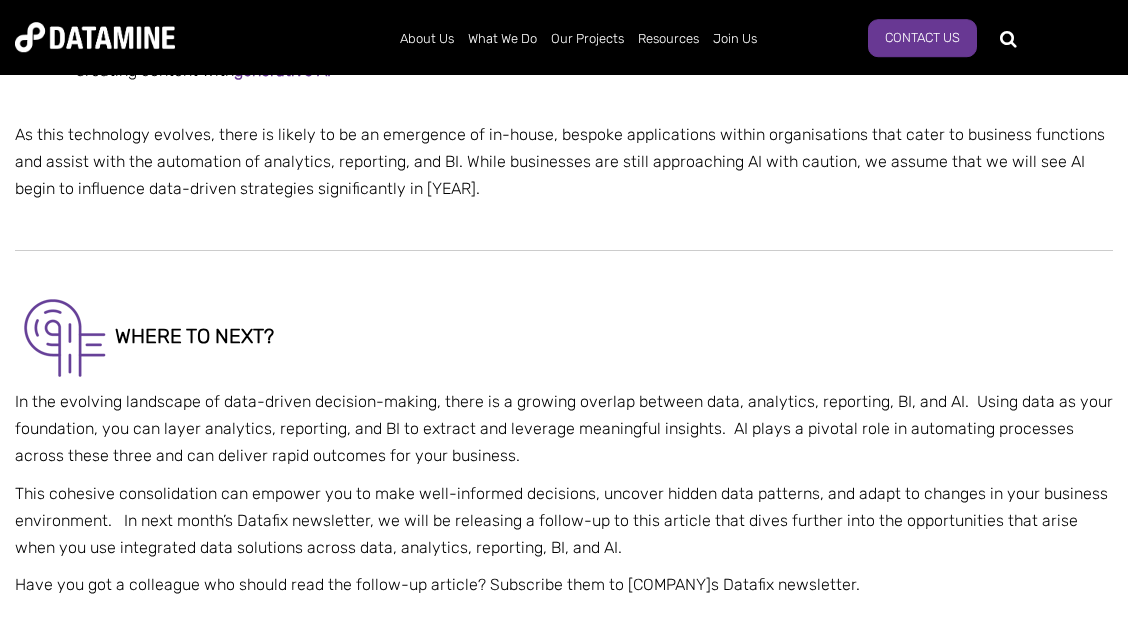 scroll, scrollTop: 3780, scrollLeft: 0, axis: vertical 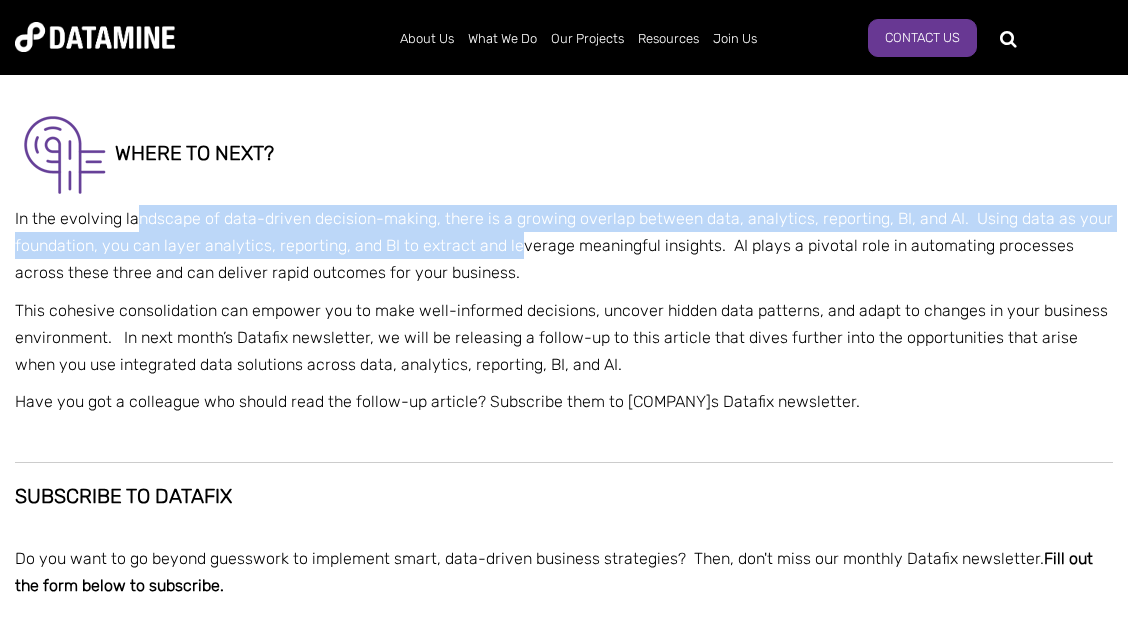 drag, startPoint x: 136, startPoint y: 229, endPoint x: 515, endPoint y: 241, distance: 379.1899 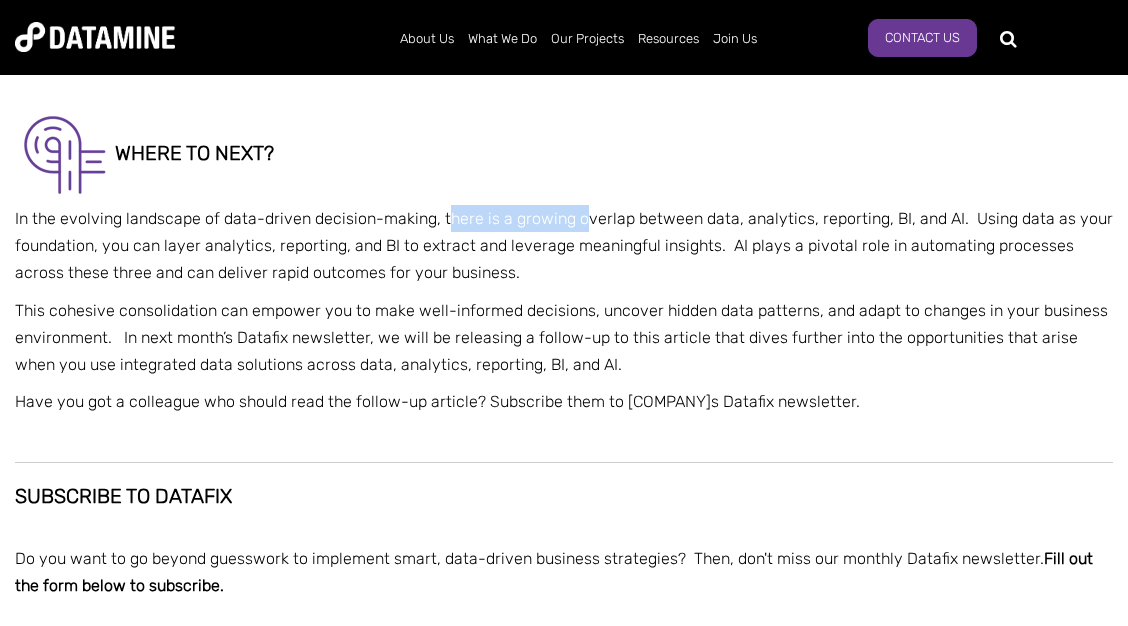 drag, startPoint x: 454, startPoint y: 222, endPoint x: 584, endPoint y: 228, distance: 130.13838 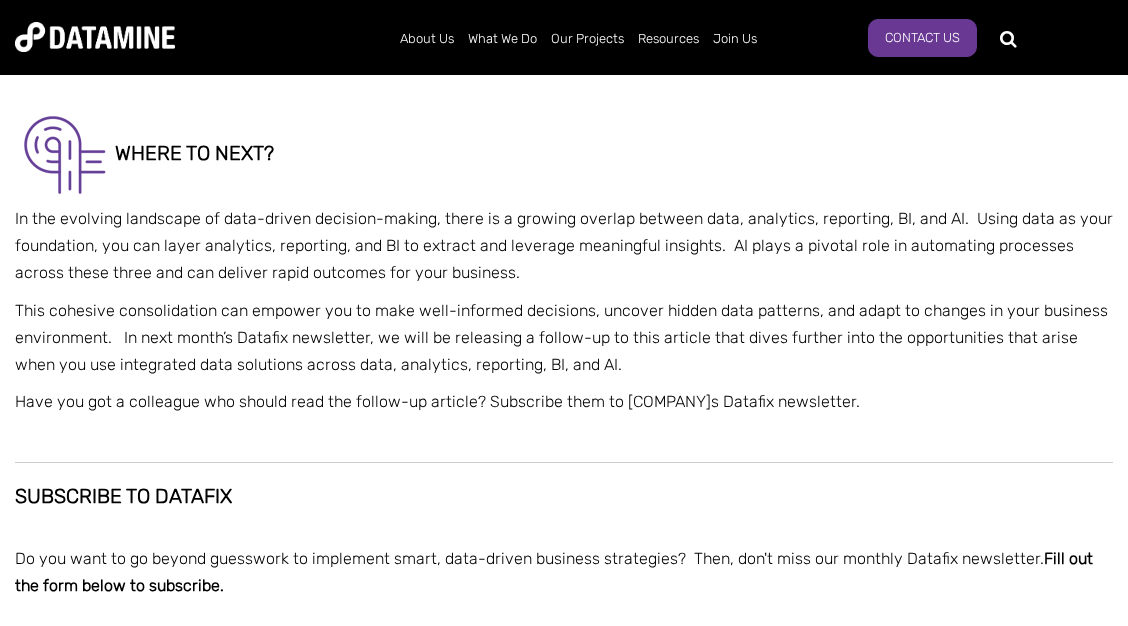 click on "In the evolving landscape of data-driven decision-making, there is a growing overlap between data, analytics, reporting, BI, and AI.  Using data as your foundation, you can layer analytics, reporting, and BI to extract and leverage meaningful insights.  AI plays a pivotal role in automating processes across these three and can deliver rapid outcomes for your business." at bounding box center [564, 246] 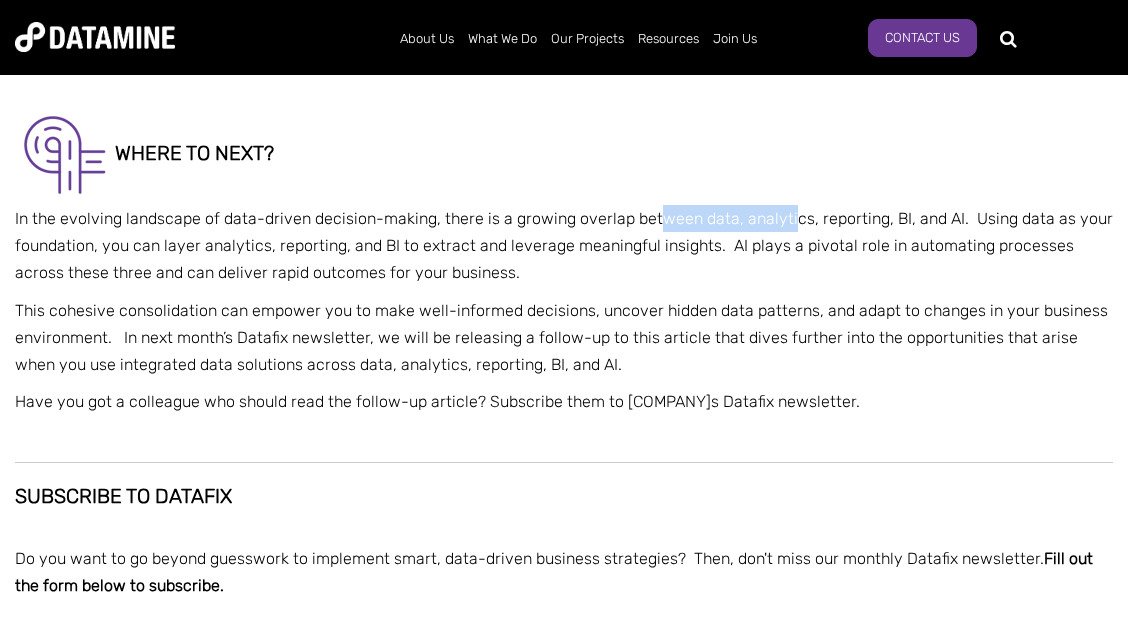 drag, startPoint x: 728, startPoint y: 219, endPoint x: 799, endPoint y: 217, distance: 71.02816 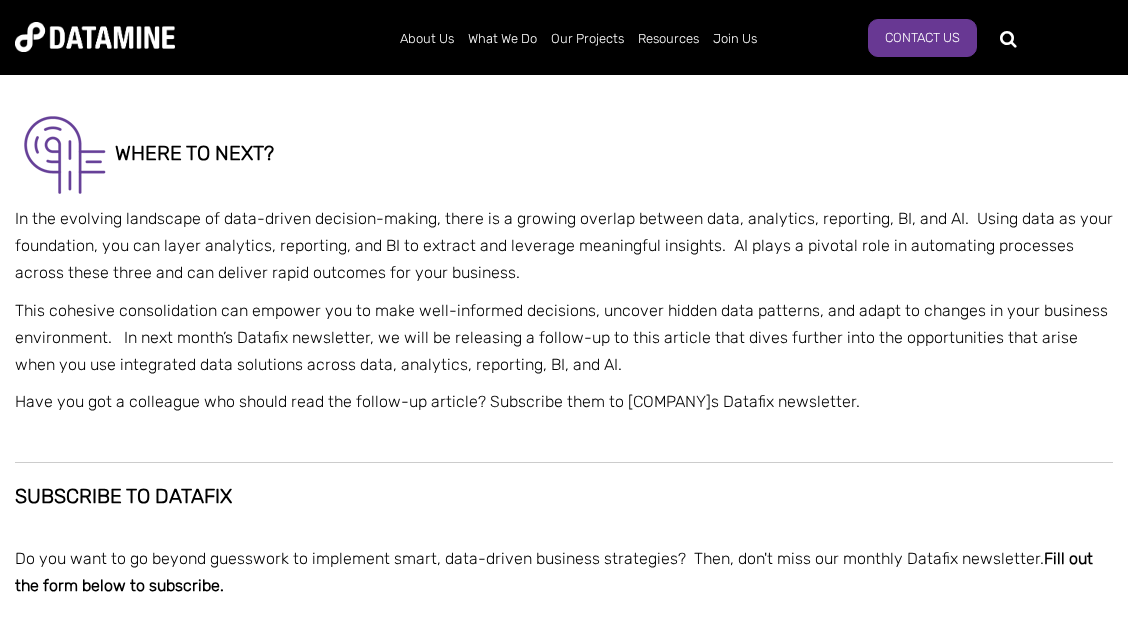 click on "In the evolving landscape of data-driven decision-making, there is a growing overlap between data, analytics, reporting, BI, and AI.  Using data as your foundation, you can layer analytics, reporting, and BI to extract and leverage meaningful insights.  AI plays a pivotal role in automating processes across these three and can deliver rapid outcomes for your business." at bounding box center [564, 246] 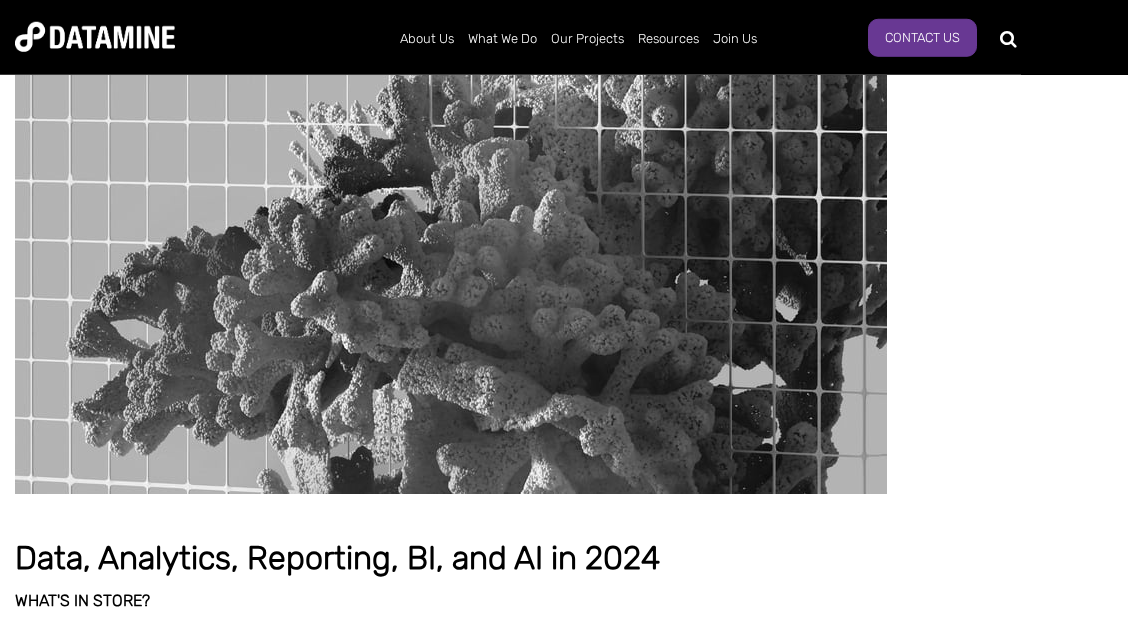 scroll, scrollTop: 0, scrollLeft: 0, axis: both 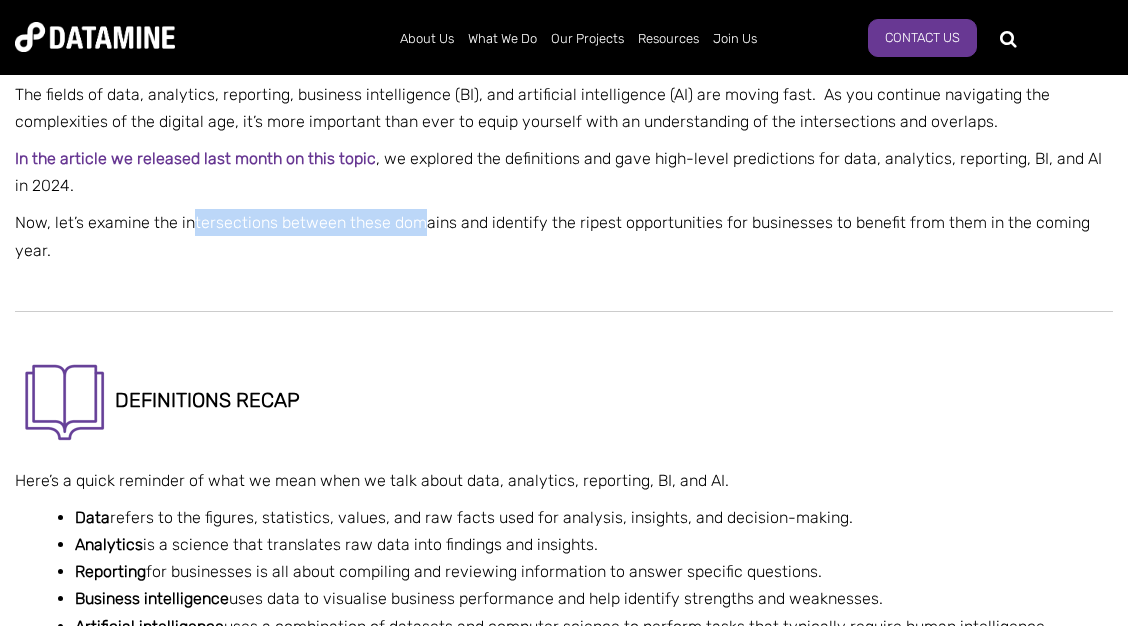 drag, startPoint x: 196, startPoint y: 211, endPoint x: 433, endPoint y: 206, distance: 237.05273 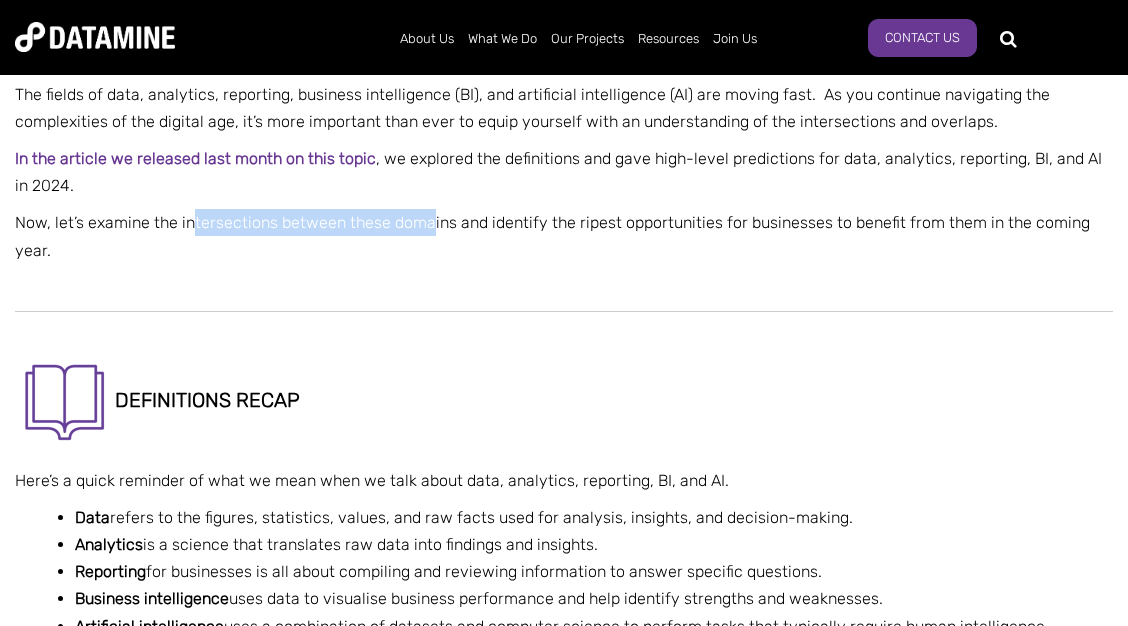 click on "Opportunities in Data, Analytics, Reporting, BI, and AI
Overlaps and our predictions
The fields of data, analytics, reporting, business intelligence (BI), and artificial intelligence (AI) are moving fast.  As you continue navigating the complexities of the digital age, it’s more important than ever to equip yourself with an understanding of the intersections and overlaps.
In the article we released last month on this topic , we explored the definitions and gave high-level predictions for data, analytics, reporting, BI, and AI in 2024.
Now, let’s examine the intersections between these domains and identify the ripest opportunities for businesses to benefit from them in the coming year.
definitions recap
Here’s a quick reminder of what we mean when we talk about data, analytics, reporting, BI, and AI.
Data  refers to the figures, statistics, values, and raw facts used for analysis, insights, and decision-making.
Analytics
Reporting" at bounding box center (564, 3476) 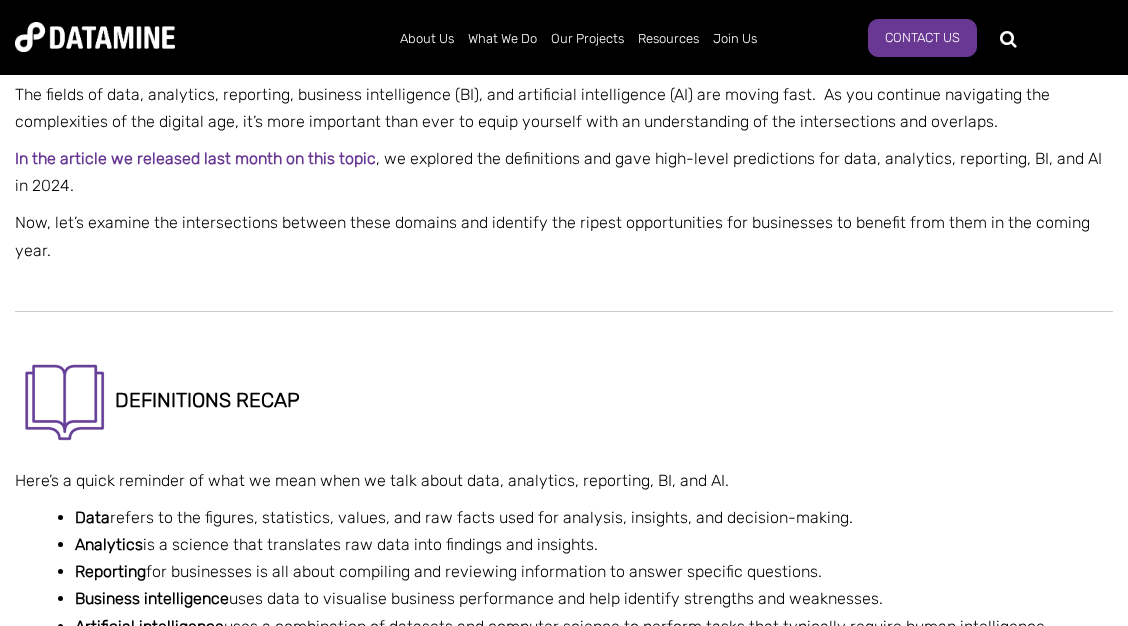 drag, startPoint x: 516, startPoint y: 208, endPoint x: 530, endPoint y: 208, distance: 14 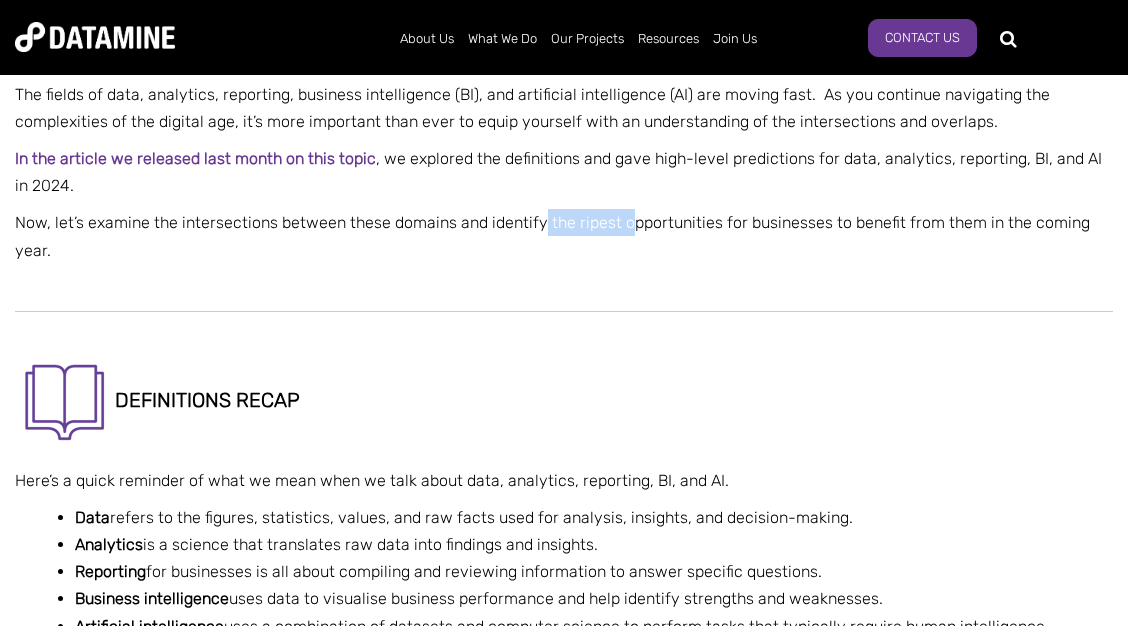 drag, startPoint x: 544, startPoint y: 210, endPoint x: 669, endPoint y: 216, distance: 125.14392 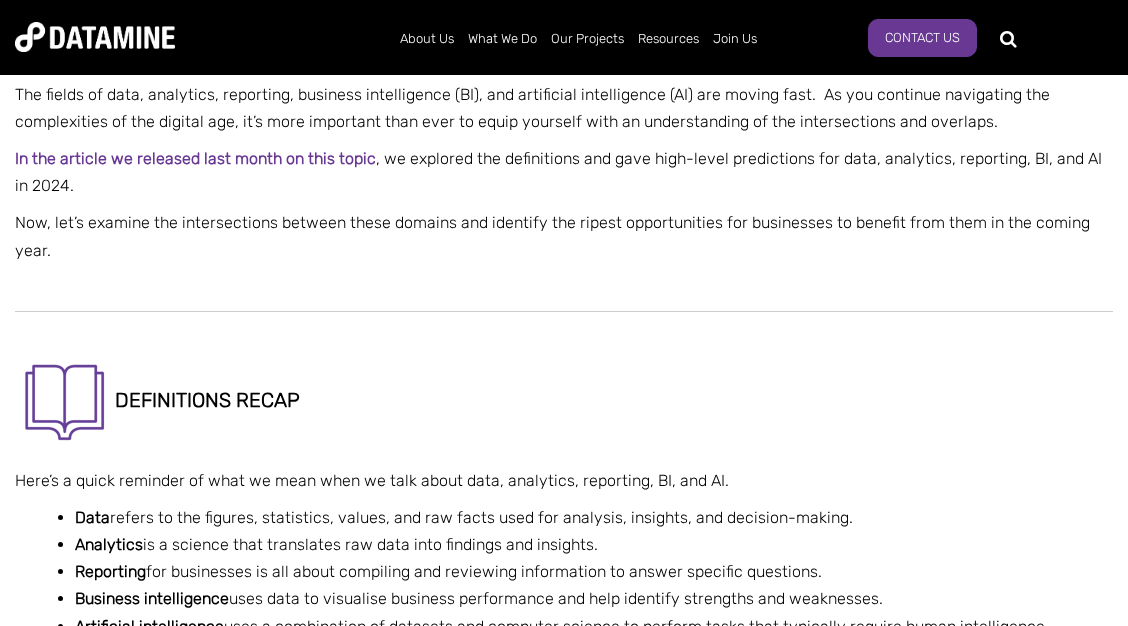 click on "Now, let’s examine the intersections between these domains and identify the ripest opportunities for businesses to benefit from them in the coming year." at bounding box center [564, 236] 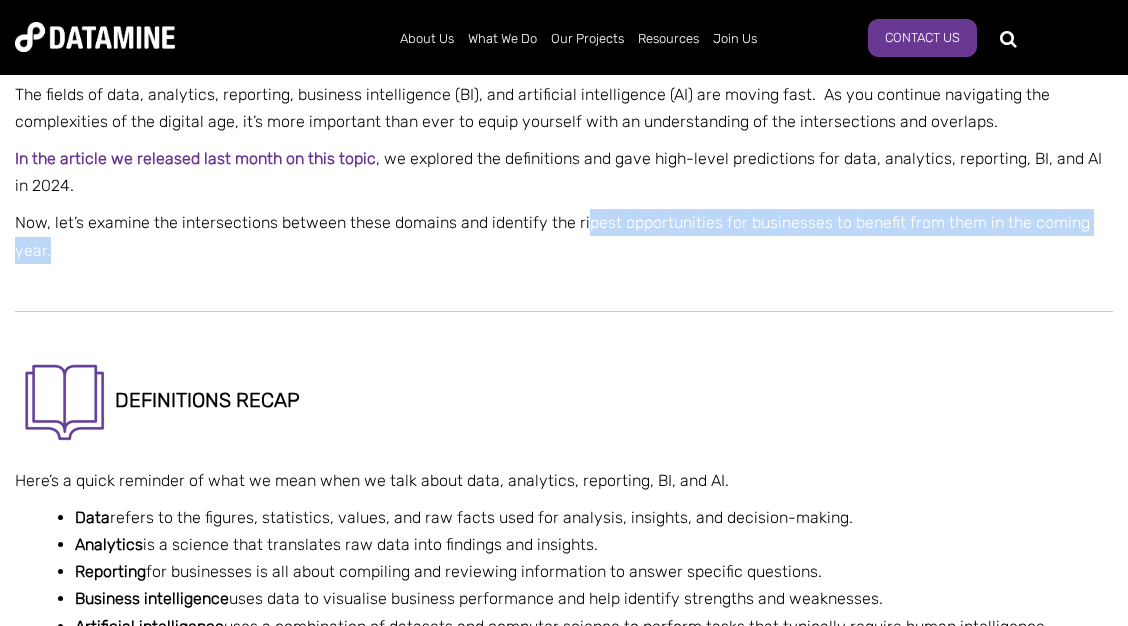drag, startPoint x: 631, startPoint y: 227, endPoint x: 750, endPoint y: 241, distance: 119.8207 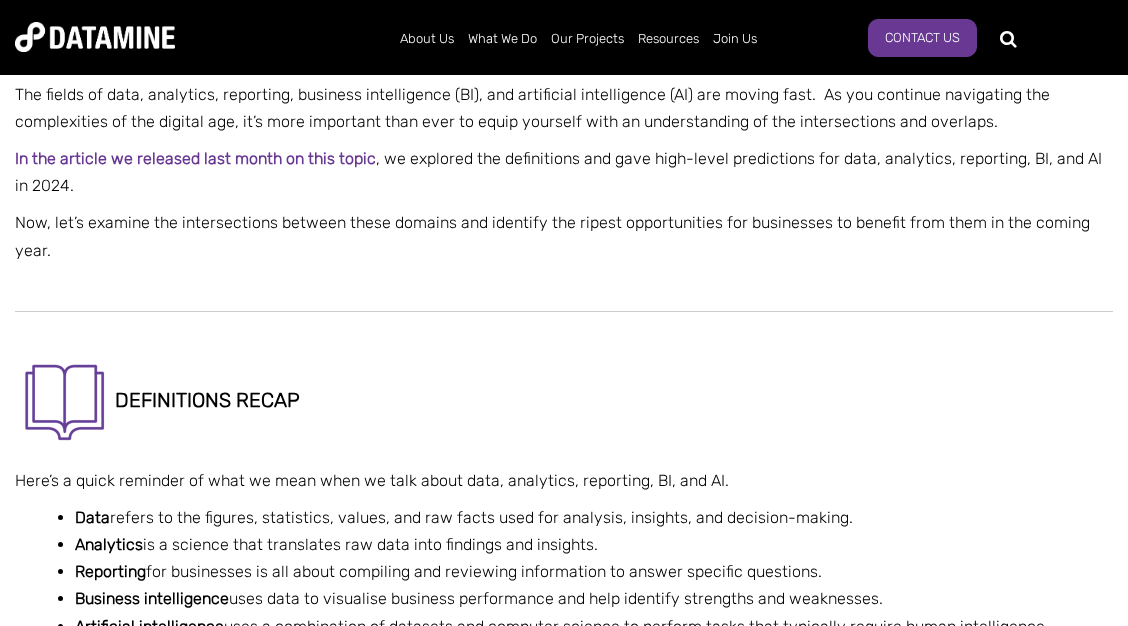 click on "Now, let’s examine the intersections between these domains and identify the ripest opportunities for businesses to benefit from them in the coming year." at bounding box center (564, 236) 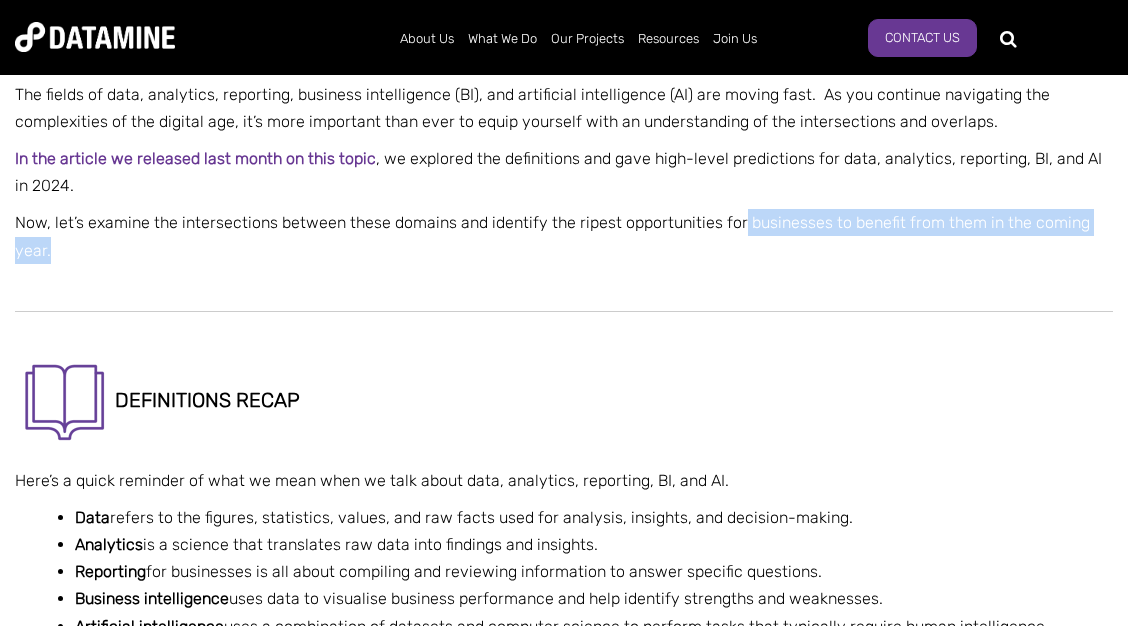 drag, startPoint x: 740, startPoint y: 228, endPoint x: 860, endPoint y: 239, distance: 120.50311 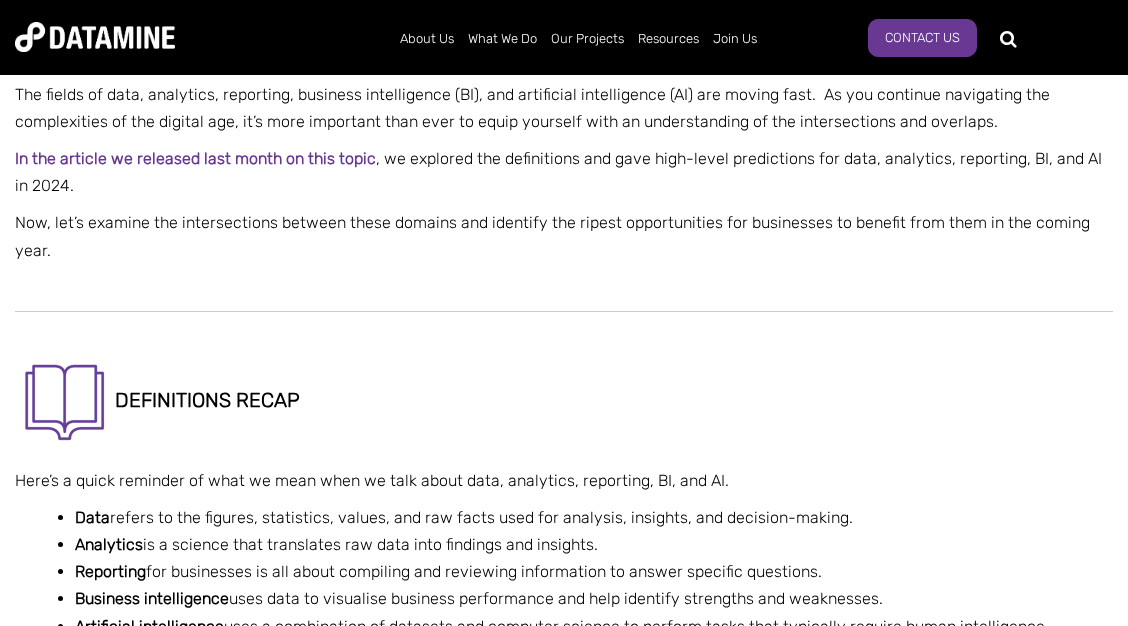 drag, startPoint x: 781, startPoint y: 216, endPoint x: 964, endPoint y: 213, distance: 183.02458 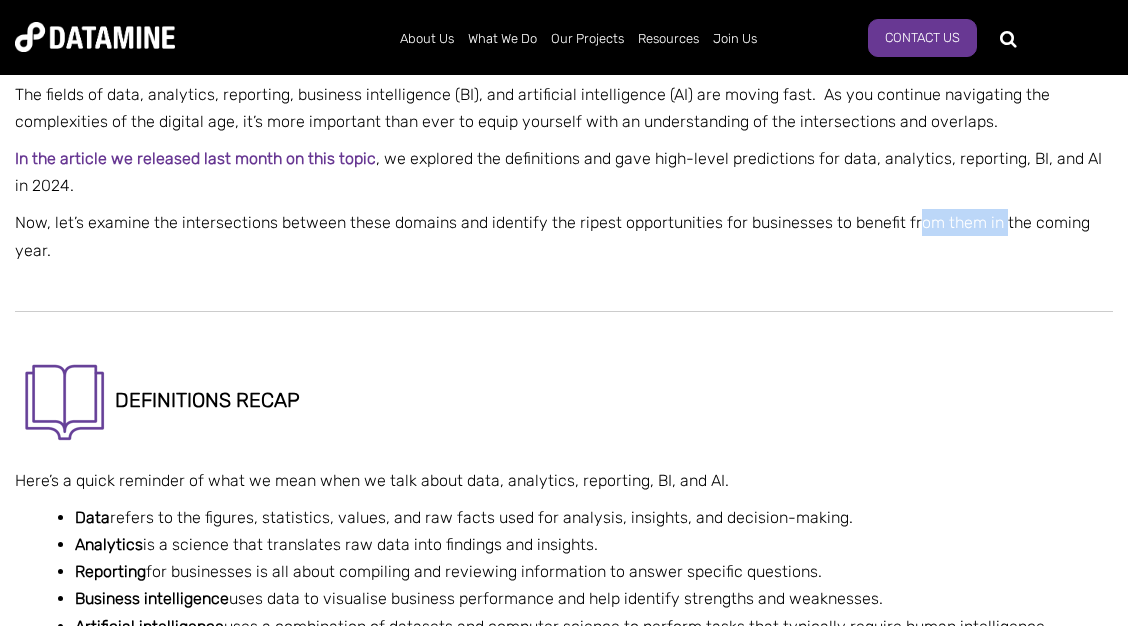 drag, startPoint x: 964, startPoint y: 213, endPoint x: 1000, endPoint y: 220, distance: 36.67424 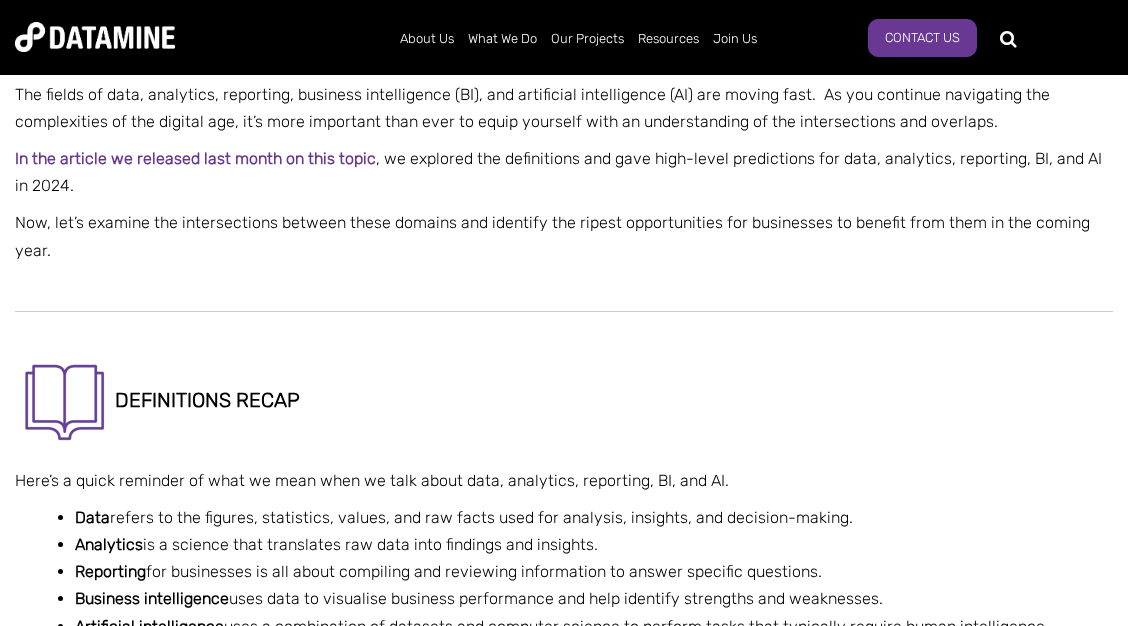 drag, startPoint x: 886, startPoint y: 224, endPoint x: 850, endPoint y: 240, distance: 39.39543 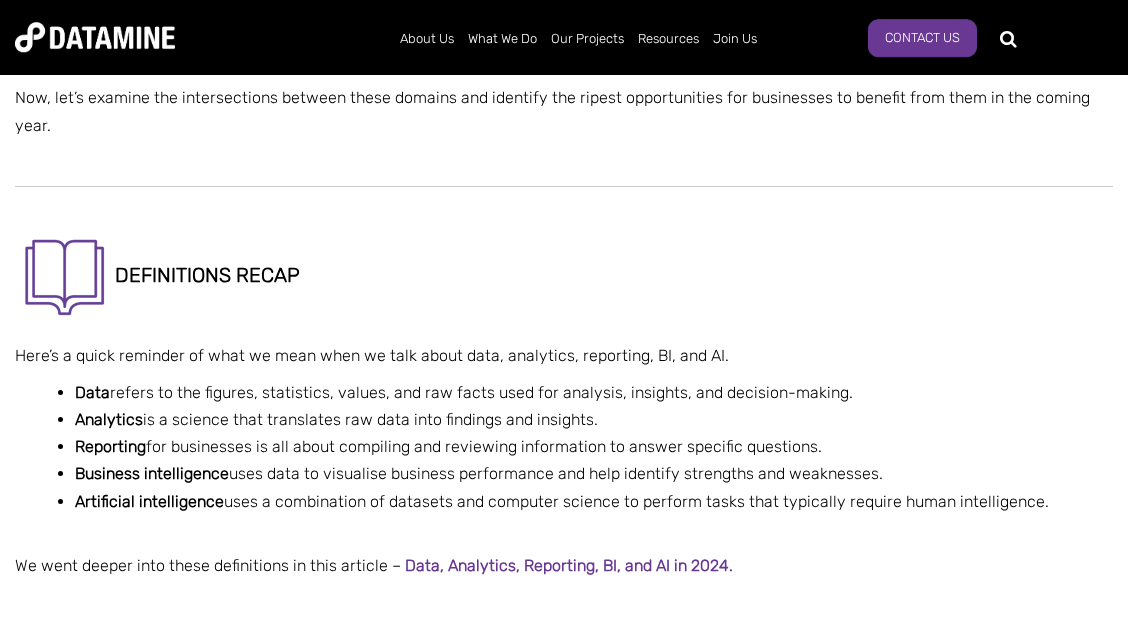 scroll, scrollTop: 1080, scrollLeft: 0, axis: vertical 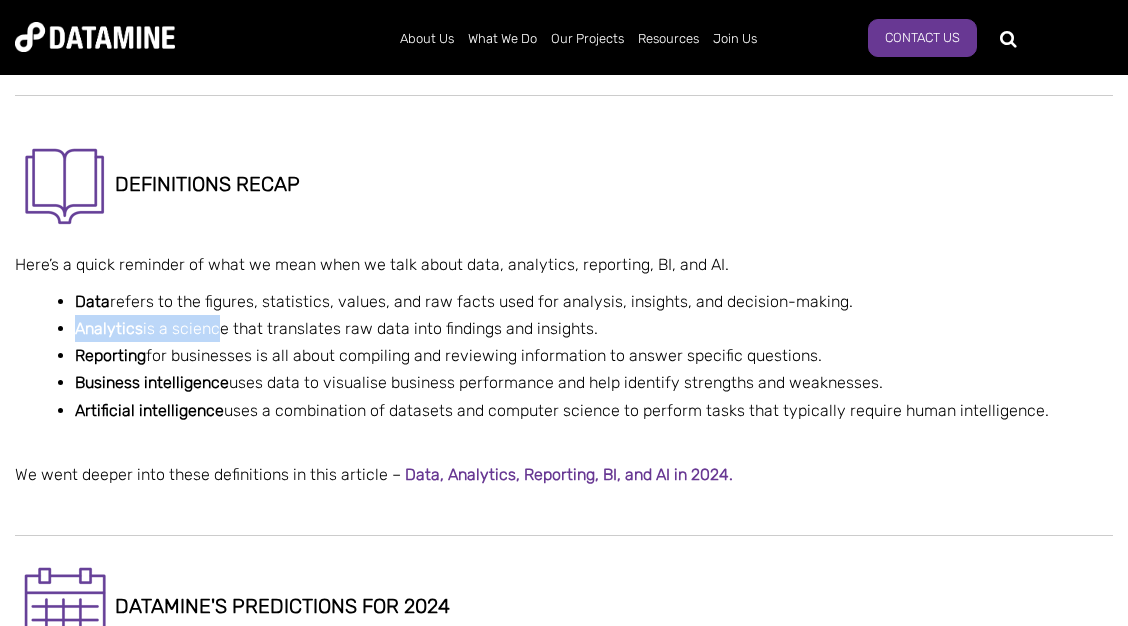drag, startPoint x: 79, startPoint y: 318, endPoint x: 221, endPoint y: 330, distance: 142.50613 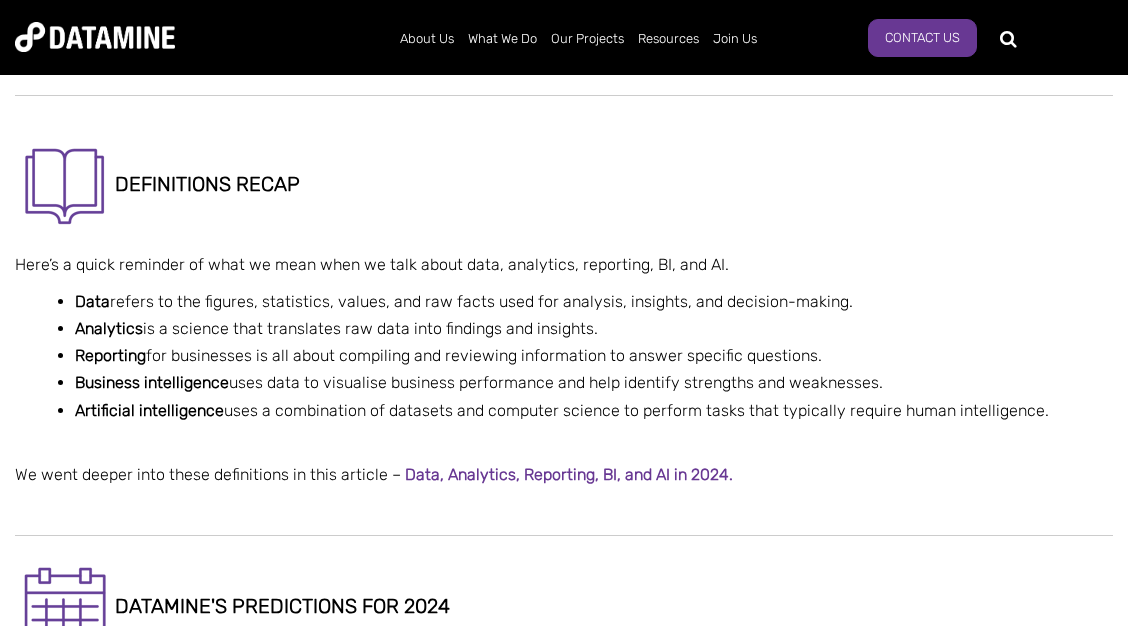 click on "Analytics  is a science that translates raw data into findings and insights." at bounding box center [594, 328] 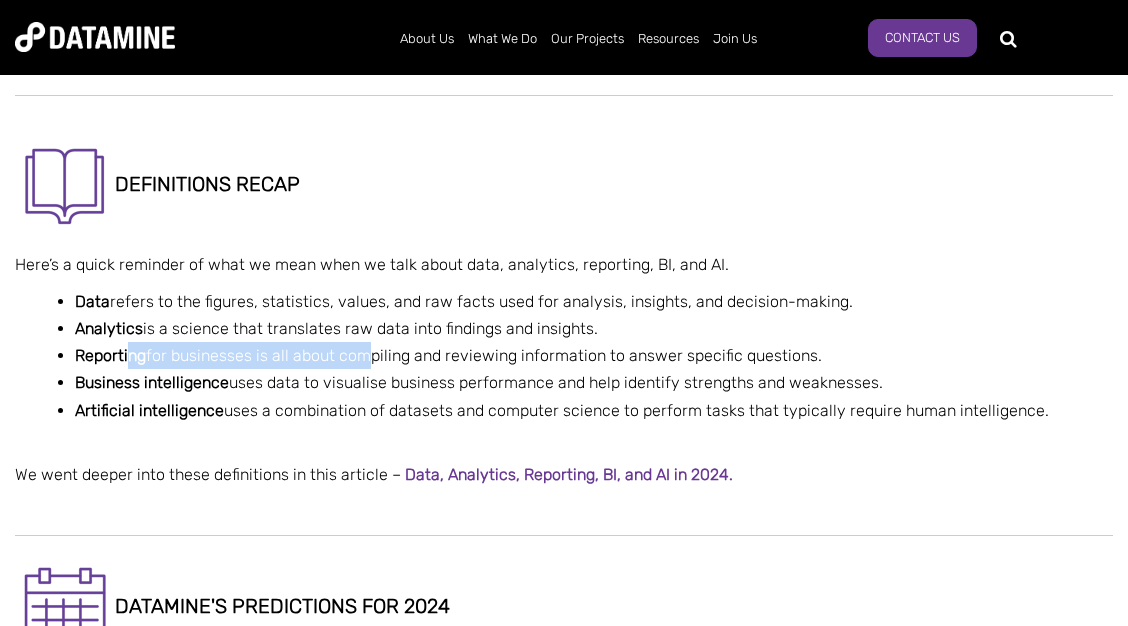 drag, startPoint x: 132, startPoint y: 365, endPoint x: 375, endPoint y: 366, distance: 243.00206 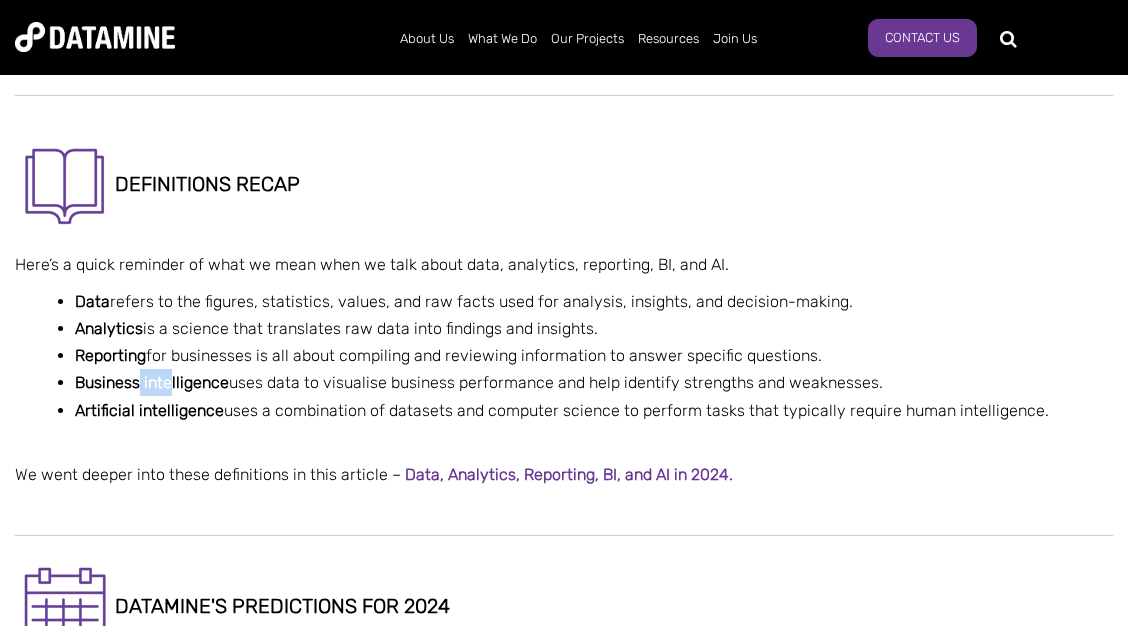 drag, startPoint x: 165, startPoint y: 396, endPoint x: 99, endPoint y: 391, distance: 66.189125 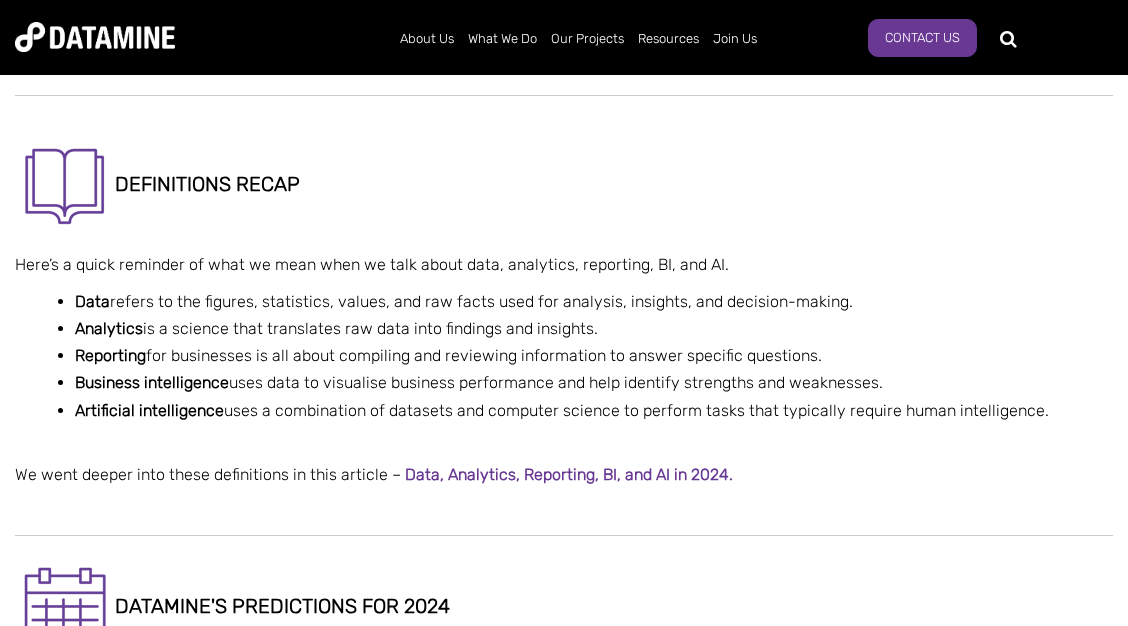 click on "Business intelligence" at bounding box center (152, 382) 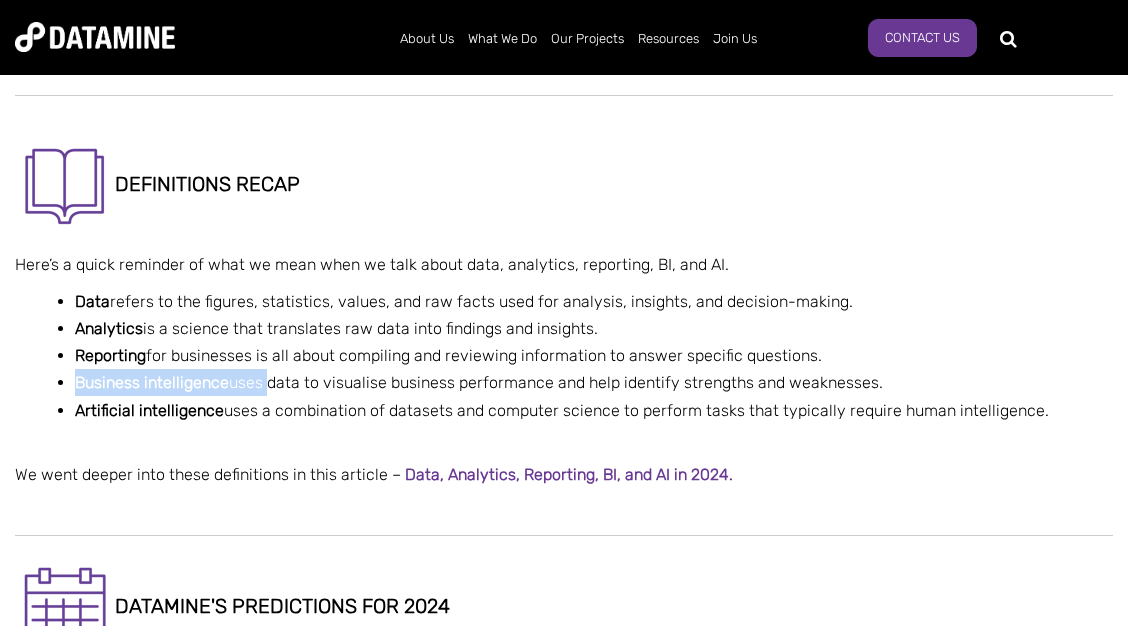 drag, startPoint x: 79, startPoint y: 383, endPoint x: 277, endPoint y: 383, distance: 198 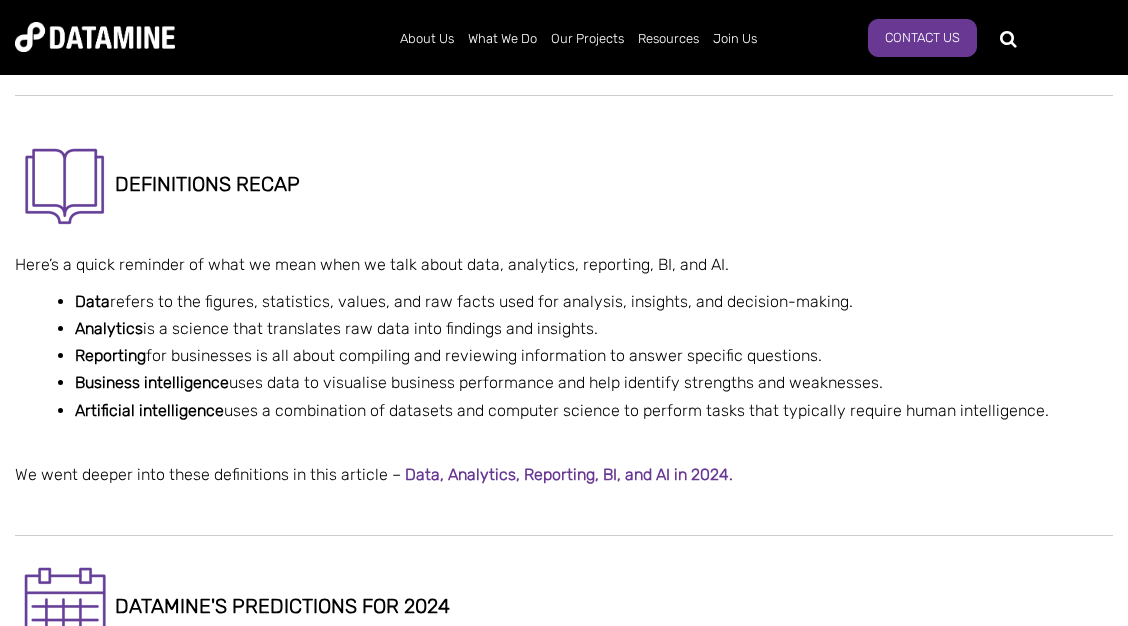 drag, startPoint x: 200, startPoint y: 389, endPoint x: 281, endPoint y: 389, distance: 81 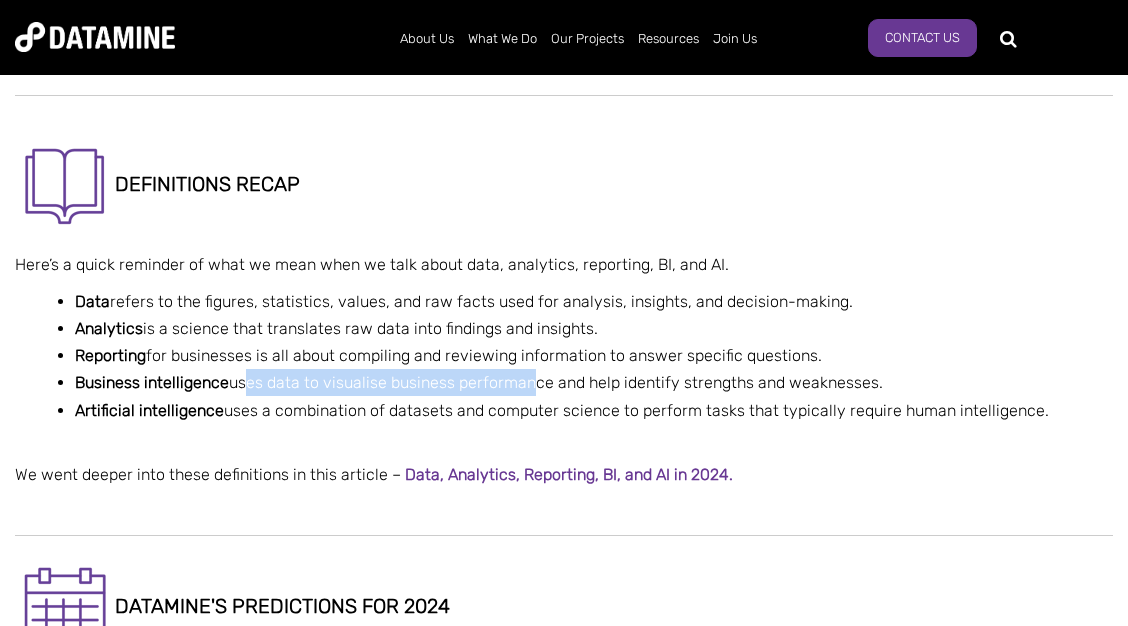 drag, startPoint x: 254, startPoint y: 389, endPoint x: 543, endPoint y: 390, distance: 289.00174 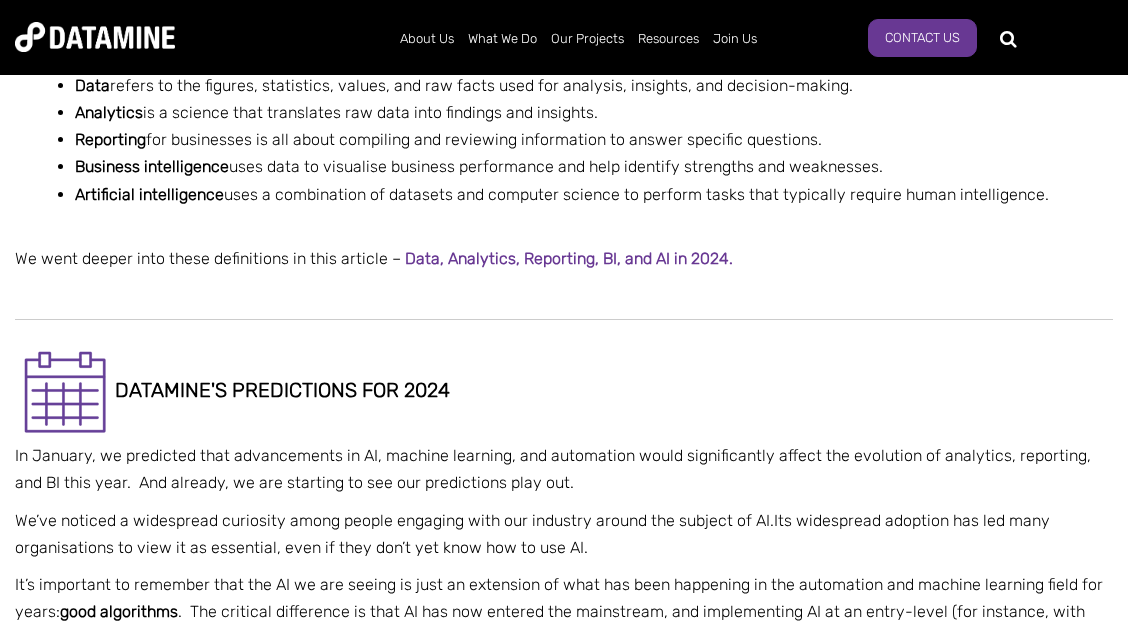 scroll, scrollTop: 1512, scrollLeft: 0, axis: vertical 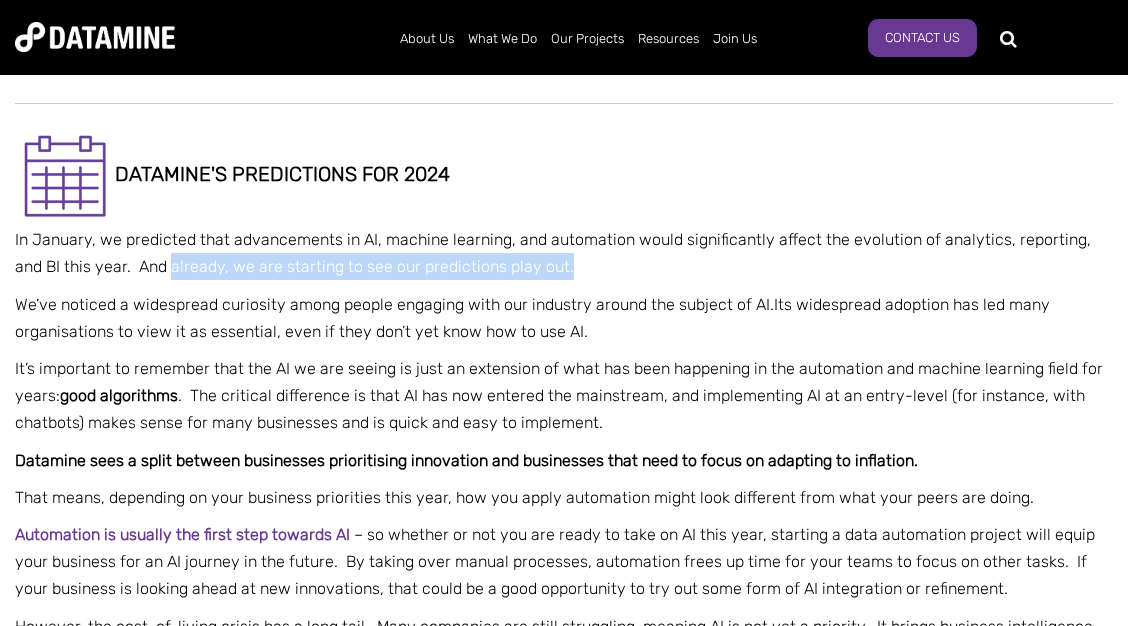 drag, startPoint x: 209, startPoint y: 276, endPoint x: 719, endPoint y: 280, distance: 510.0157 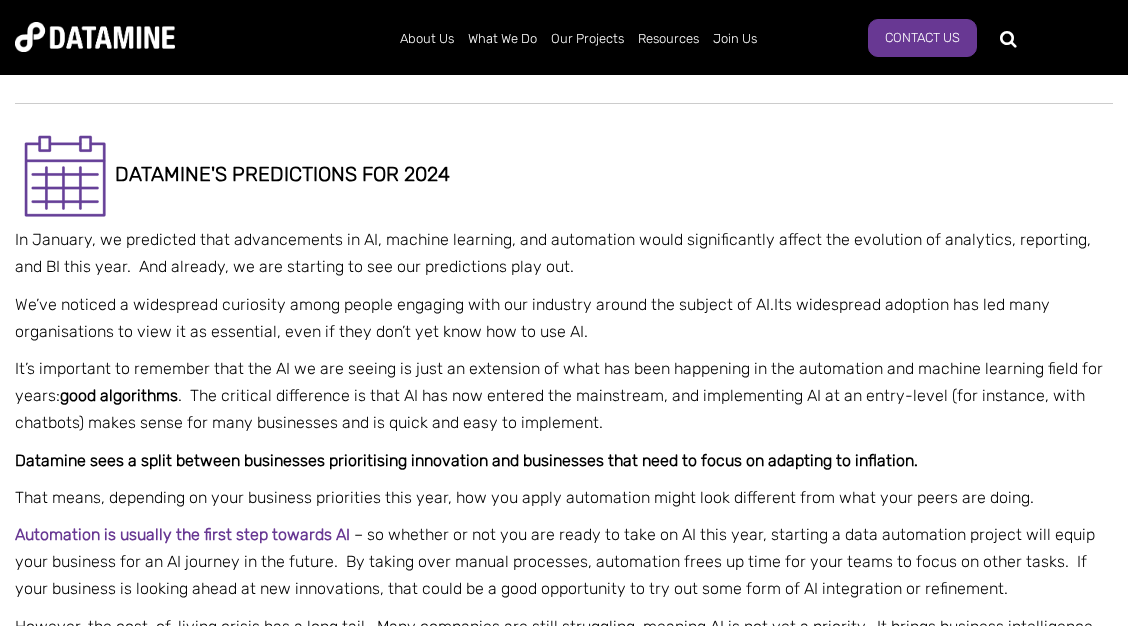 click on "In January, we predicted that advancements in AI, machine learning, and automation would significantly affect the evolution of analytics, reporting, and BI this year.  And already, we are starting to see our predictions play out." at bounding box center (564, 253) 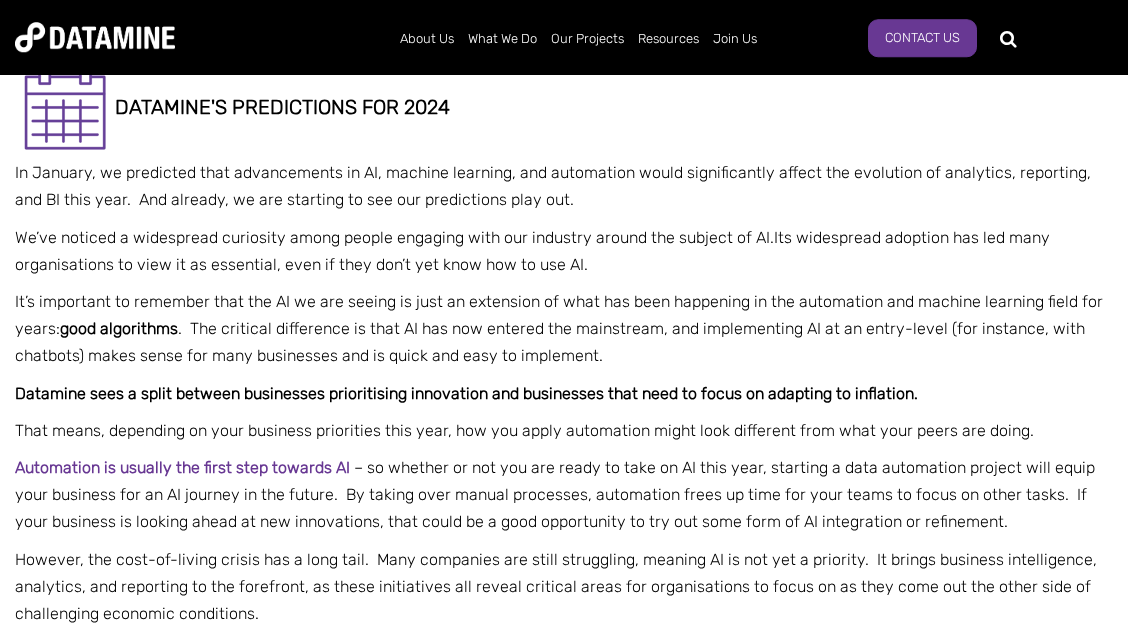 scroll, scrollTop: 1620, scrollLeft: 0, axis: vertical 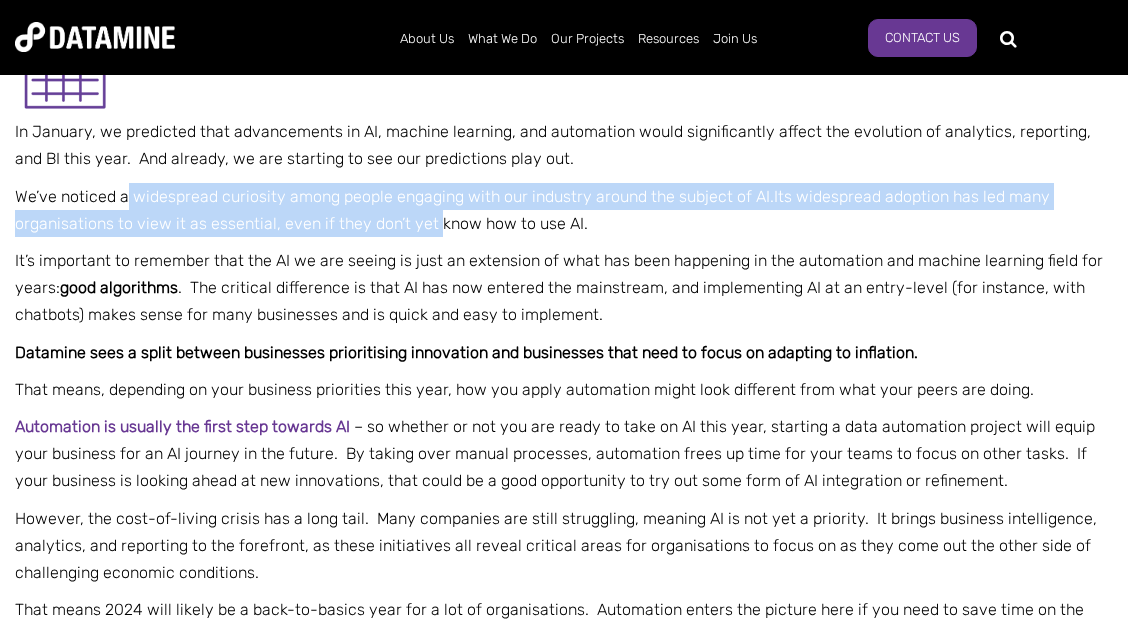 drag, startPoint x: 360, startPoint y: 234, endPoint x: 448, endPoint y: 235, distance: 88.005684 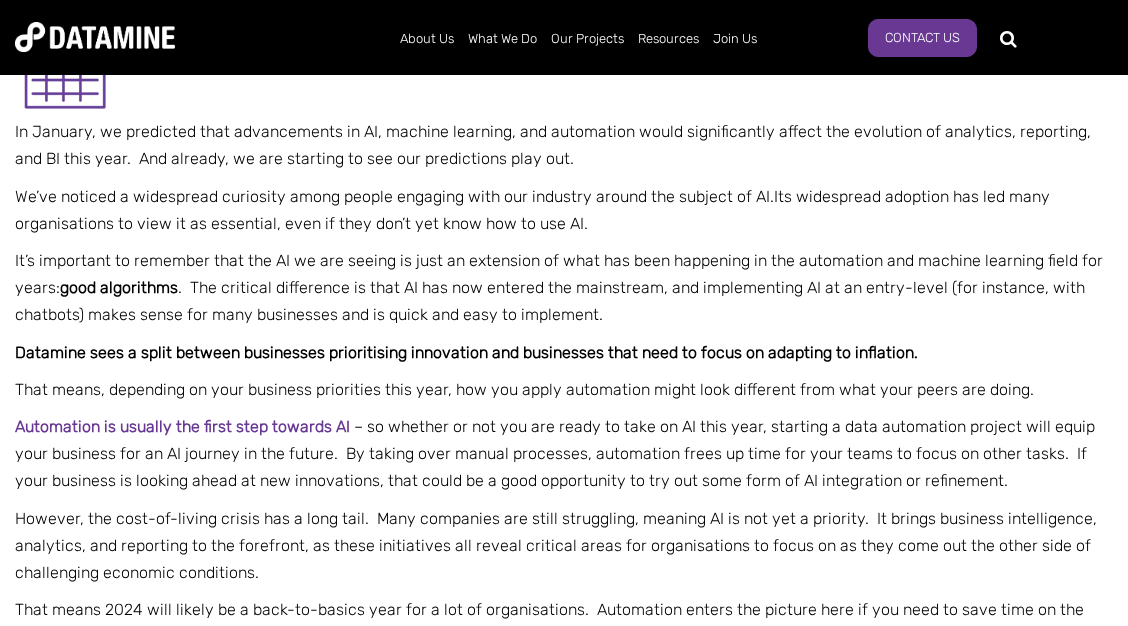 click on "Its widespread adoption has led many organisations to view it as essential, even if they don’t yet know how to use AI." at bounding box center (532, 210) 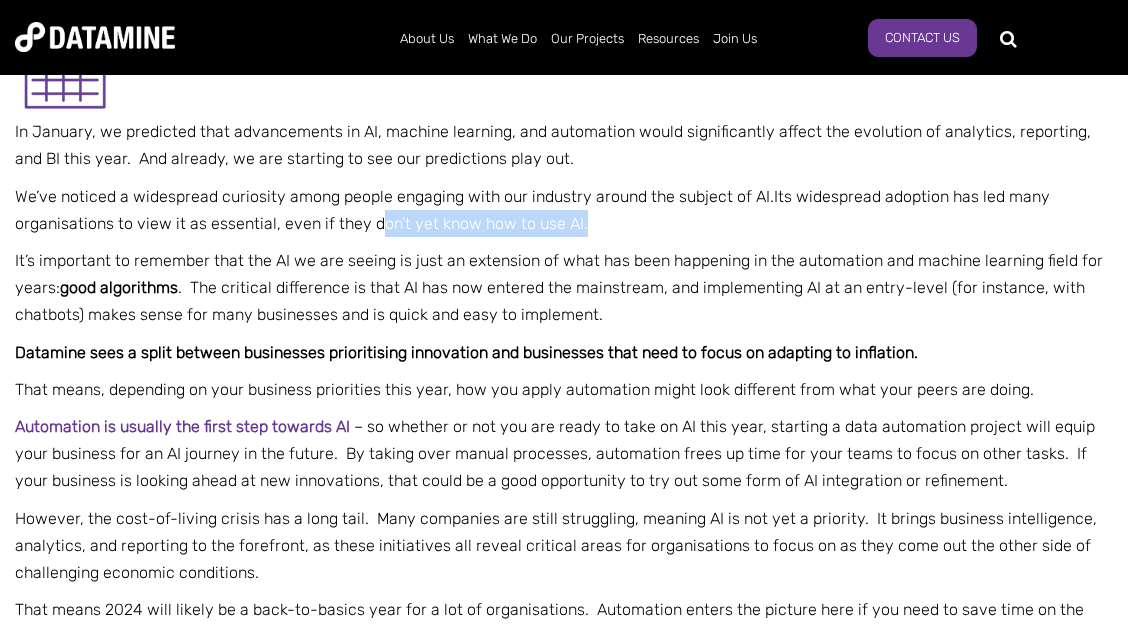 drag, startPoint x: 372, startPoint y: 219, endPoint x: 695, endPoint y: 219, distance: 323 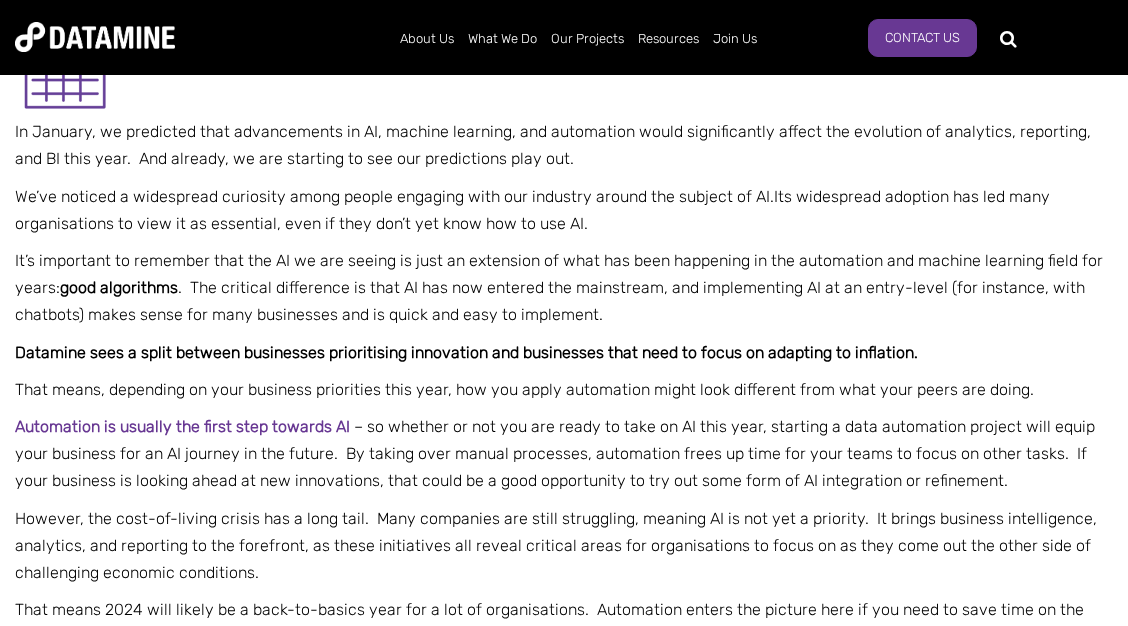 click on "We’ve noticed a widespread curiosity among people engaging with our industry around the subject of AI.   Its widespread adoption has led many organisations to view it as essential, even if they don’t yet know how to use AI." at bounding box center (564, 210) 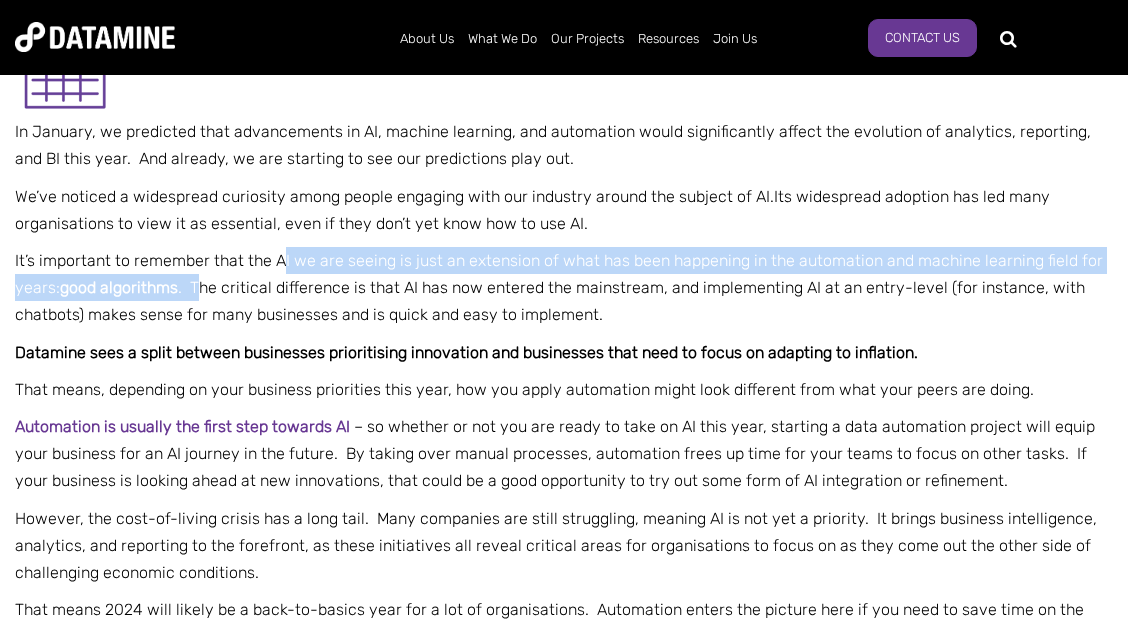 drag, startPoint x: 282, startPoint y: 256, endPoint x: 202, endPoint y: 297, distance: 89.89438 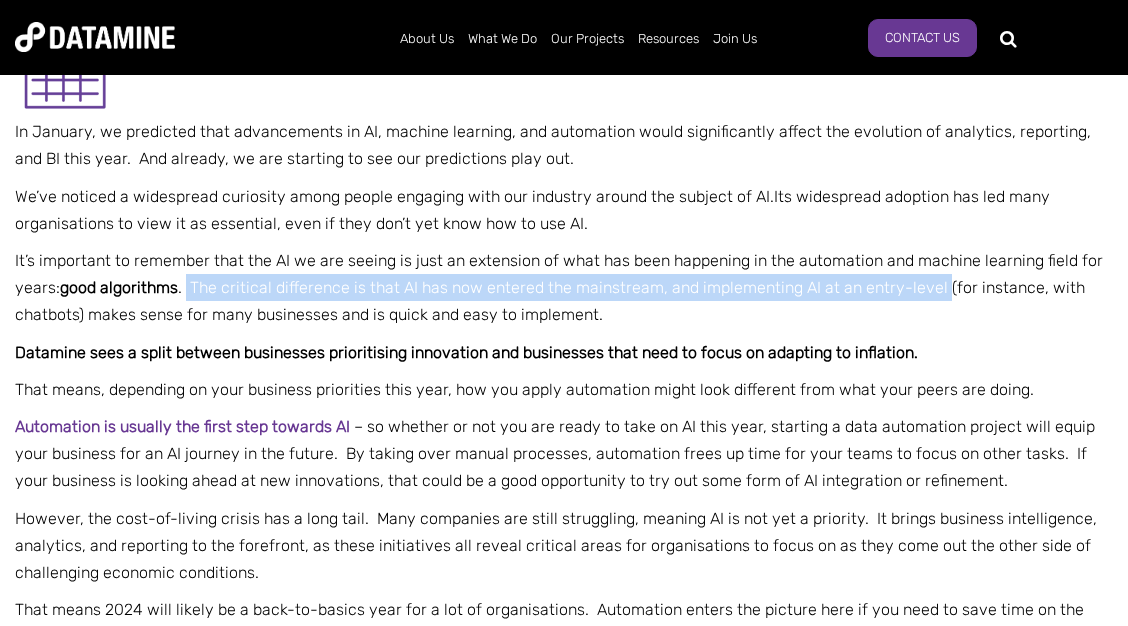 drag, startPoint x: 192, startPoint y: 289, endPoint x: 950, endPoint y: 292, distance: 758.0059 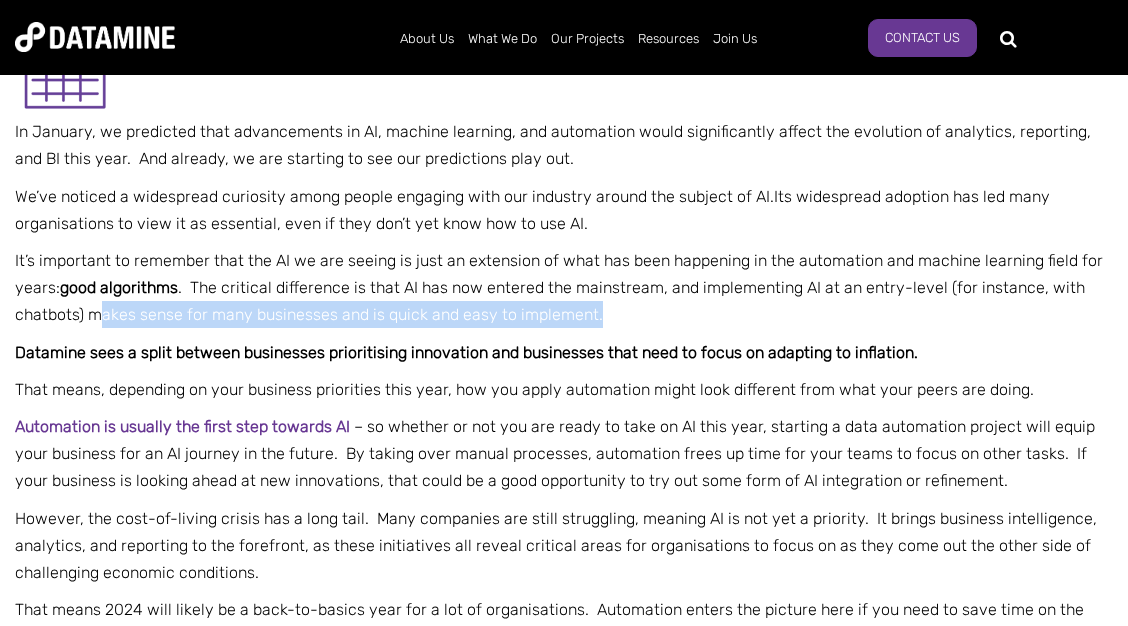 drag, startPoint x: 104, startPoint y: 321, endPoint x: 796, endPoint y: 328, distance: 692.0354 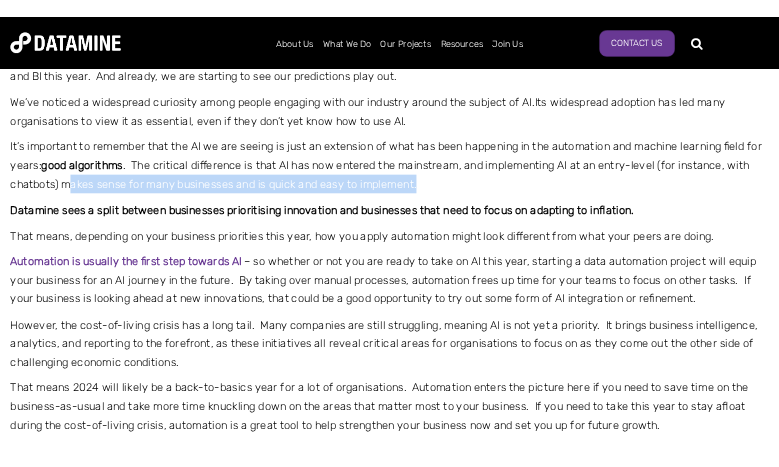 scroll, scrollTop: 1728, scrollLeft: 0, axis: vertical 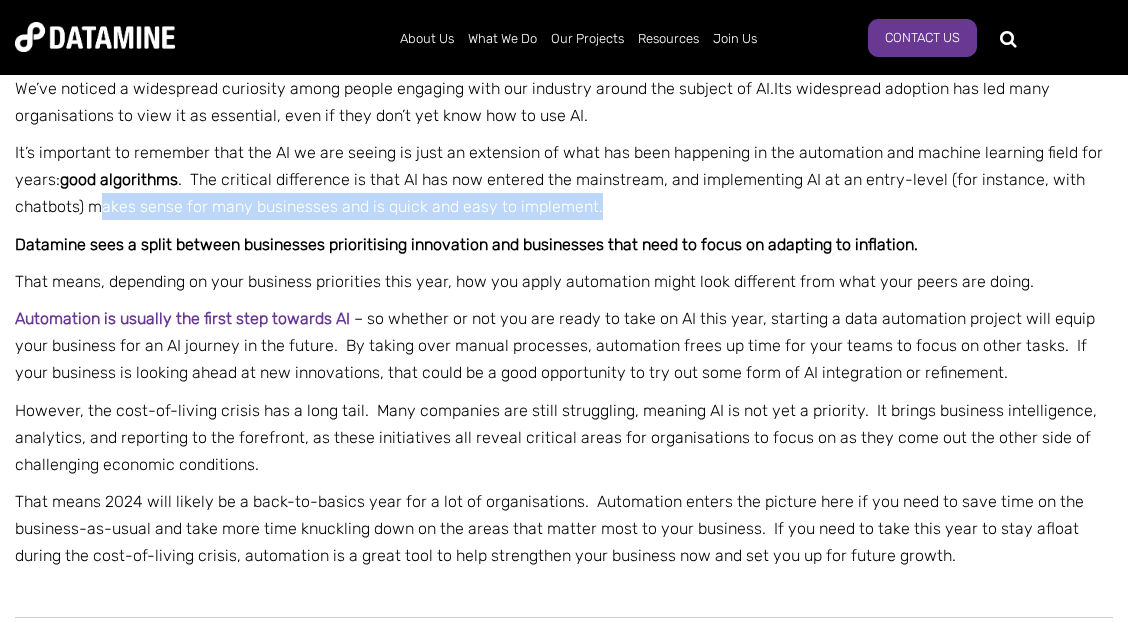 drag, startPoint x: 24, startPoint y: 249, endPoint x: 999, endPoint y: 248, distance: 975.0005 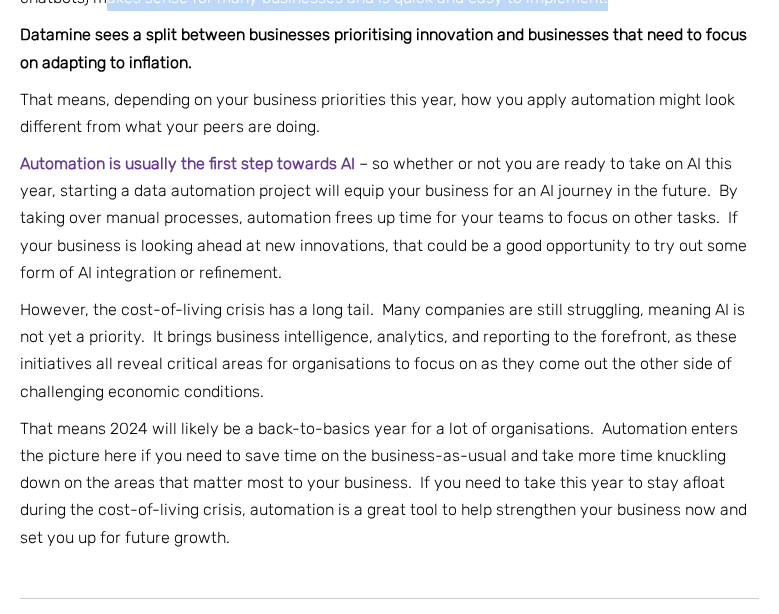 scroll, scrollTop: 1944, scrollLeft: 0, axis: vertical 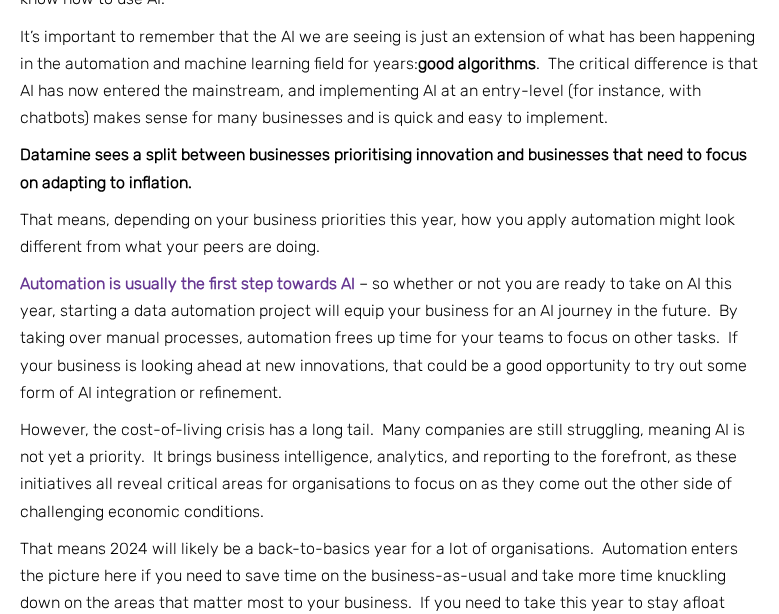 click on "Automation is usually the first step towards AI   – so whether or not you are ready to take on AI this year, starting a data automation project will equip your business for an AI journey in the future.  By taking over manual processes, automation frees up time for your teams to focus on other tasks.  If your business is looking ahead at new innovations, that could be a good opportunity to try out some form of AI integration or refinement." at bounding box center [389, 338] 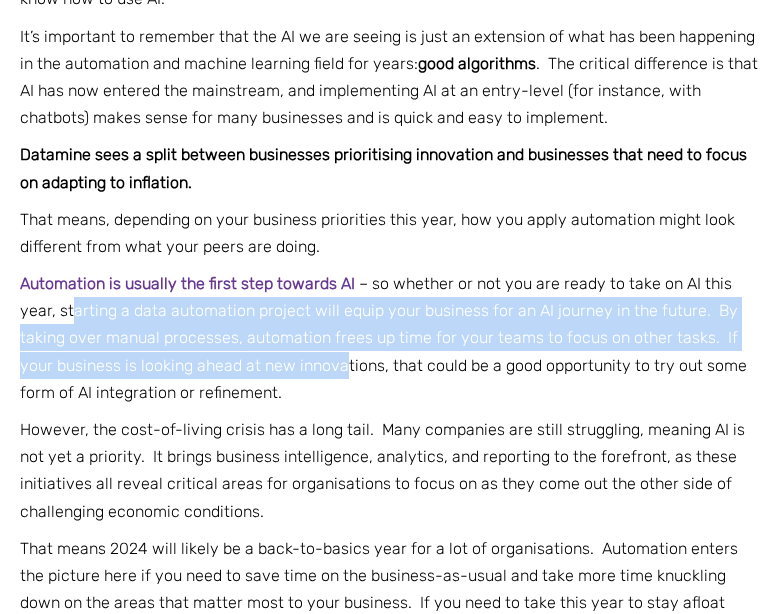 drag, startPoint x: 72, startPoint y: 317, endPoint x: 348, endPoint y: 369, distance: 280.85583 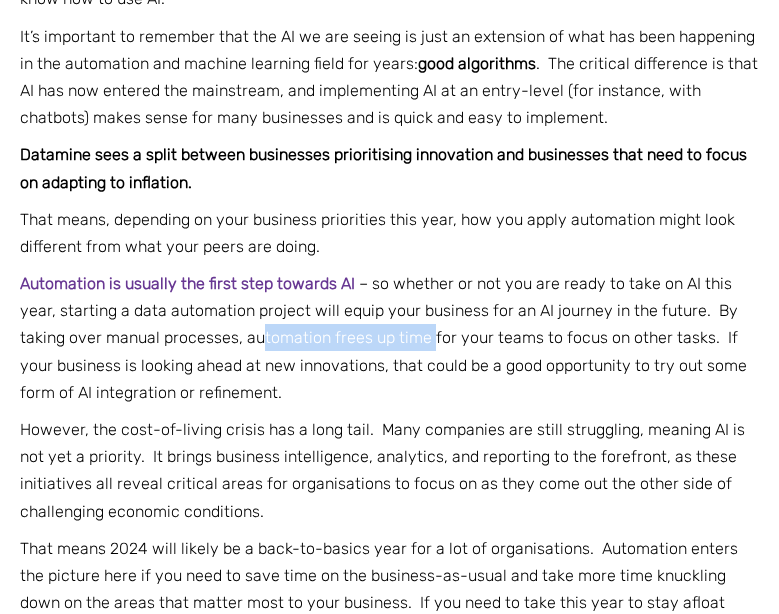 drag, startPoint x: 321, startPoint y: 344, endPoint x: 429, endPoint y: 345, distance: 108.00463 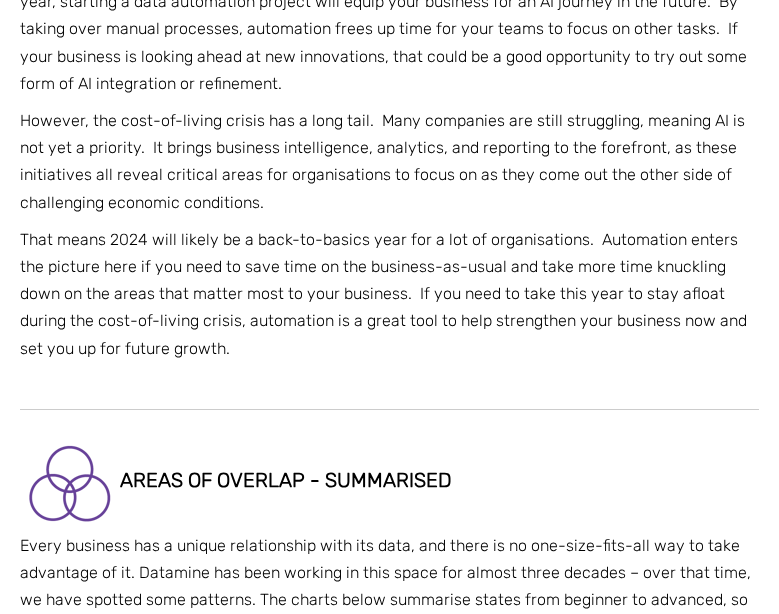 scroll, scrollTop: 2268, scrollLeft: 0, axis: vertical 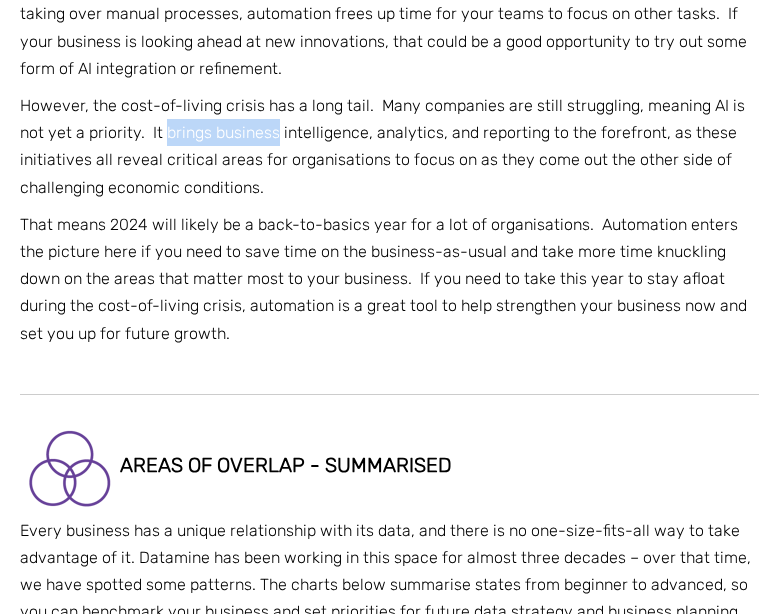 drag, startPoint x: 178, startPoint y: 136, endPoint x: 277, endPoint y: 140, distance: 99.08077 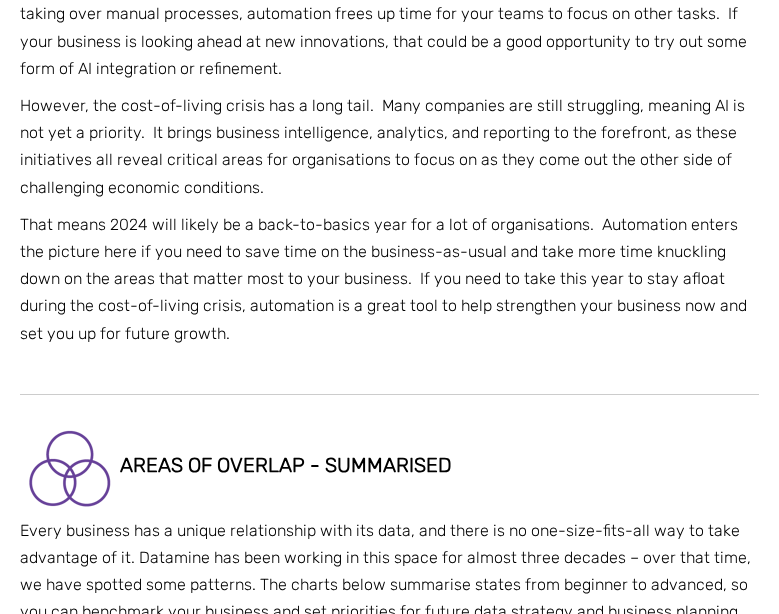 click on "However, the cost-of-living crisis has a long tail.  Many companies are still struggling, meaning AI is not yet a priority.  It brings business intelligence, analytics, and reporting to the forefront, as these initiatives all reveal critical areas for organisations to focus on as they come out the other side of challenging economic conditions." at bounding box center [389, 146] 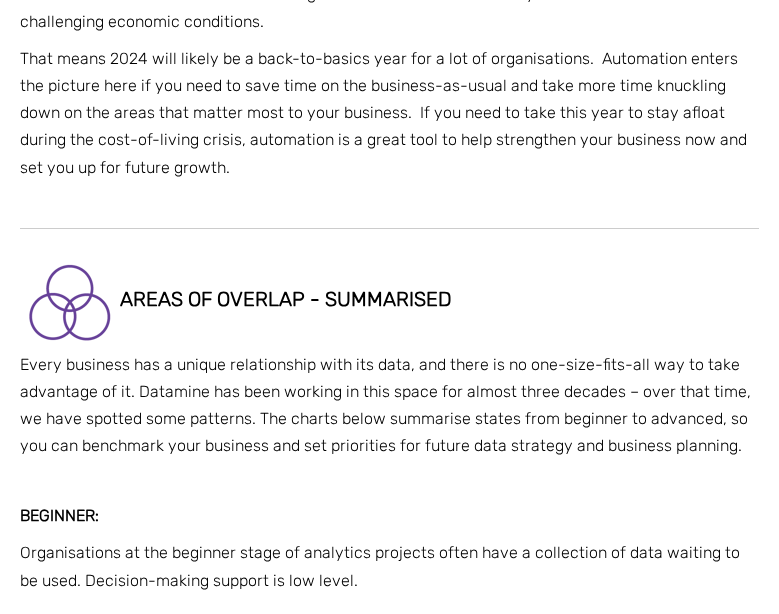 scroll, scrollTop: 2376, scrollLeft: 0, axis: vertical 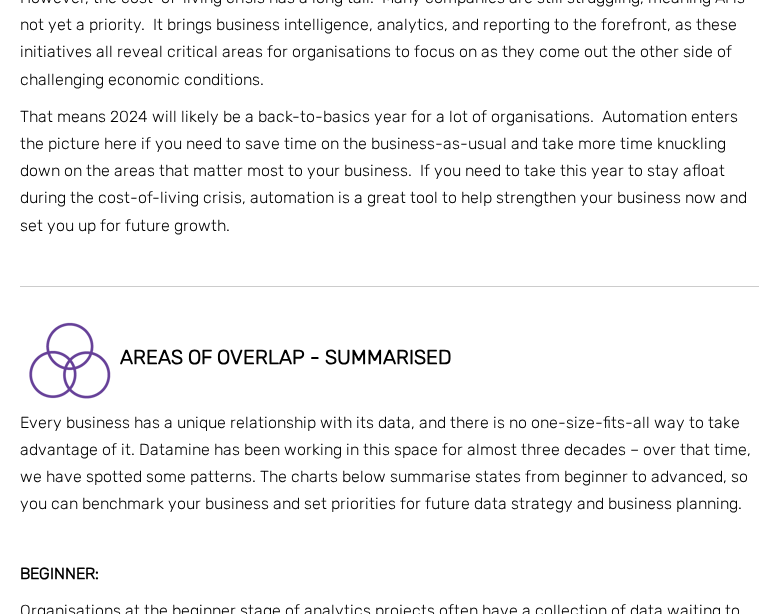 click on "That means 2024 will likely be a back-to-basics year for a lot of organisations.  Automation enters the picture here if you need to save time on the business-as-usual and take more time knuckling down on the areas that matter most to your business.  If you need to take this year to stay afloat during the cost-of-living crisis, automation is a great tool to help strengthen your business now and set you up for future growth." at bounding box center (389, 171) 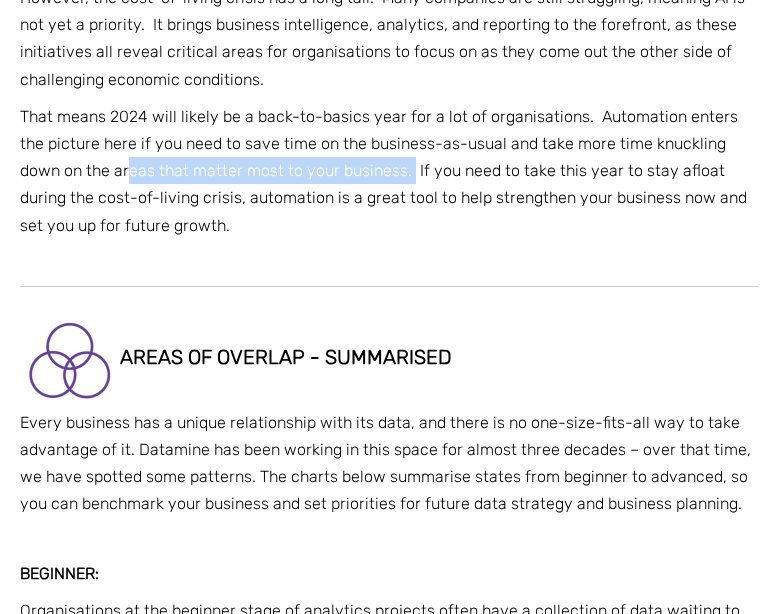 drag, startPoint x: 64, startPoint y: 174, endPoint x: 345, endPoint y: 187, distance: 281.30054 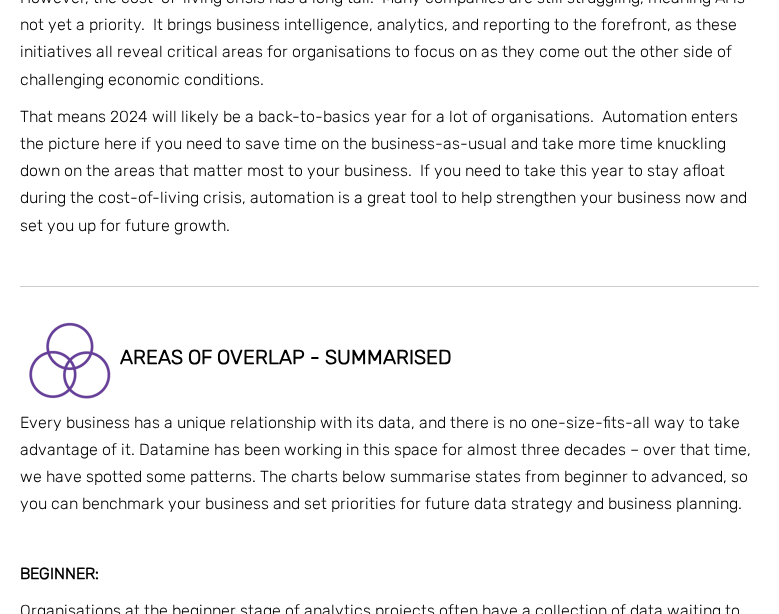 click on "That means 2024 will likely be a back-to-basics year for a lot of organisations.  Automation enters the picture here if you need to save time on the business-as-usual and take more time knuckling down on the areas that matter most to your business.  If you need to take this year to stay afloat during the cost-of-living crisis, automation is a great tool to help strengthen your business now and set you up for future growth." at bounding box center (389, 171) 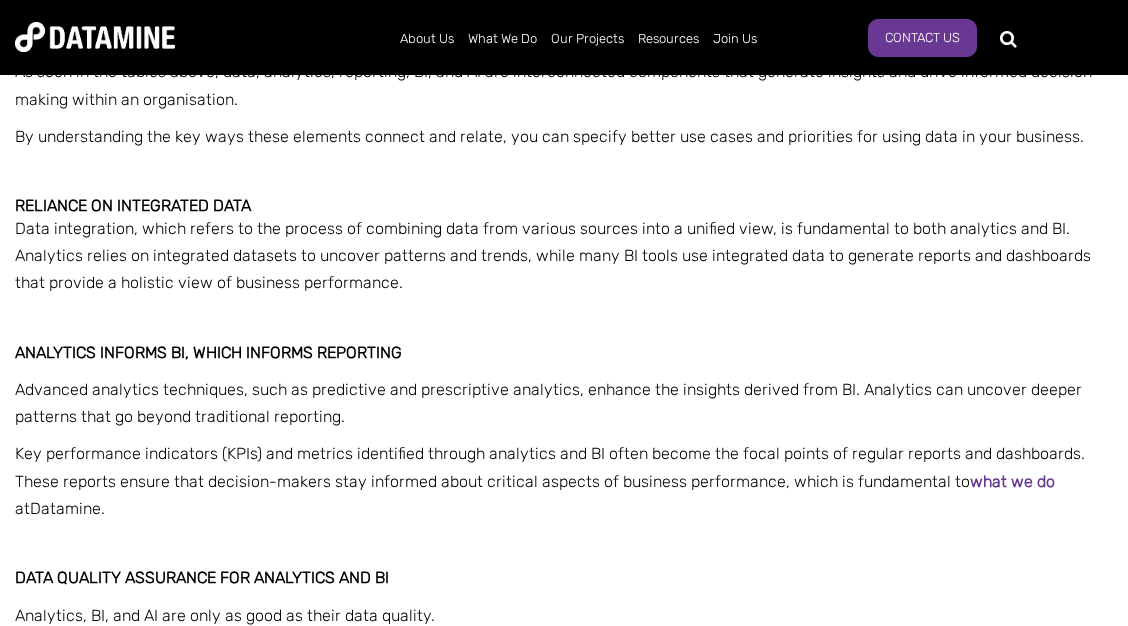 scroll, scrollTop: 5724, scrollLeft: 0, axis: vertical 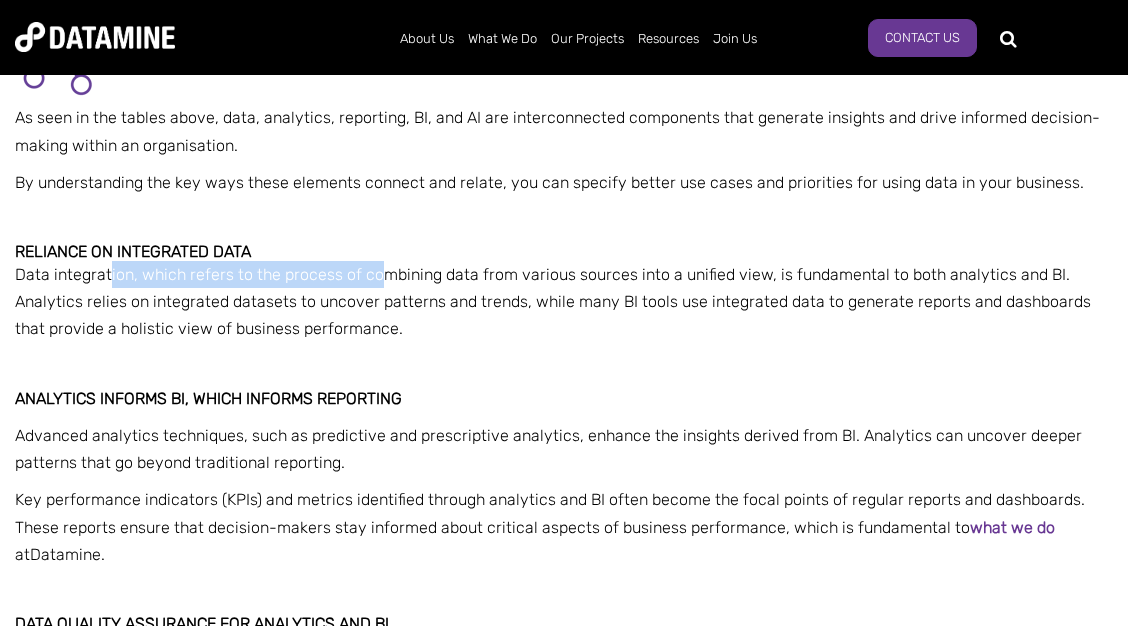 drag, startPoint x: 111, startPoint y: 290, endPoint x: 378, endPoint y: 293, distance: 267.01685 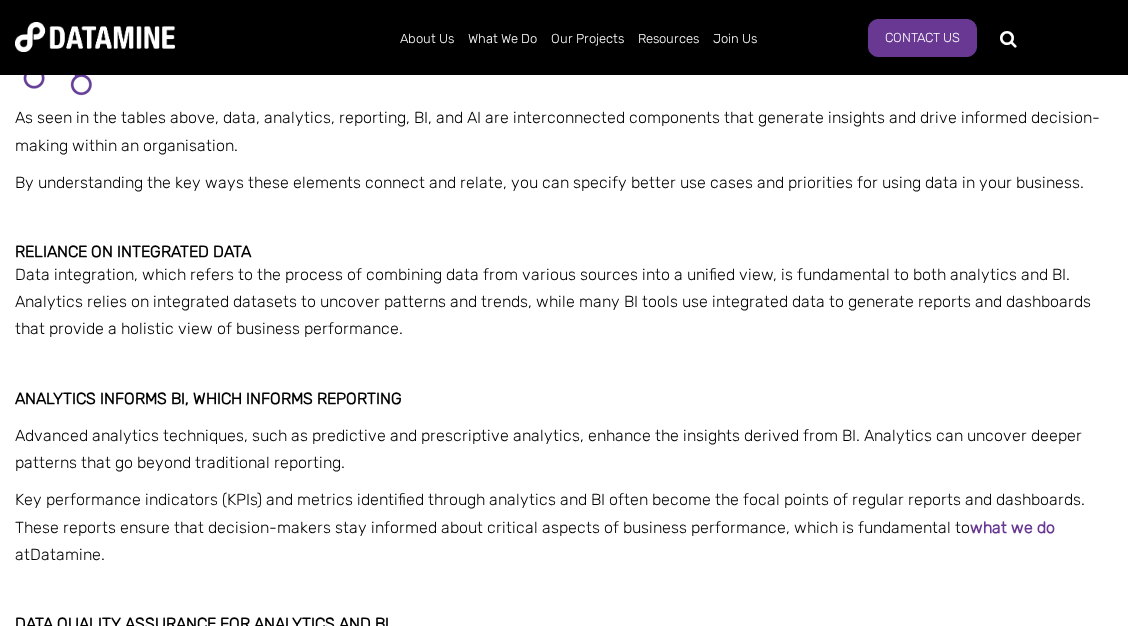 click on "Data integration, which refers to the process of combining data from various sources into a unified view, is fundamental to both analytics and BI.  Analytics relies on integrated datasets to uncover patterns and trends, while many BI tools use integrated data to generate reports and dashboards that provide a holistic view of business performance." at bounding box center [564, 302] 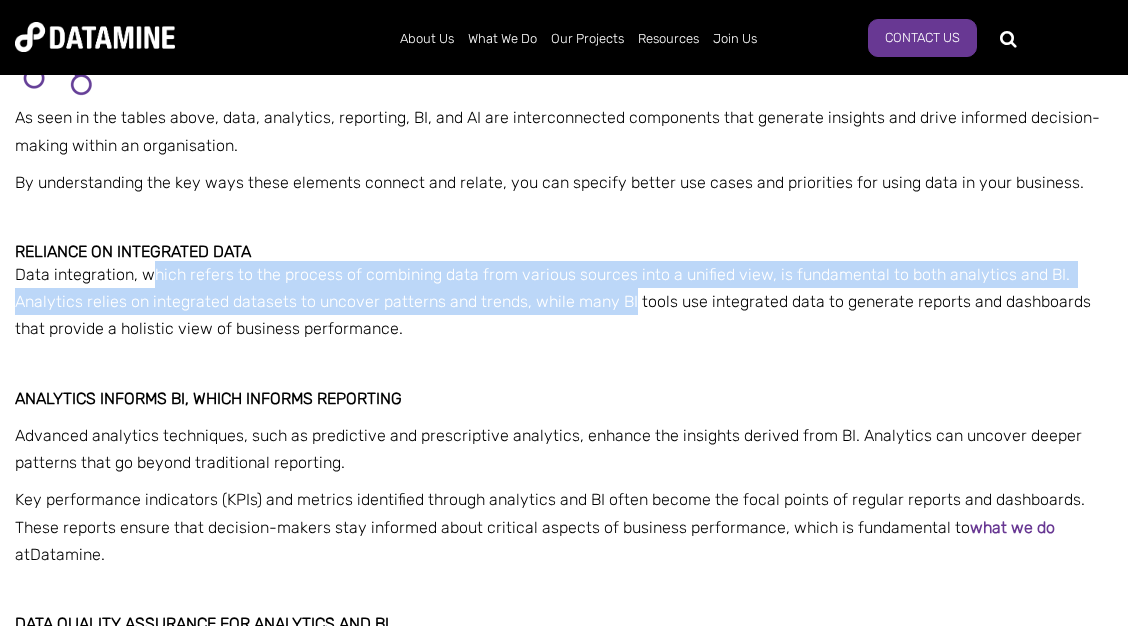 drag, startPoint x: 154, startPoint y: 294, endPoint x: 628, endPoint y: 312, distance: 474.34164 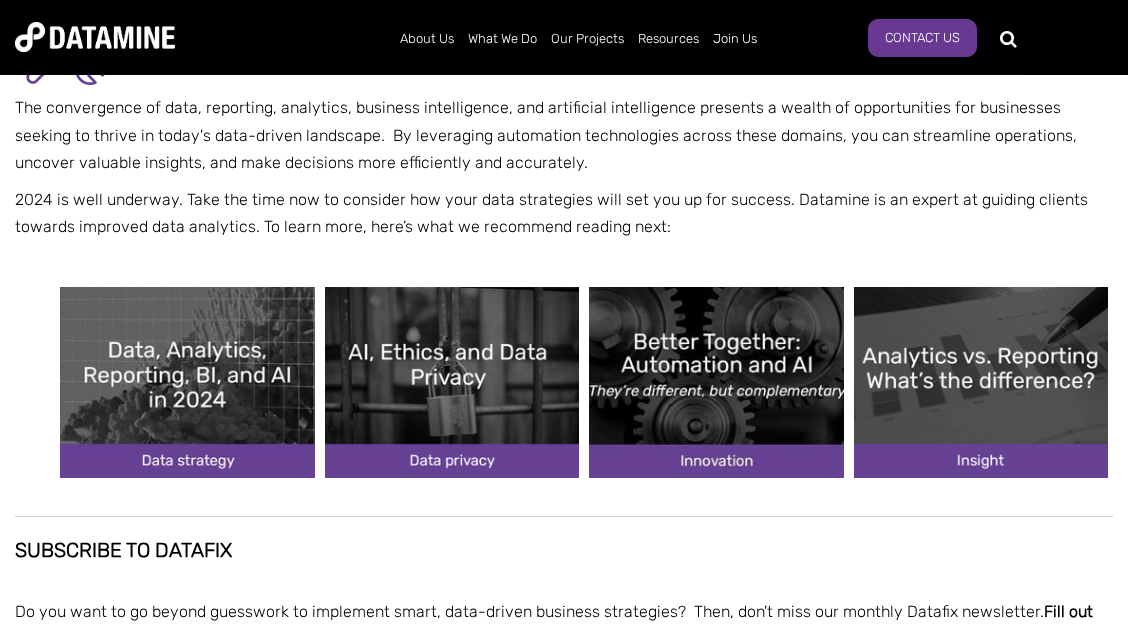 scroll, scrollTop: 7236, scrollLeft: 0, axis: vertical 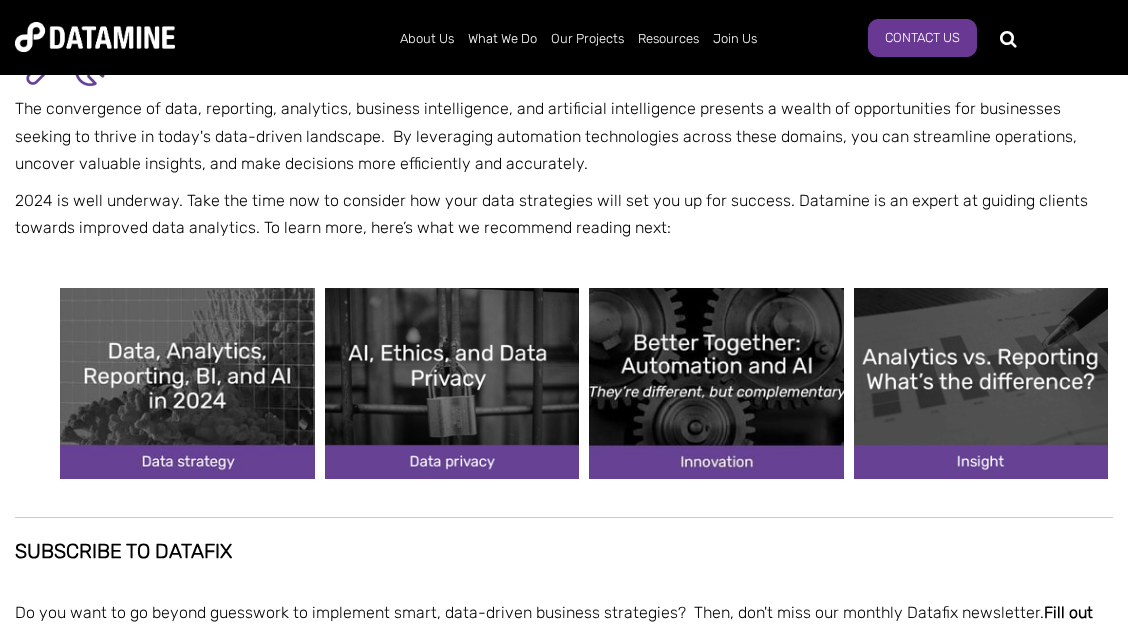 click at bounding box center [716, 383] 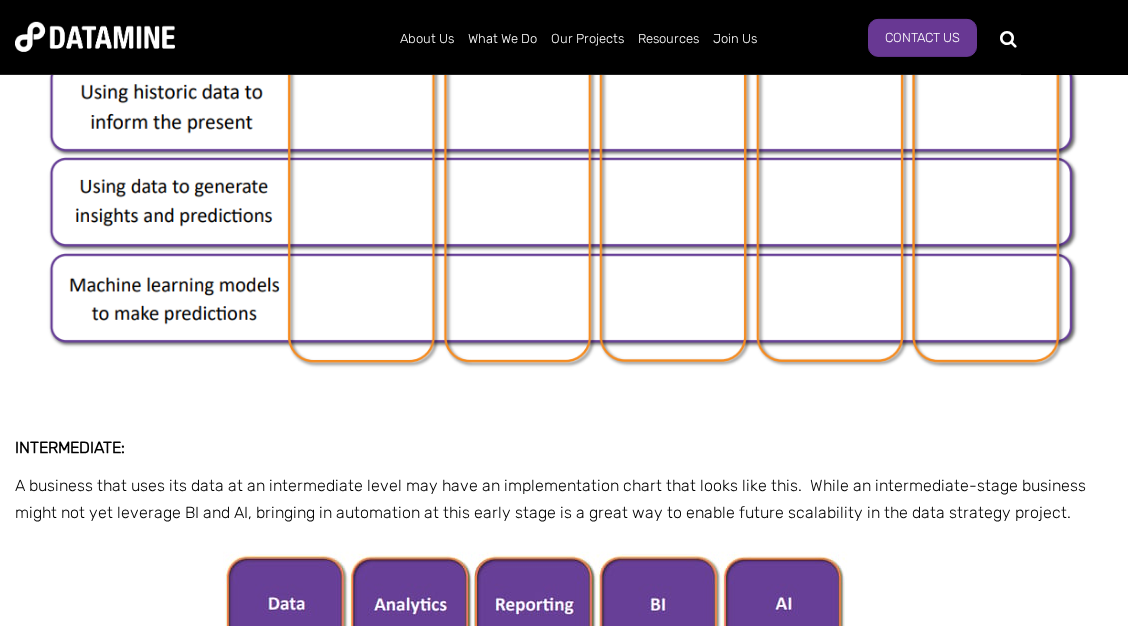 scroll, scrollTop: 3024, scrollLeft: 0, axis: vertical 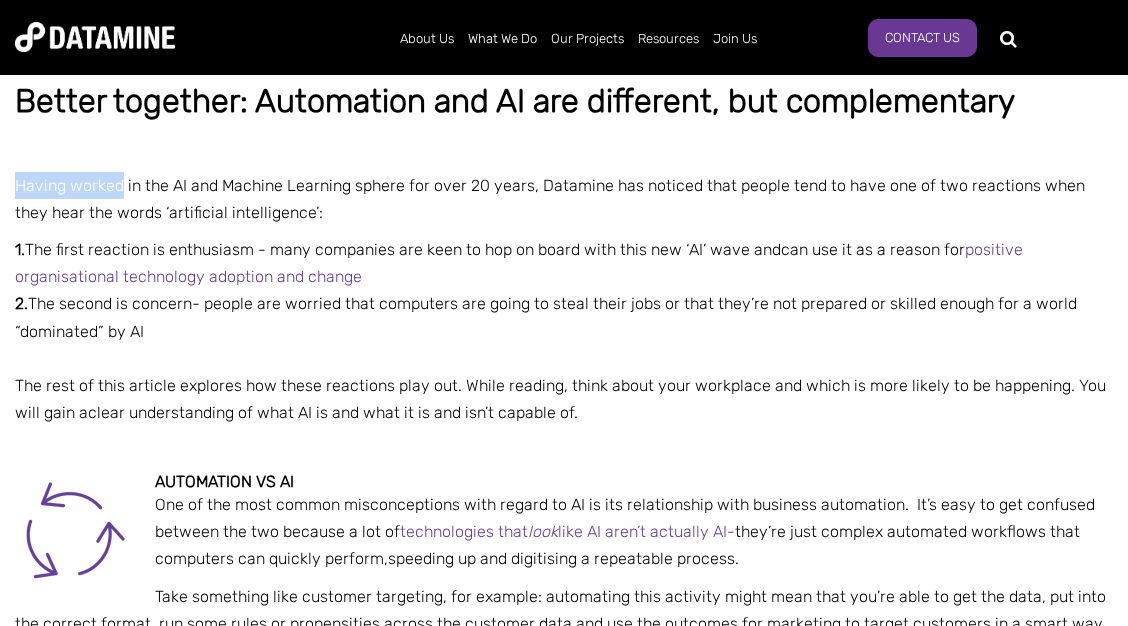 drag, startPoint x: 119, startPoint y: 171, endPoint x: 454, endPoint y: 161, distance: 335.14923 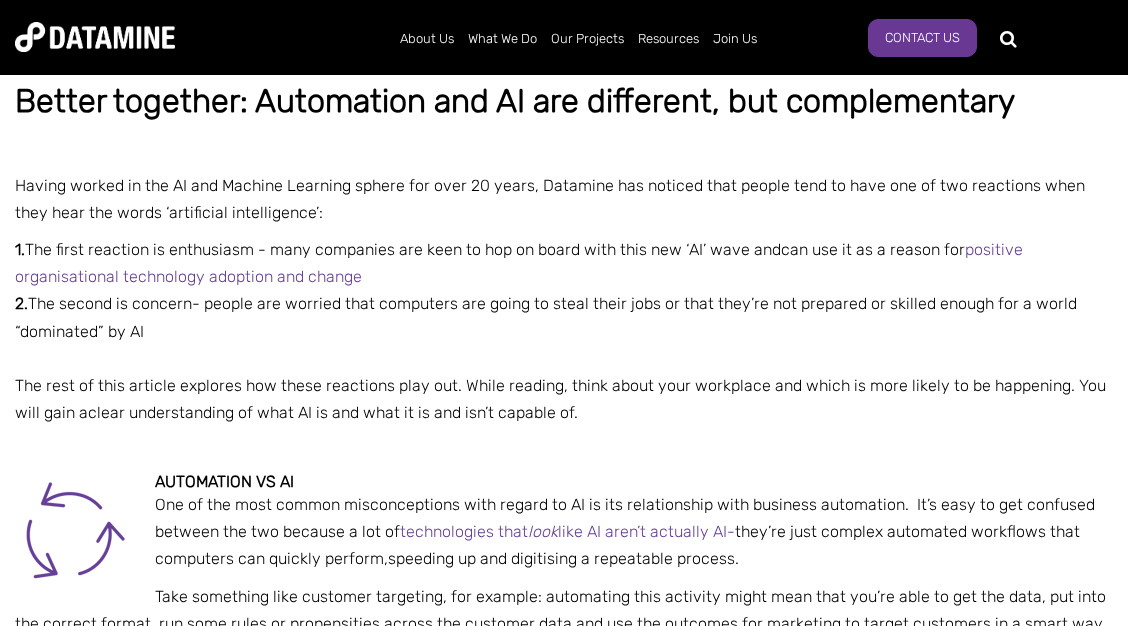 click at bounding box center [564, 147] 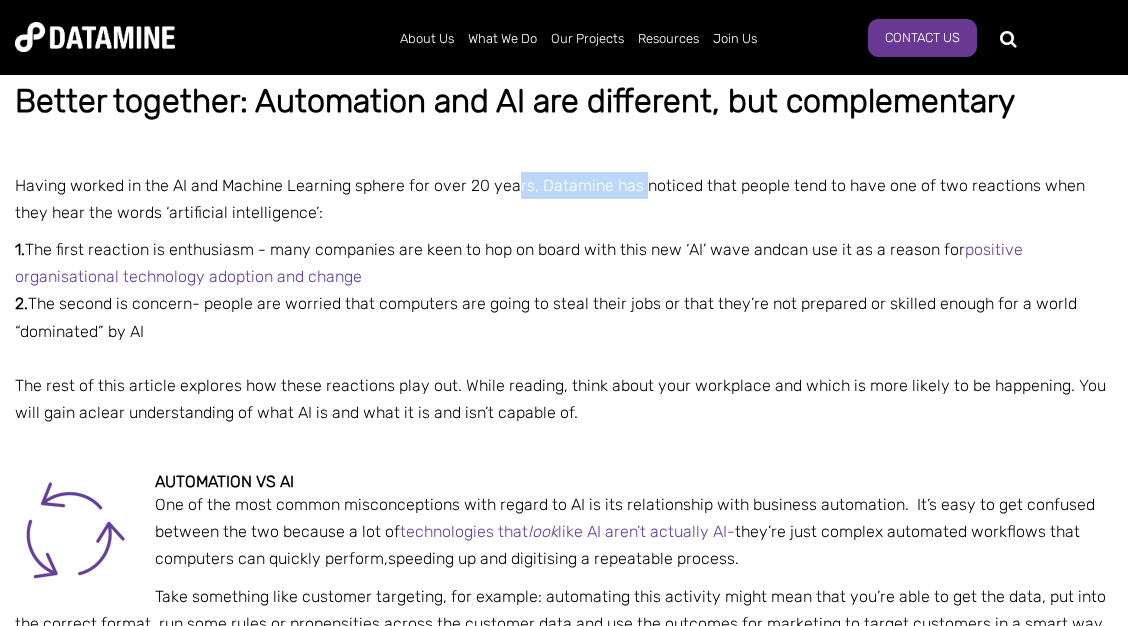 drag, startPoint x: 519, startPoint y: 180, endPoint x: 639, endPoint y: 196, distance: 121.061966 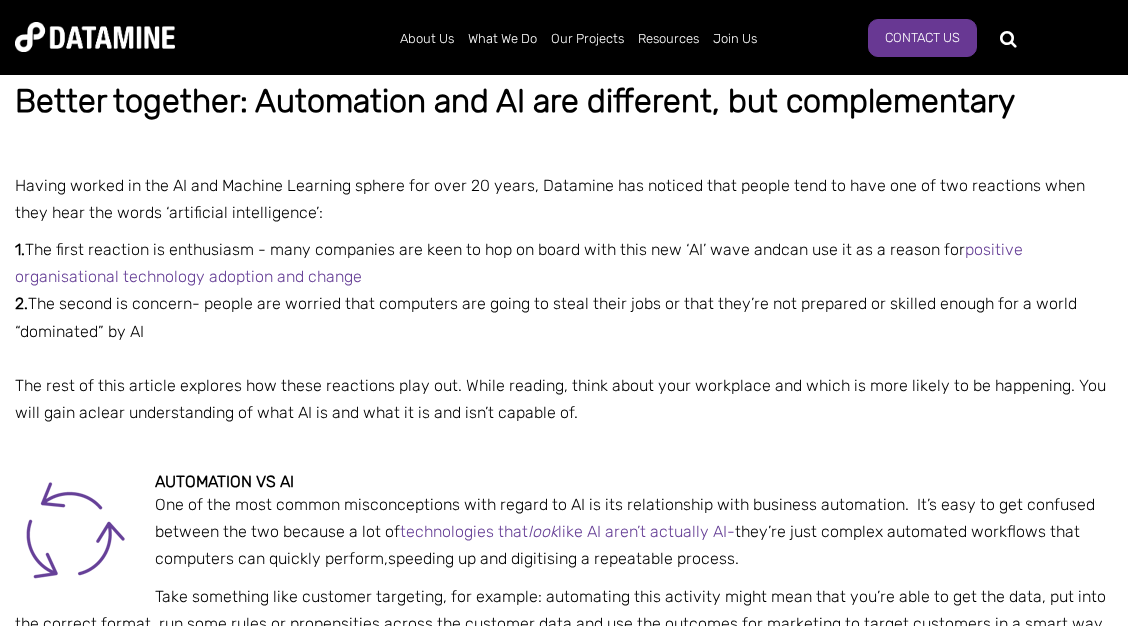 click on "Having worked in the AI and Machine Learning sphere for over 20 years, Datamine has noticed that people tend to have one of two reactions when they hear the words ‘artificial intelligence’:" at bounding box center (564, 199) 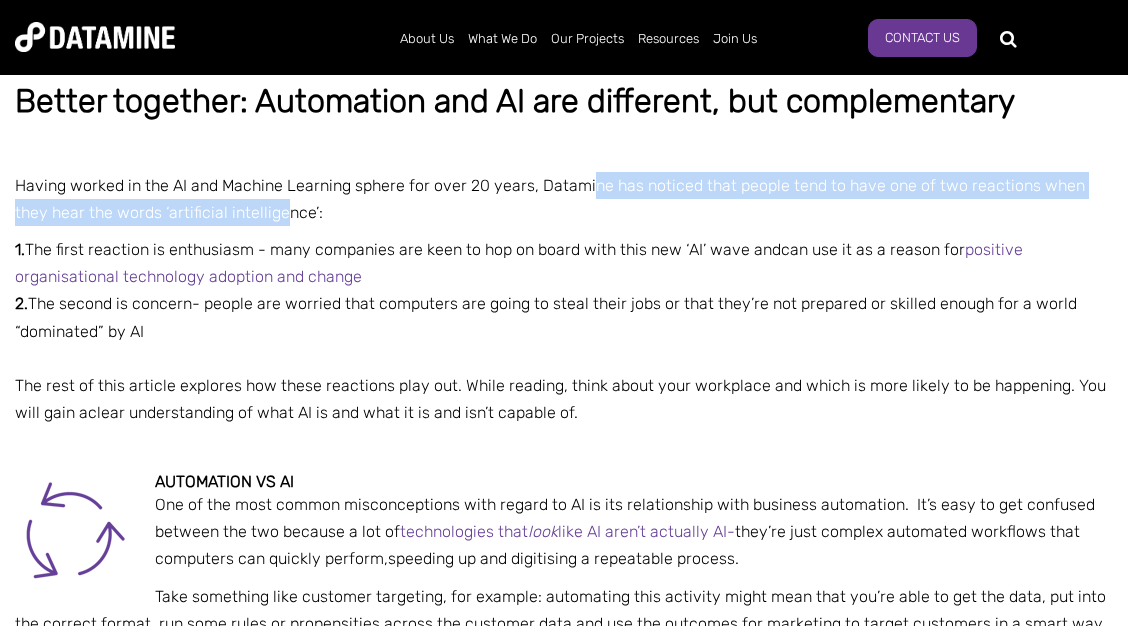 drag, startPoint x: 592, startPoint y: 189, endPoint x: 251, endPoint y: 230, distance: 343.45596 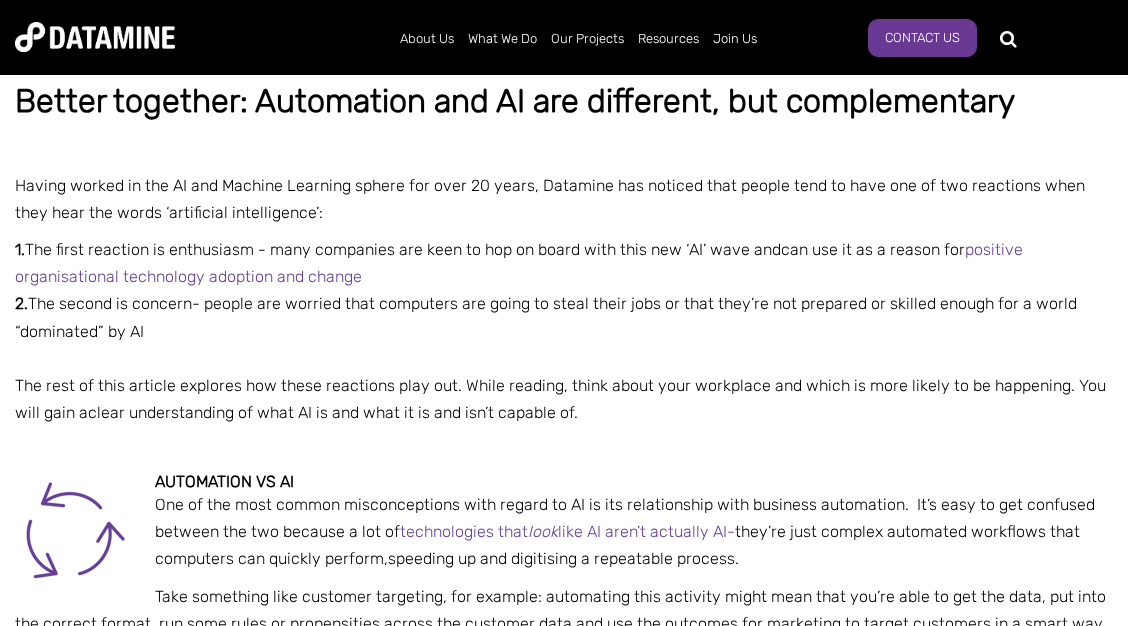 click on "Better together: Automation and AI are different, but complementary
Having worked in the AI and Machine Learning sphere for over 20 years, Datamine has noticed that people tend to have one of two reactions when they hear the words ‘artificial intelligence’:
1.  The first reaction is enthusiasm - many companies are keen to hop on board with this new ‘AI’ wave and  can use it as a reason for  positive organisational technology adoption and change 2.  T he second is concern- people are worried that computers are going to steal their jobs or that they’re not prepared or skilled enough for a world “dominated” by AI" at bounding box center (564, -41) 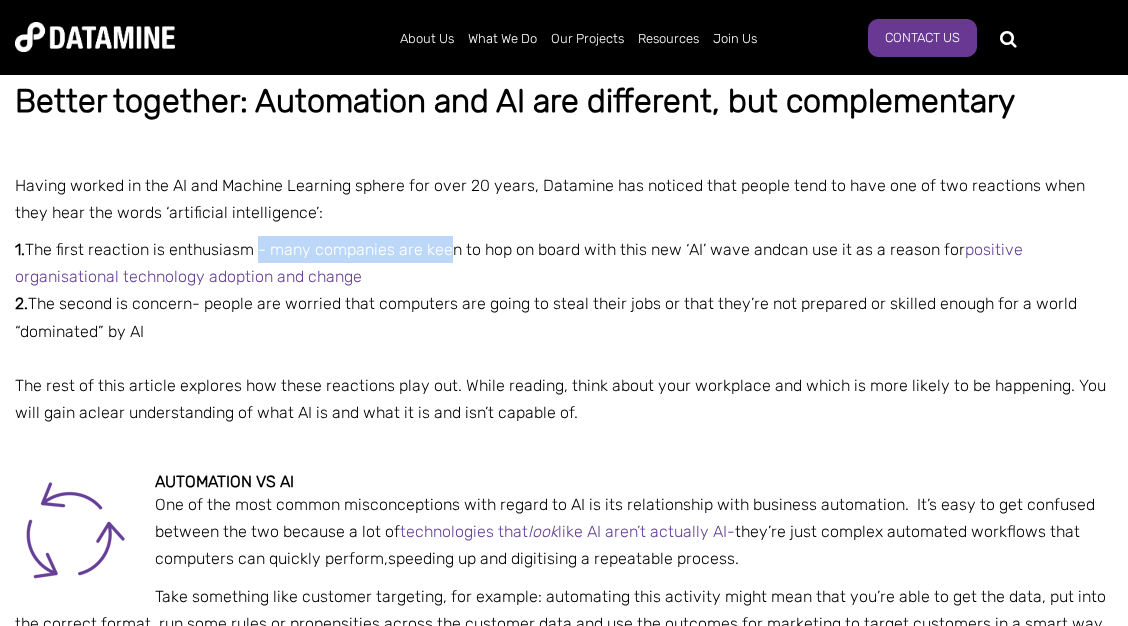 drag, startPoint x: 257, startPoint y: 246, endPoint x: 445, endPoint y: 250, distance: 188.04254 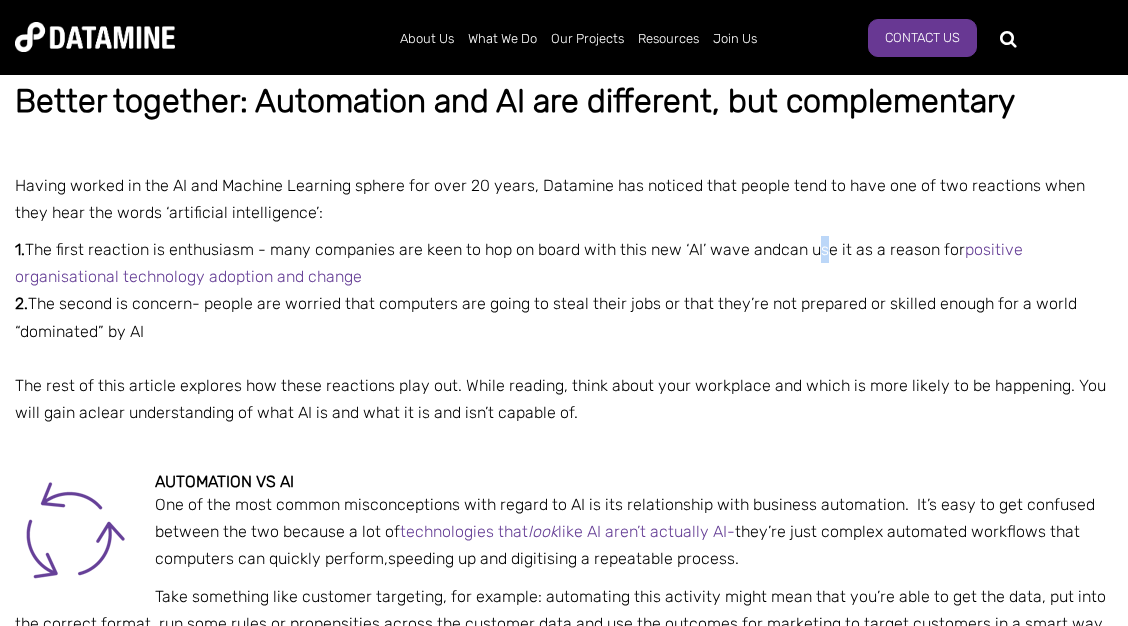 click on "Better together: Automation and AI are different, but complementary
Having worked in the AI and Machine Learning sphere for over 20 years, Datamine has noticed that people tend to have one of two reactions when they hear the words ‘artificial intelligence’:
1.  The first reaction is enthusiasm - many companies are keen to hop on board with this new ‘AI’ wave and  can use it as a reason for  positive organisational technology adoption and change 2.  T he second is concern- people are worried that computers are going to steal their jobs or that they’re not prepared or skilled enough for a world “dominated” by AI" at bounding box center [564, -41] 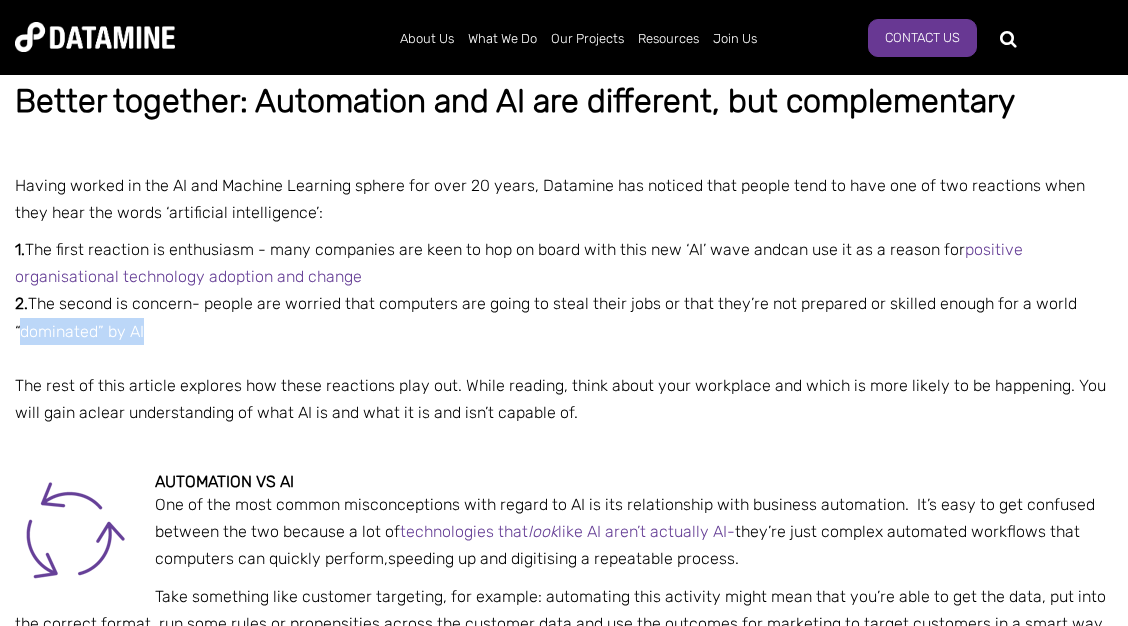 drag, startPoint x: 21, startPoint y: 322, endPoint x: 264, endPoint y: 319, distance: 243.01852 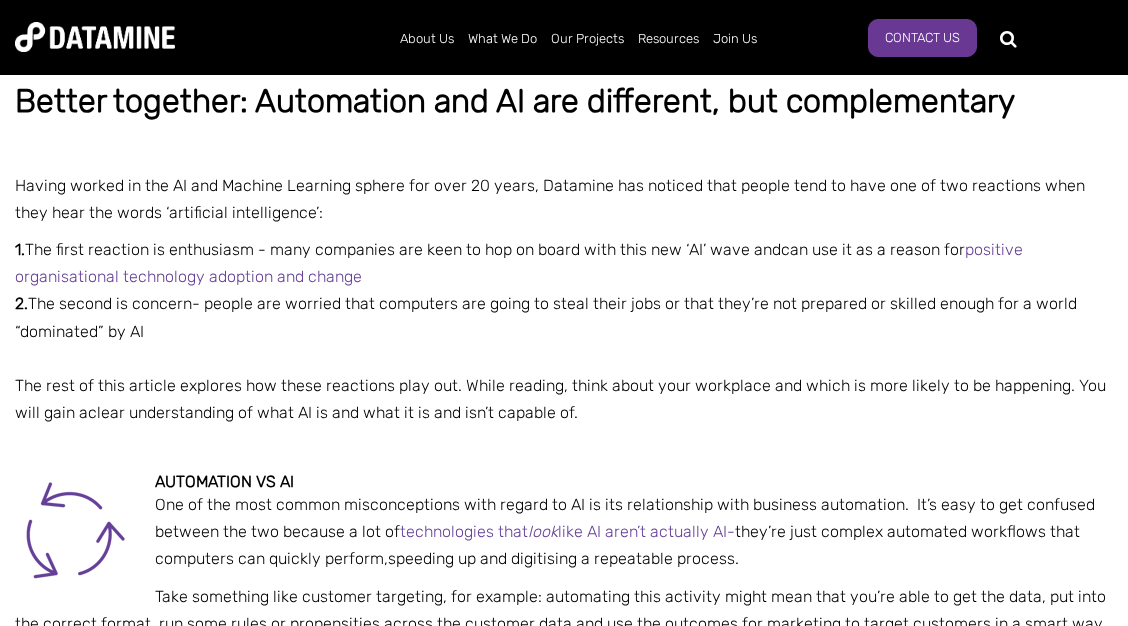 click on "Better together: Automation and AI are different, but complementary
Having worked in the AI and Machine Learning sphere for over 20 years, Datamine has noticed that people tend to have one of two reactions when they hear the words ‘artificial intelligence’:
1.  The first reaction is enthusiasm - many companies are keen to hop on board with this new ‘AI’ wave and  can use it as a reason for  positive organisational technology adoption and change 2.  T he second is concern- people are worried that computers are going to steal their jobs or that they’re not prepared or skilled enough for a world “dominated” by AI" at bounding box center (564, -41) 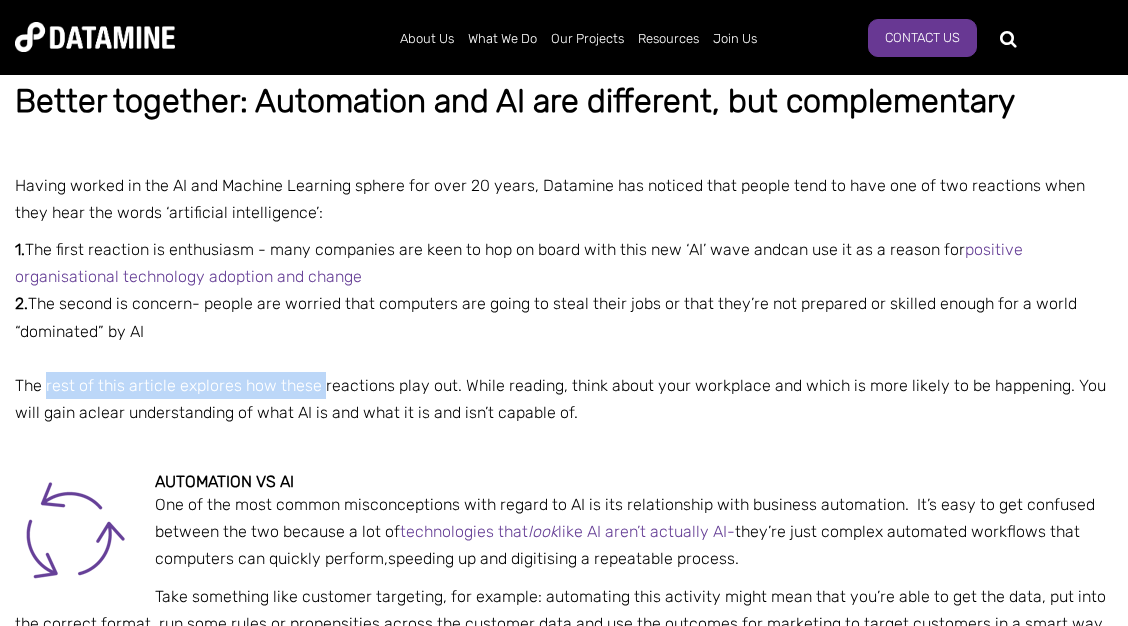 drag, startPoint x: 48, startPoint y: 389, endPoint x: 341, endPoint y: 388, distance: 293.0017 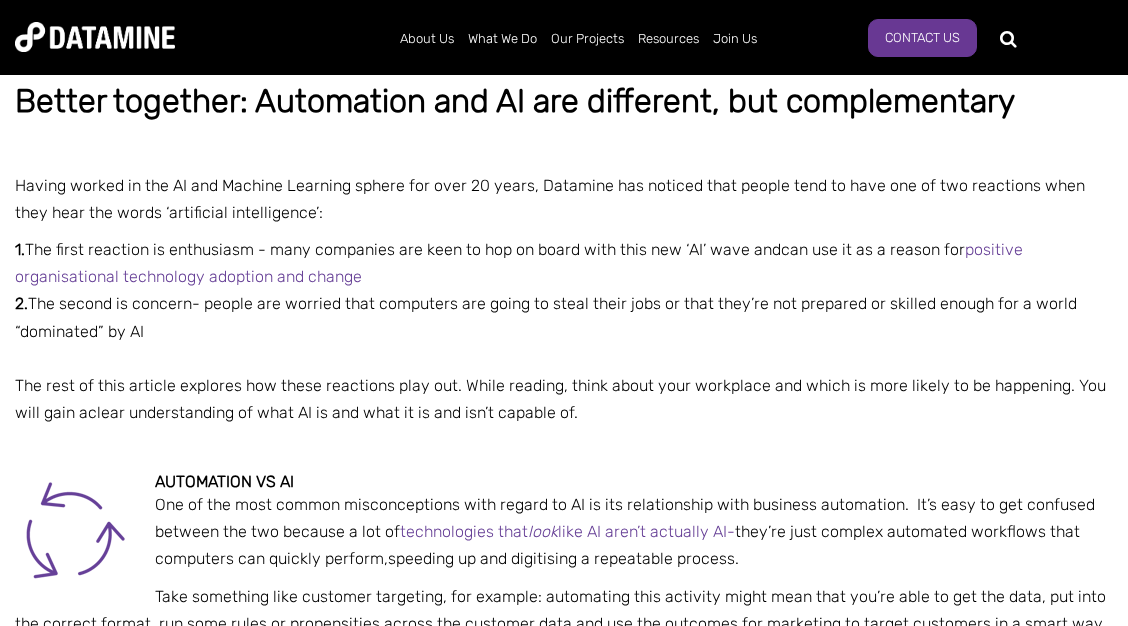 click on "The rest of this article explores how these reactions play out. While reading, think about your workplace and which is more likely to be happening. You will gain a" at bounding box center (560, 399) 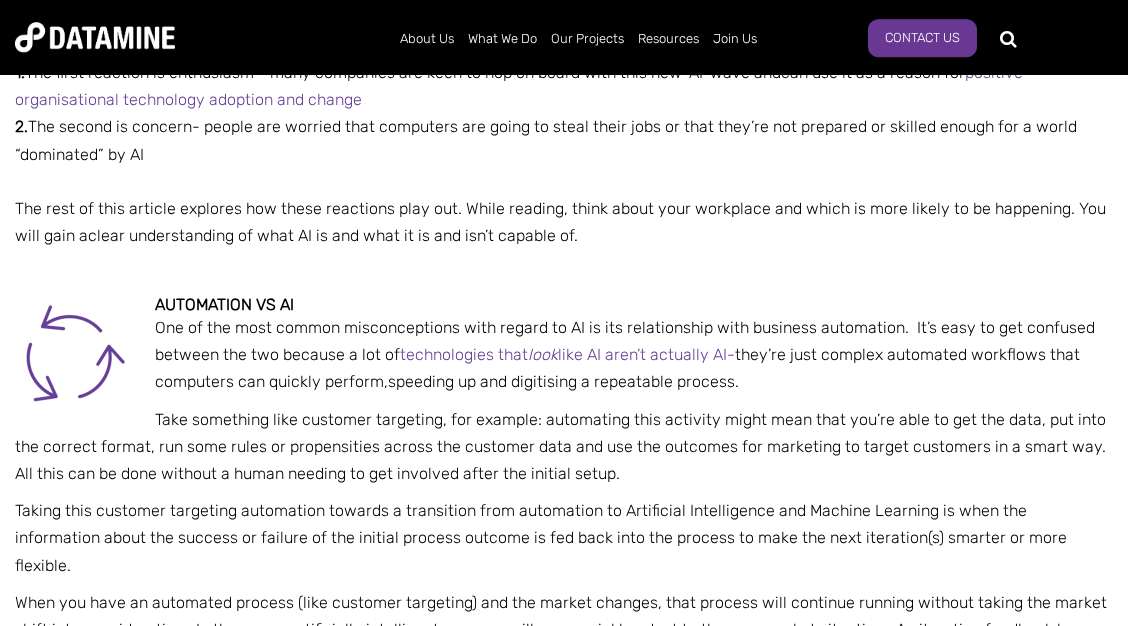 scroll, scrollTop: 763, scrollLeft: 0, axis: vertical 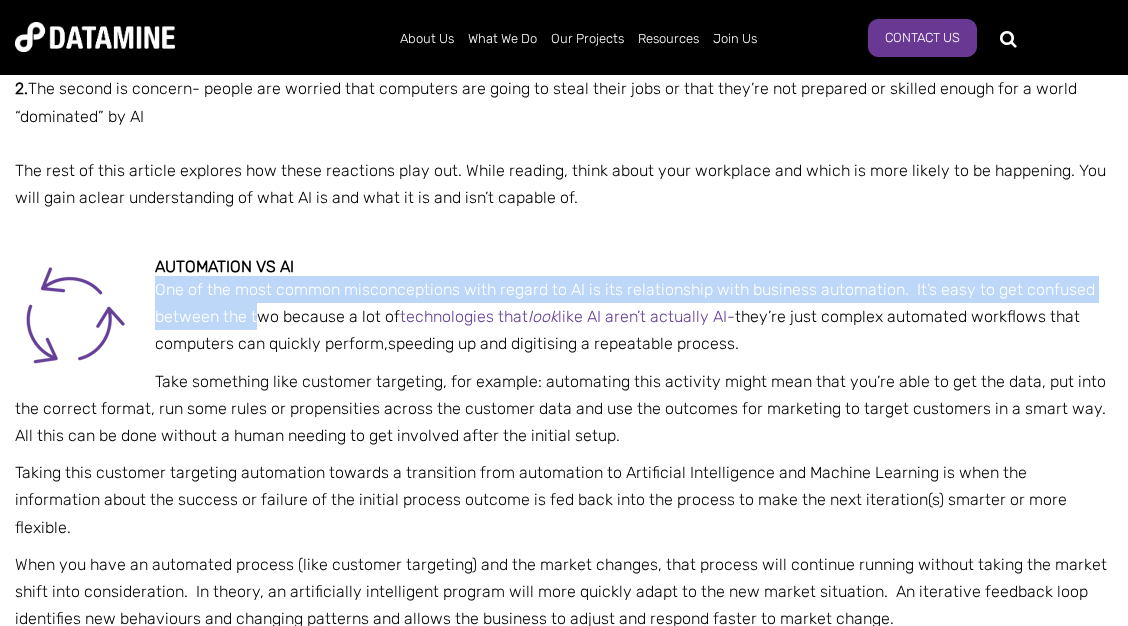 drag, startPoint x: 164, startPoint y: 285, endPoint x: 254, endPoint y: 305, distance: 92.19544 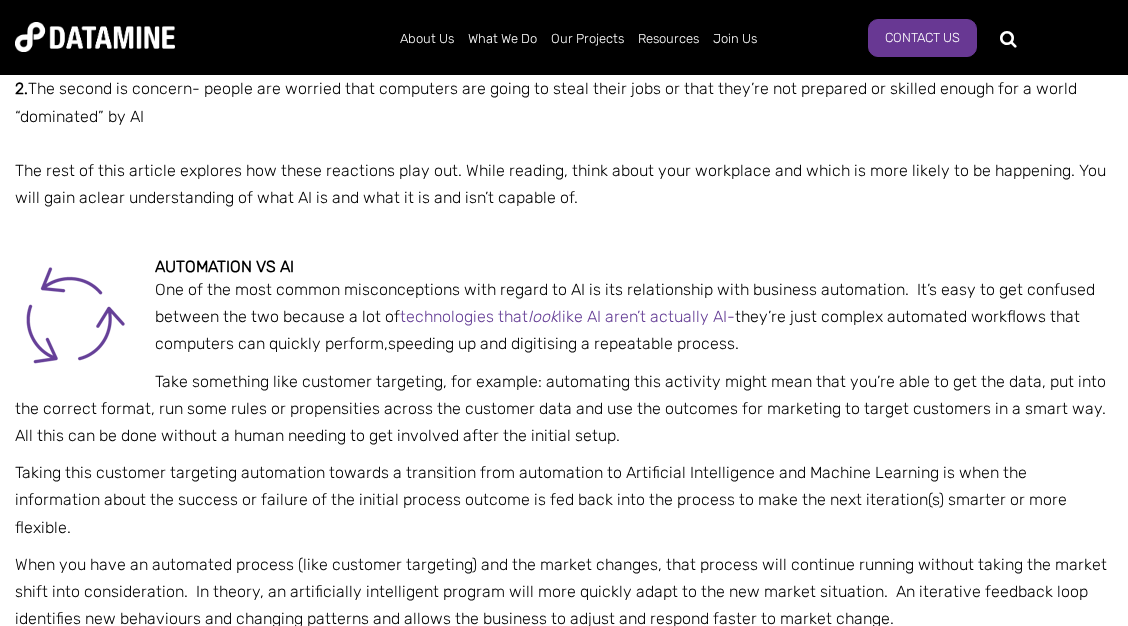 click on "One of the most common misconceptions with regard to AI is its relationship with business automation.  It’s easy to get confused between the two because a lot of  technologies that  look  like AI aren’t actually AI  -  they’re just complex automated workflows that computers can quickly perform,  speeding up and digitising a repeatable process." at bounding box center (564, 317) 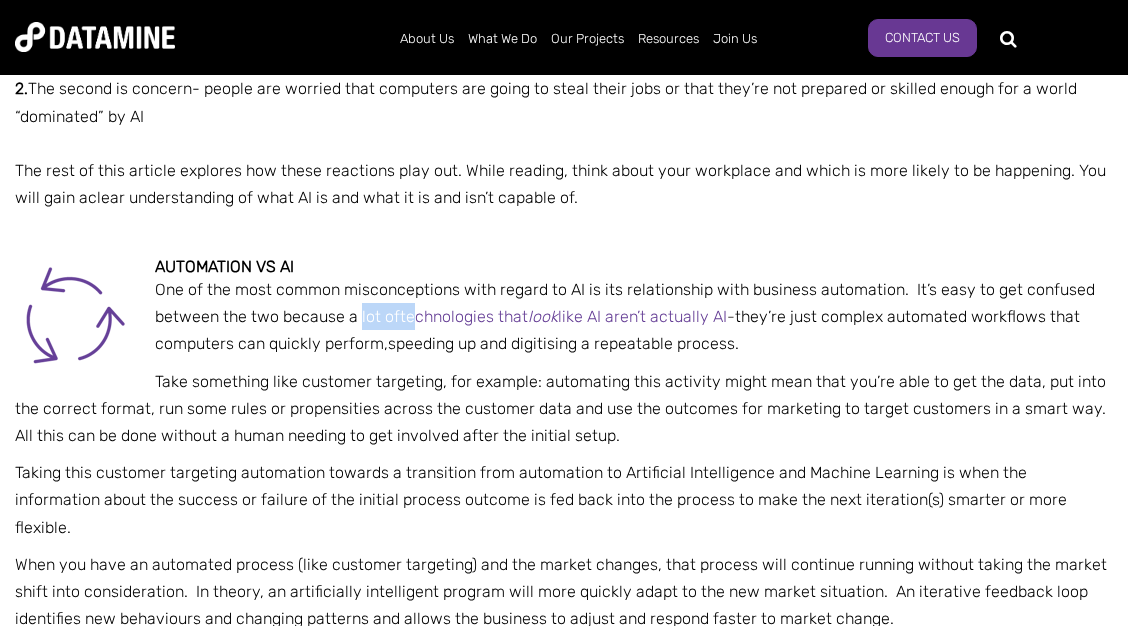 drag, startPoint x: 359, startPoint y: 320, endPoint x: 412, endPoint y: 319, distance: 53.009434 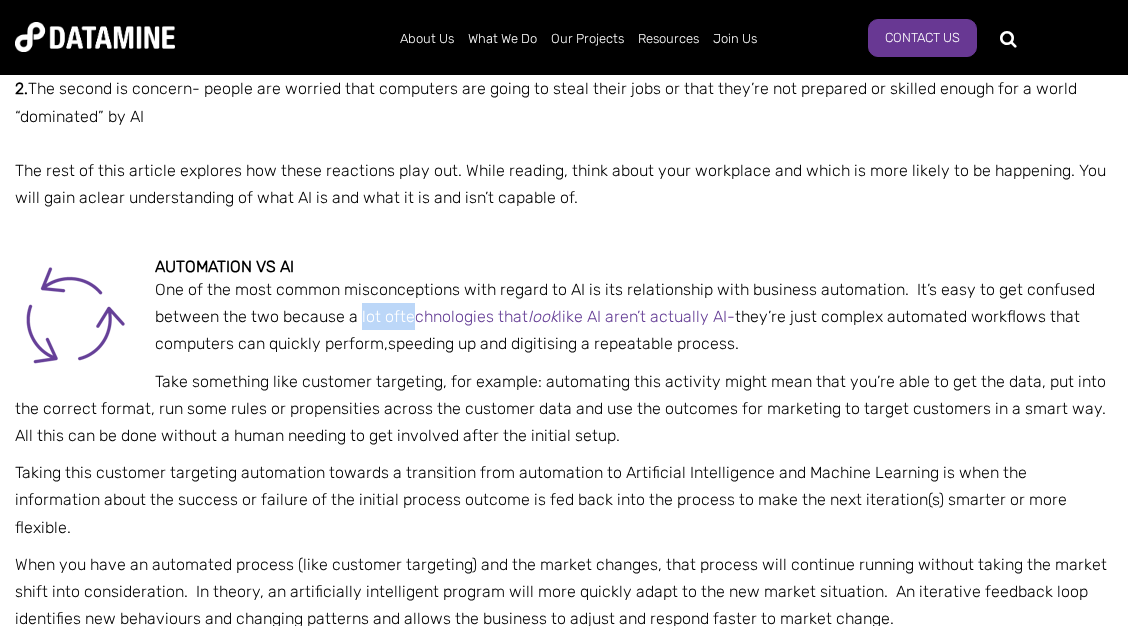 click on "One of the most common misconceptions with regard to AI is its relationship with business automation.  It’s easy to get confused between the two because a lot of  technologies that  look  like AI aren’t actually AI  -  they’re just complex automated workflows that computers can quickly perform,  speeding up and digitising a repeatable process." at bounding box center (564, 317) 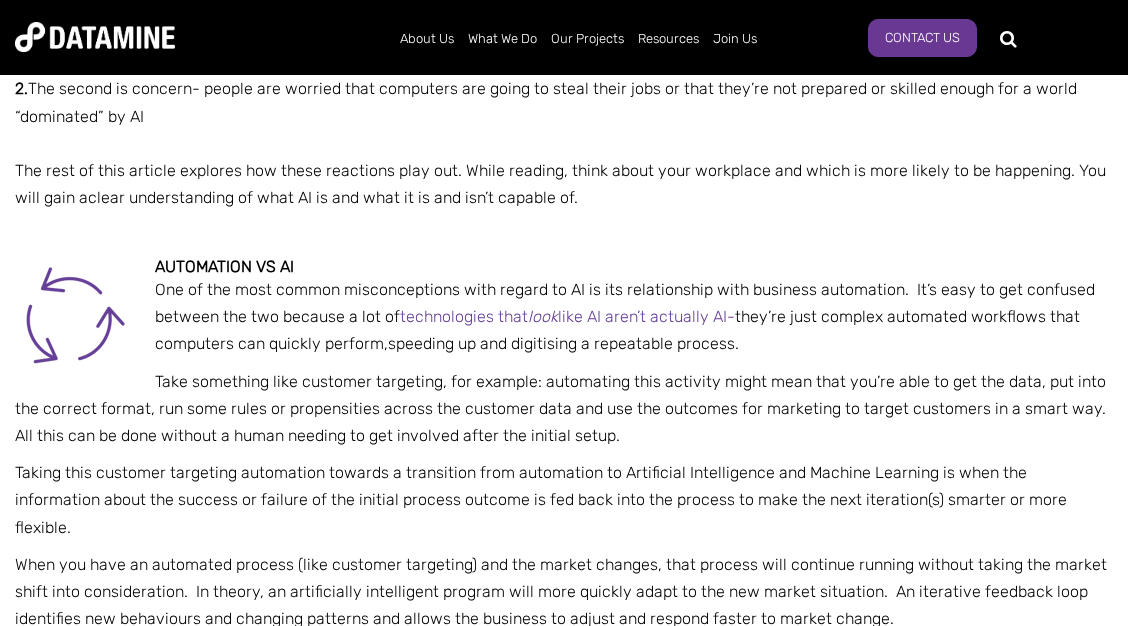 click on "One of the most common misconceptions with regard to AI is its relationship with business automation.  It’s easy to get confused between the two because a lot of  technologies that  look  like AI aren’t actually AI  -  they’re just complex automated workflows that computers can quickly perform,  speeding up and digitising a repeatable process." at bounding box center [564, 317] 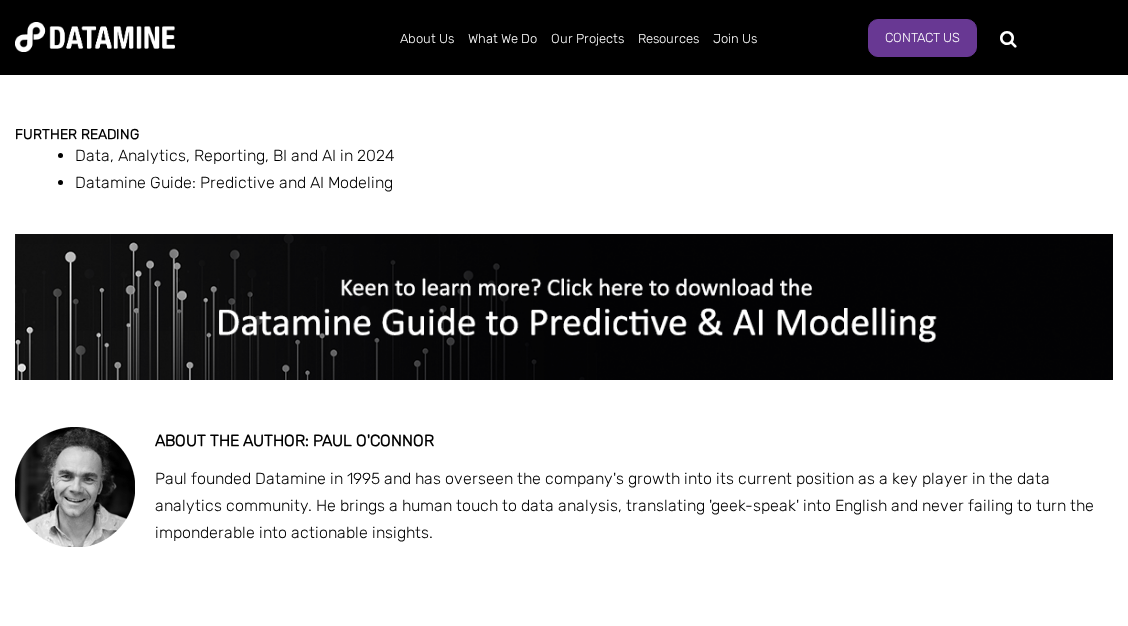 scroll, scrollTop: 2491, scrollLeft: 0, axis: vertical 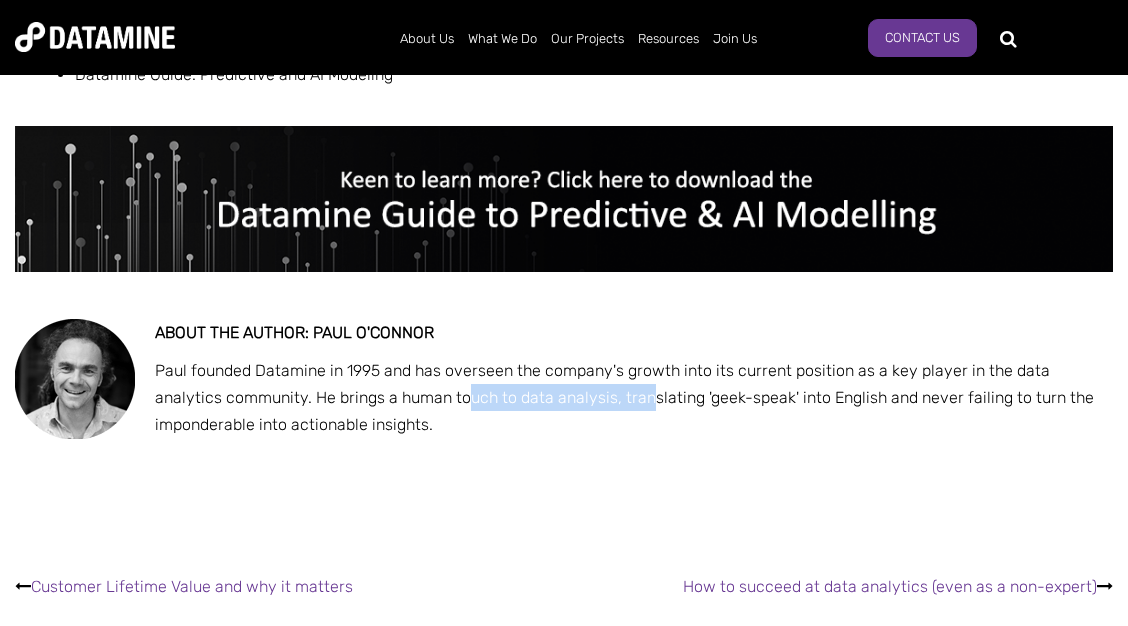 drag, startPoint x: 414, startPoint y: 377, endPoint x: 582, endPoint y: 385, distance: 168.19037 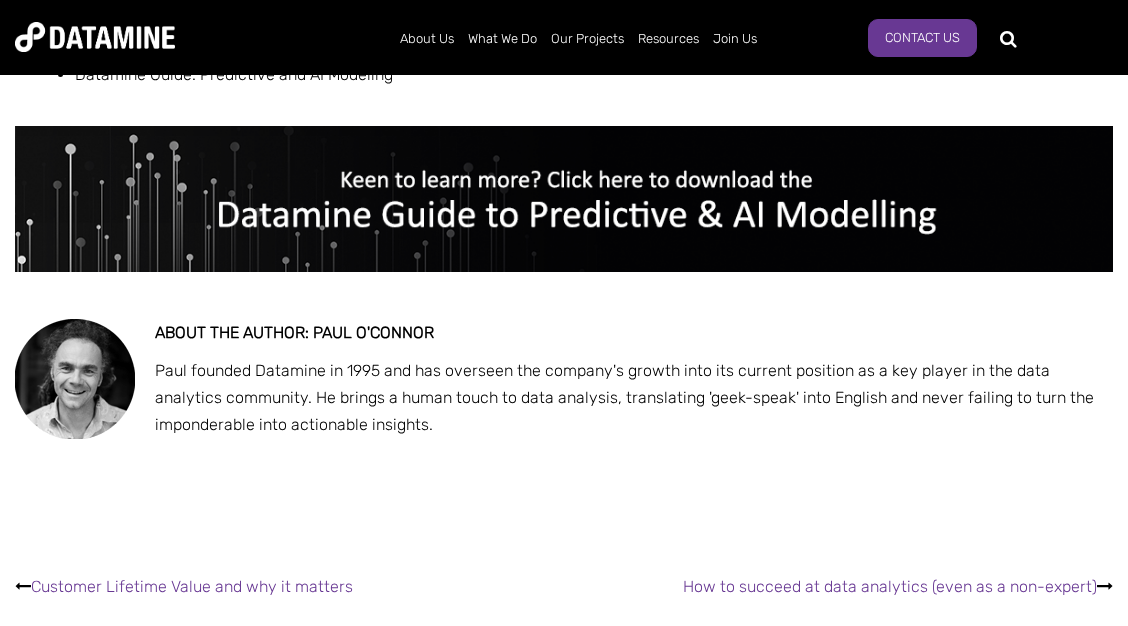 click on "Paul founded Datamine in 1995 and has overseen the company's growth into its current position as a key player in the data analytics community. He brings a human touch to data analysis, translating 'geek-speak' into English and never failing to turn the imponderable into actionable insights." at bounding box center [564, 398] 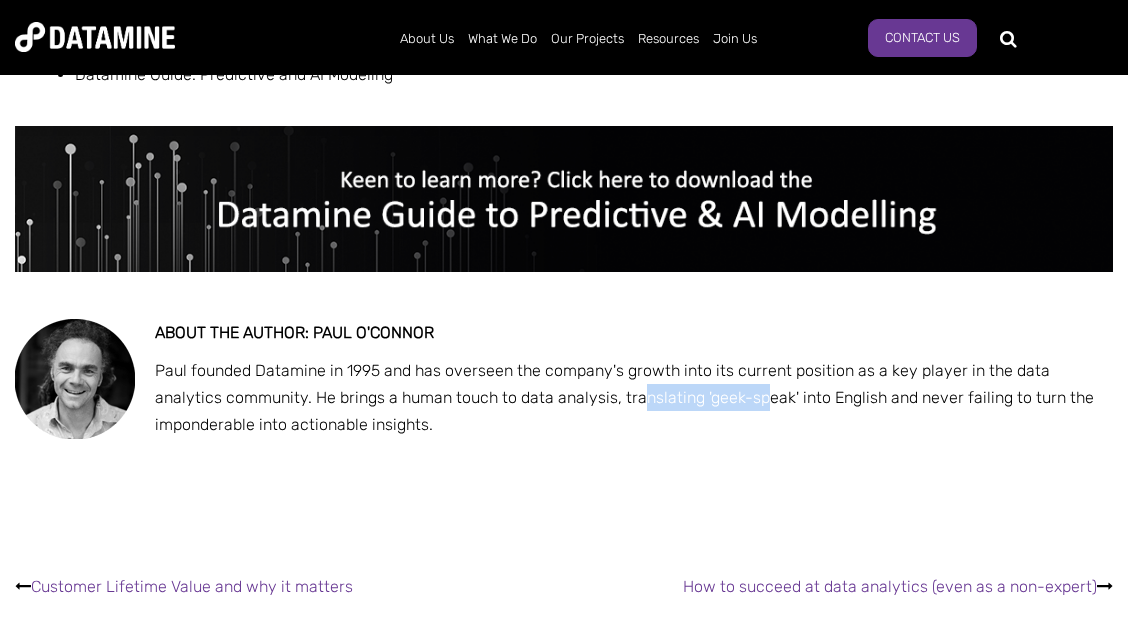 drag, startPoint x: 572, startPoint y: 371, endPoint x: 699, endPoint y: 381, distance: 127.39309 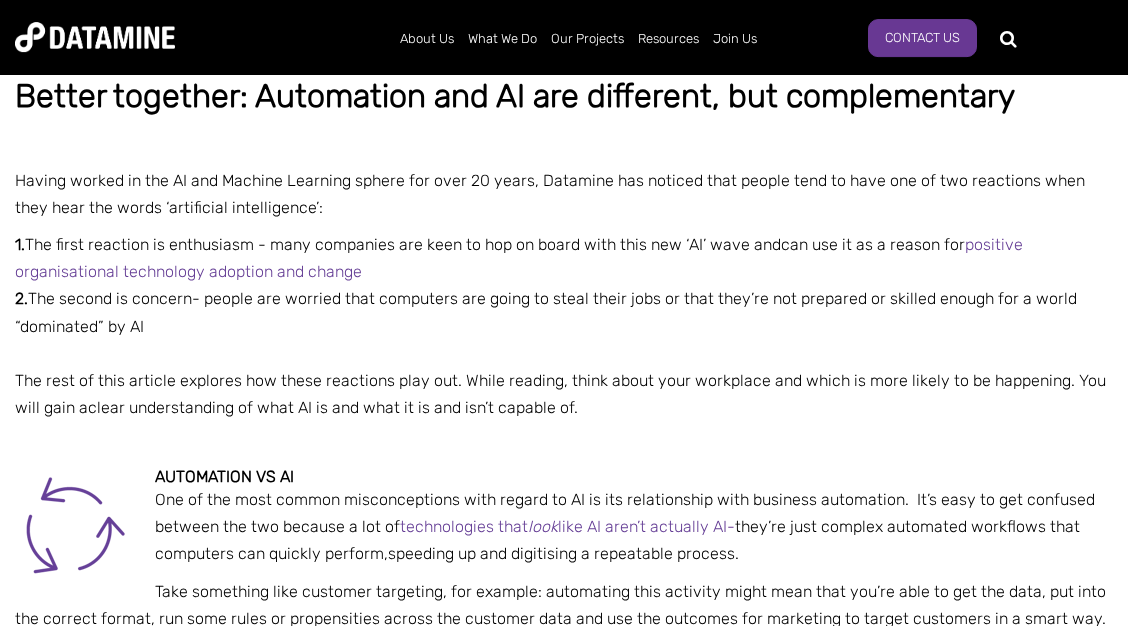 scroll, scrollTop: 540, scrollLeft: 0, axis: vertical 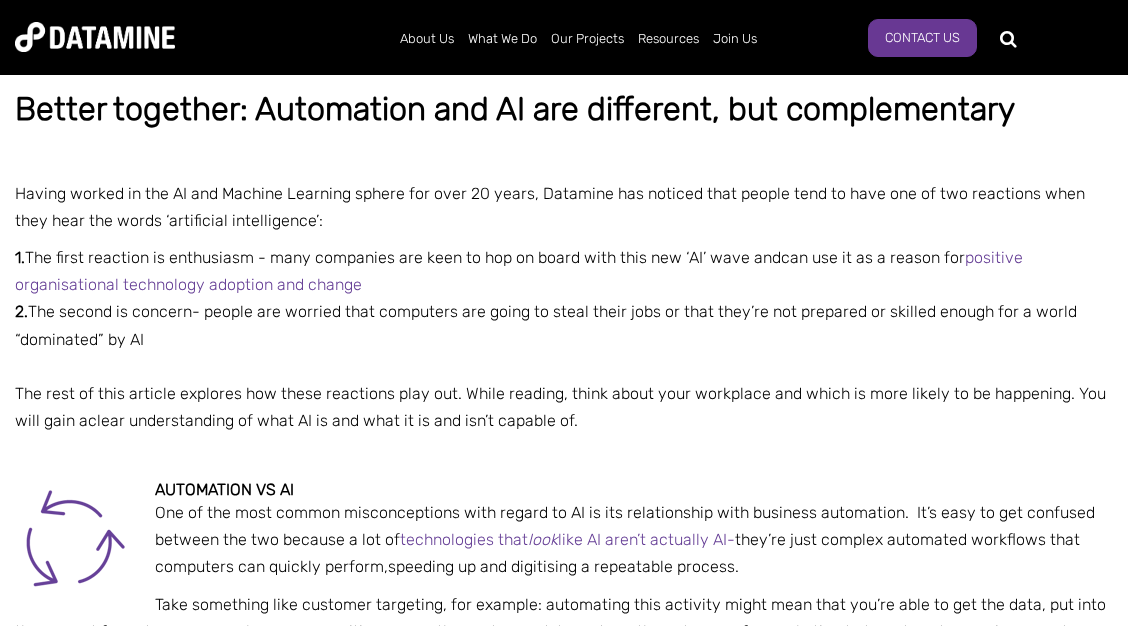 click on "Better together: Automation and AI are different, but complementary" at bounding box center (564, 110) 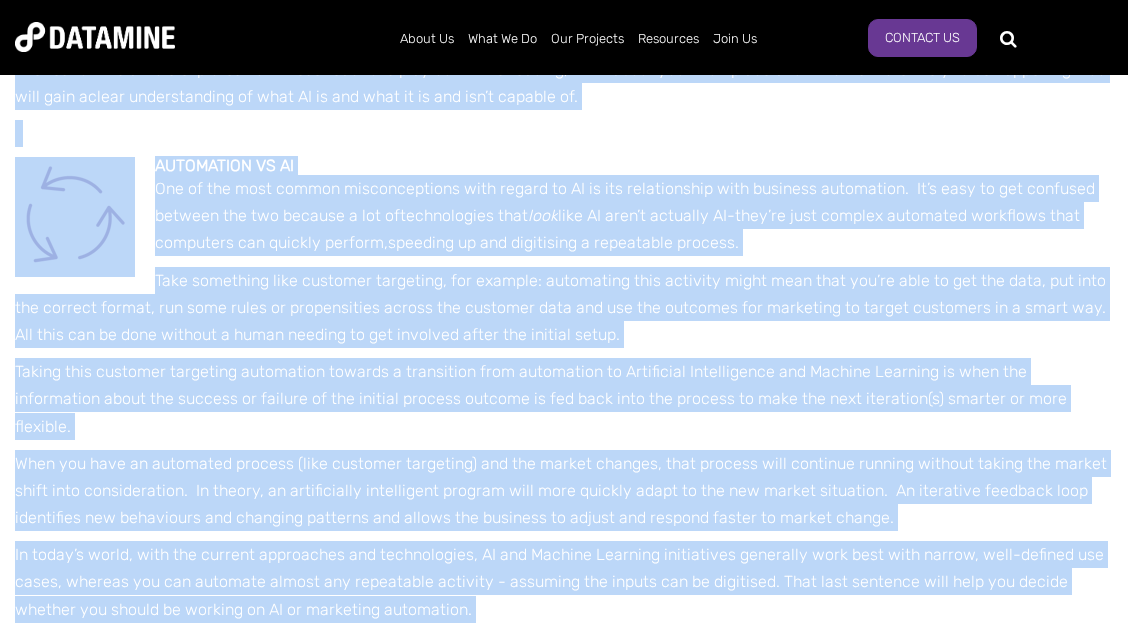 drag, startPoint x: 15, startPoint y: 108, endPoint x: 443, endPoint y: 188, distance: 435.41245 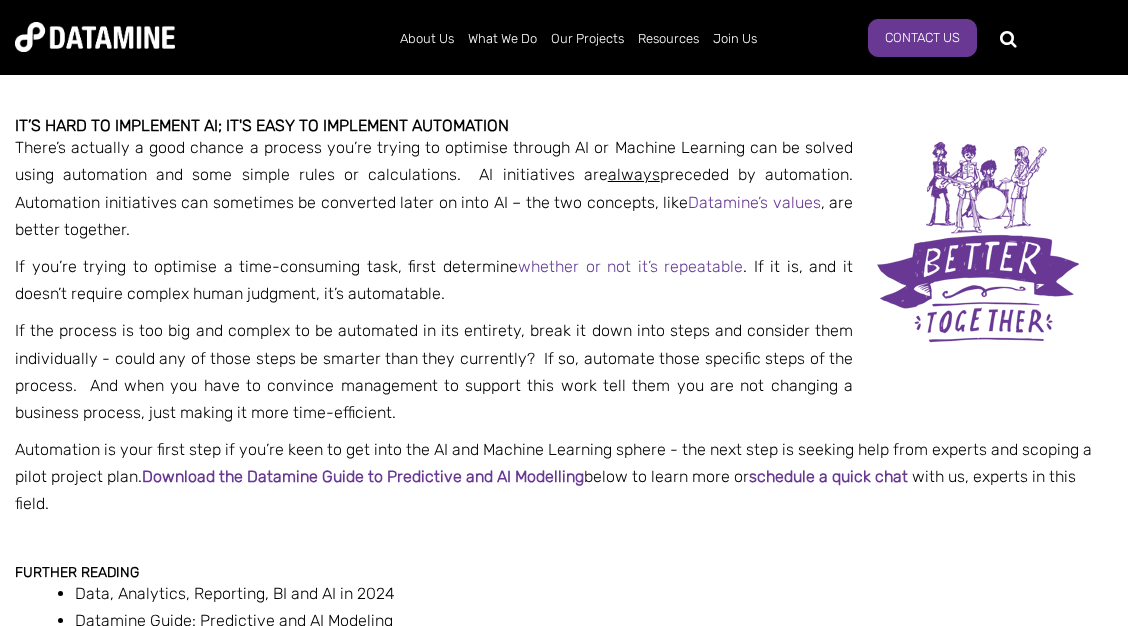 scroll, scrollTop: 1944, scrollLeft: 0, axis: vertical 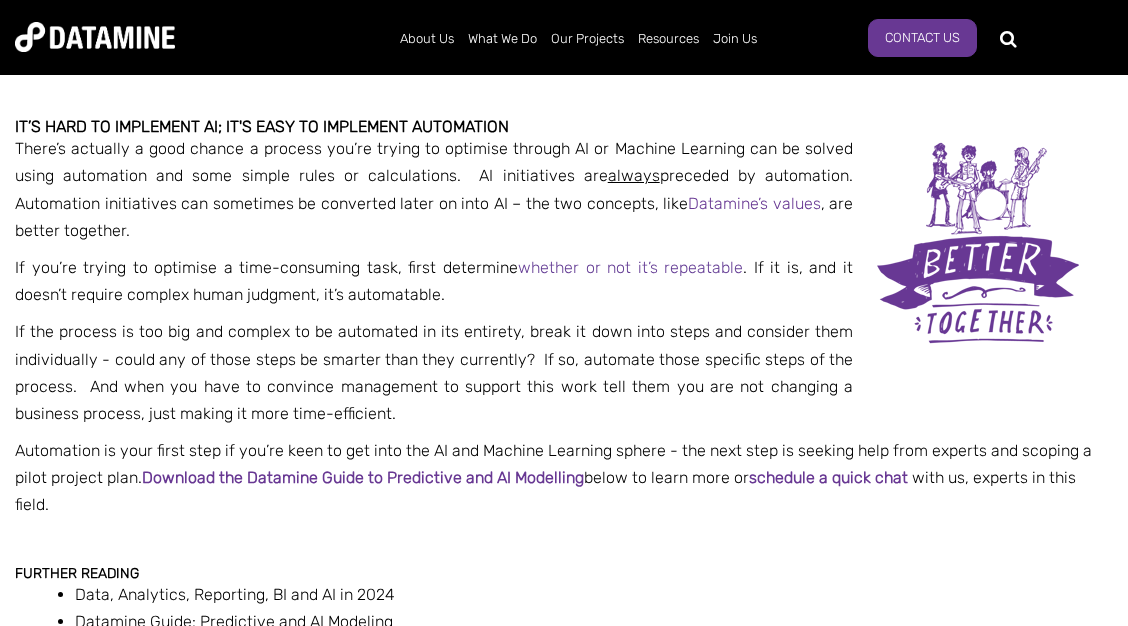 click on "There’s actually a good chance a process you’re trying to optimise through AI or Machine Learning can be solved using automation and some simple rules or calculations.  AI initiatives are  always  preceded by automation. Automation initiatives can sometimes be converted later on into AI – the two concepts, like  Datamine’s values , are better together." at bounding box center [564, 189] 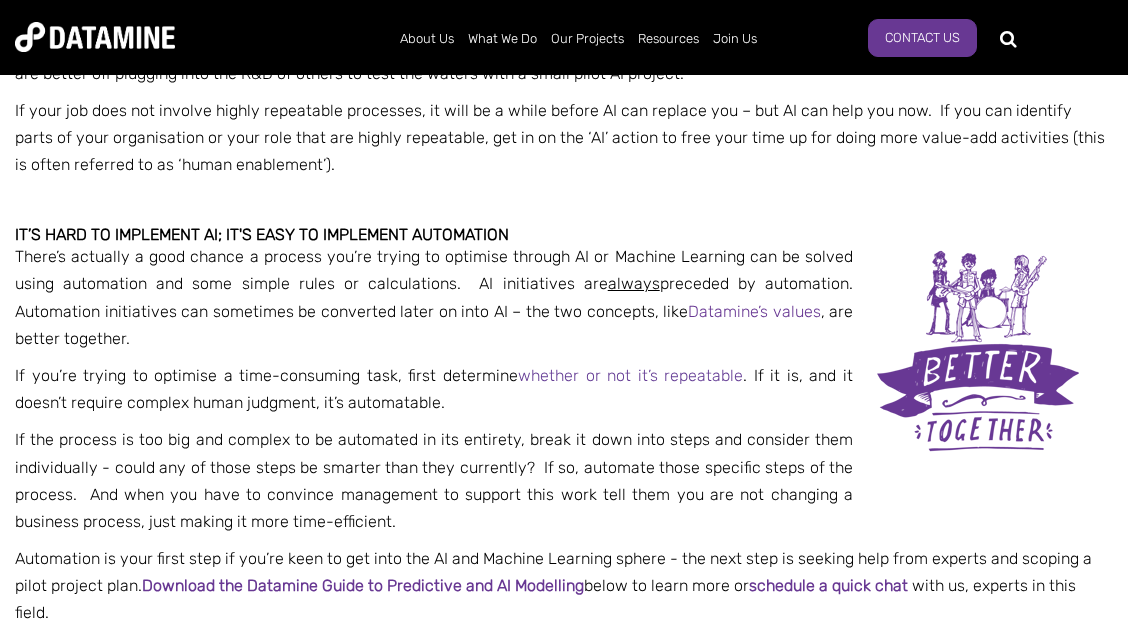 scroll, scrollTop: 1728, scrollLeft: 0, axis: vertical 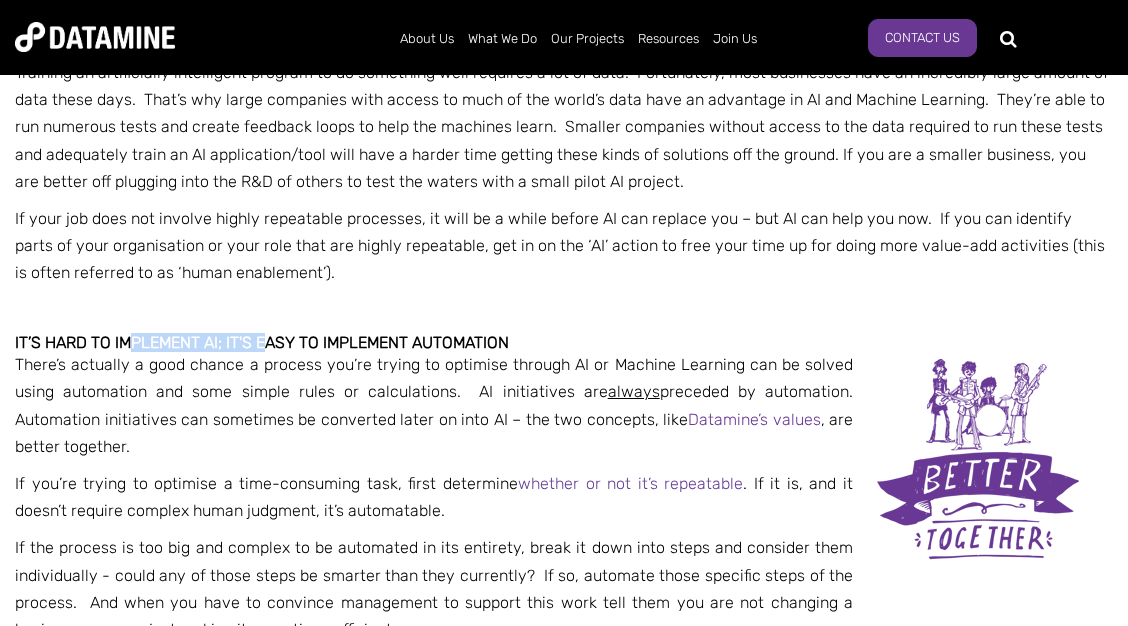 drag, startPoint x: 136, startPoint y: 325, endPoint x: 323, endPoint y: 320, distance: 187.06683 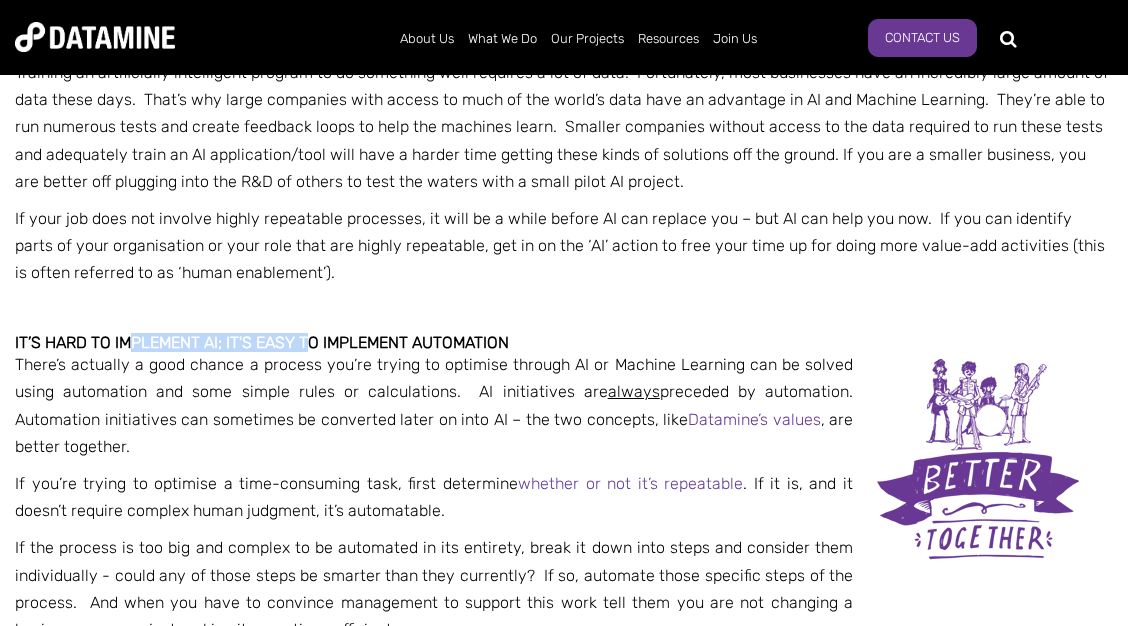 click on "It’s hard to implement AI; it's easy to implement automation" at bounding box center (262, 342) 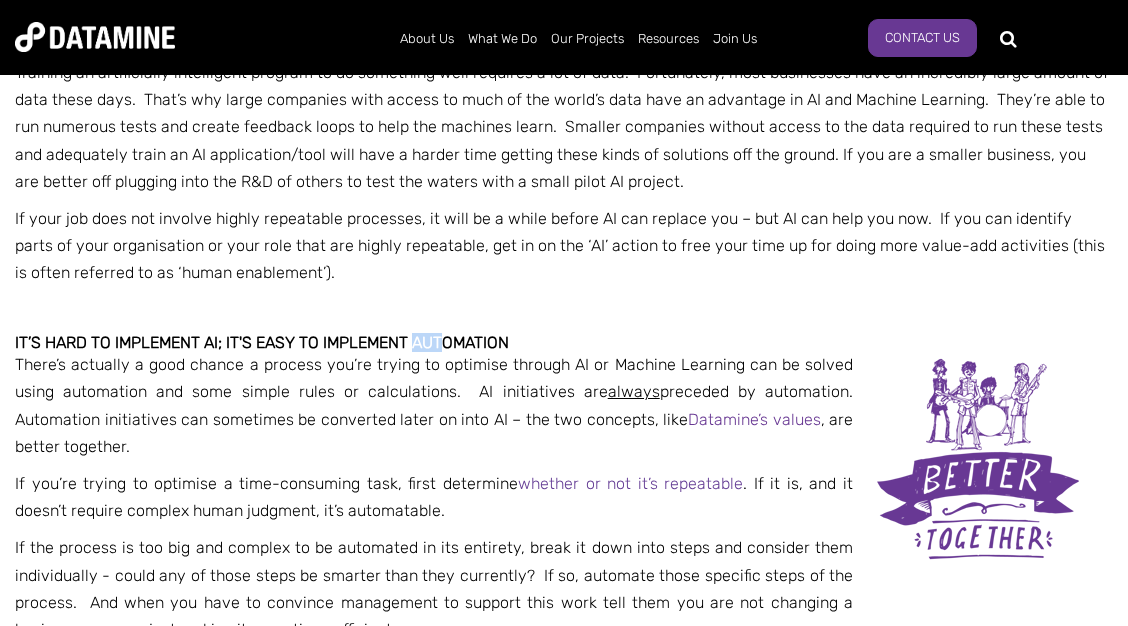click on "It’s hard to implement AI; it's easy to implement automation" at bounding box center (262, 342) 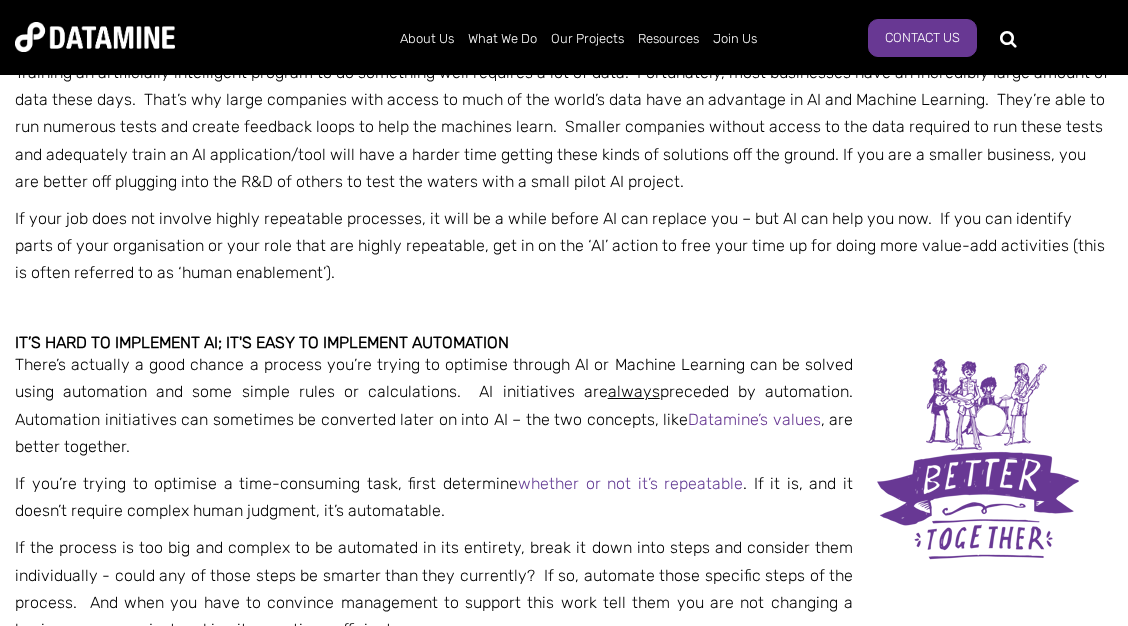 click on "The rest of this article explores how these reactions play out. While reading, think about your workplace and which is more likely to be happening. You will gain a  clear understanding of what AI is and what it is and isn’t capable of.
Automation vs AI
One of the most common misconceptions with regard to AI is its relationship with business automation.  It’s easy to get confused between the two because a lot of  technologies that  look  like AI aren’t actually AI  -  they’re just complex automated workflows that computers can quickly perform,  speeding up and digitising a repeatable process.
Take something like customer targeting, for example: automating this activity might mean that you’re able to get the data, put into the correct format, run some rules or propensities across the customer data and use the outcomes for marketing to target customers in a smart way. All this can be done without a human needing to get involved after the initial setup.
Any applicat" at bounding box center [564, 215] 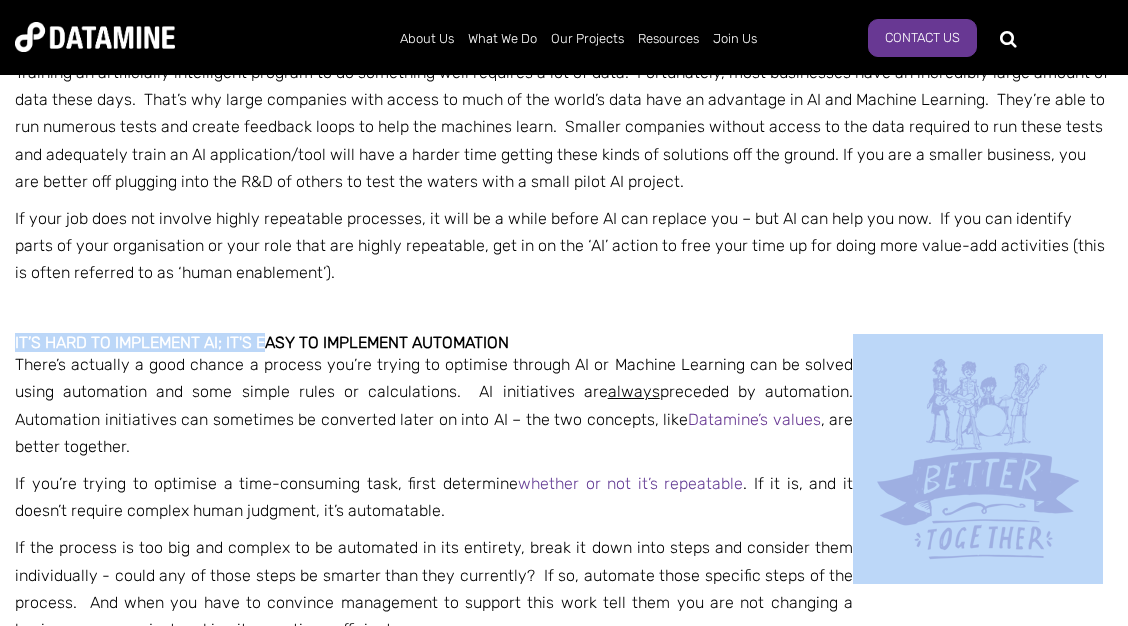 drag, startPoint x: 282, startPoint y: 306, endPoint x: 628, endPoint y: 295, distance: 346.1748 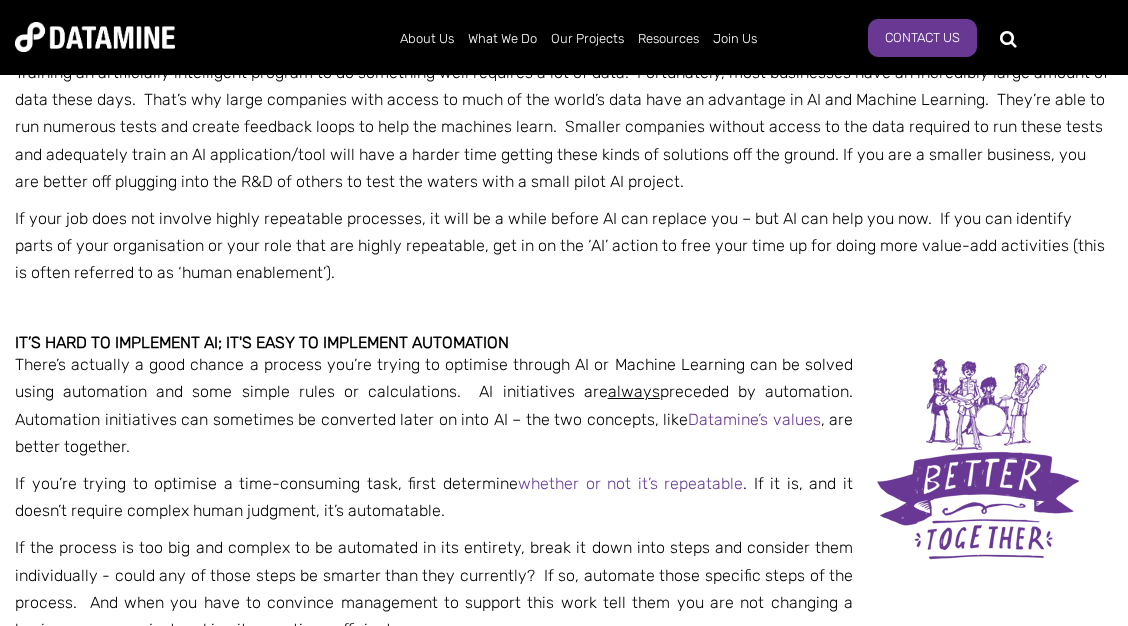 click on "It’s hard to implement AI; it's easy to implement automation" at bounding box center (564, 343) 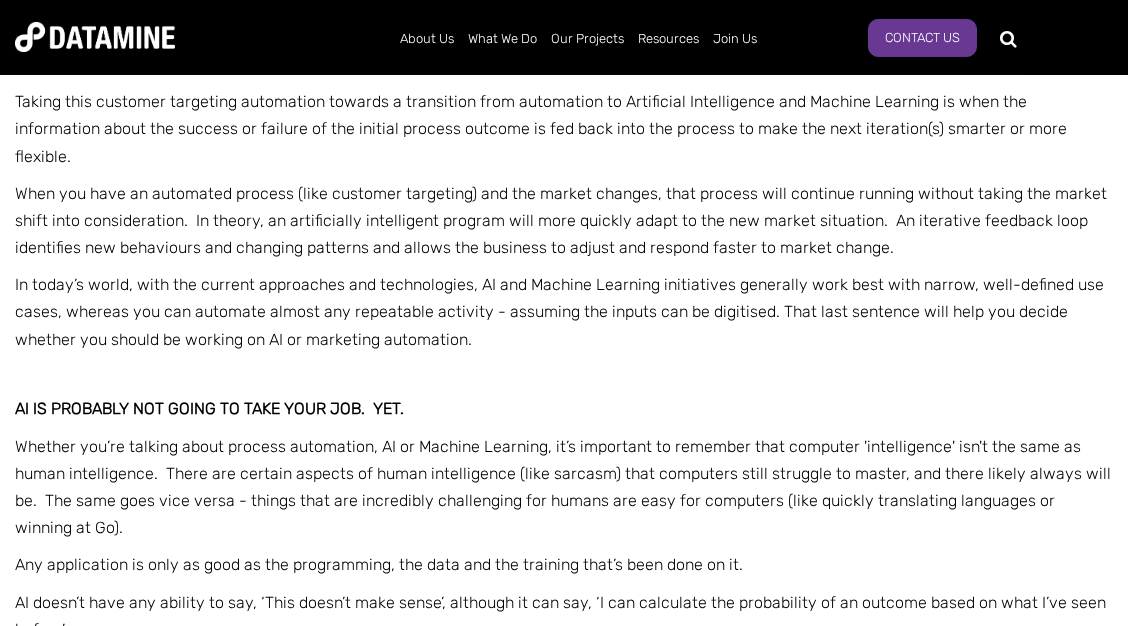 scroll, scrollTop: 1296, scrollLeft: 0, axis: vertical 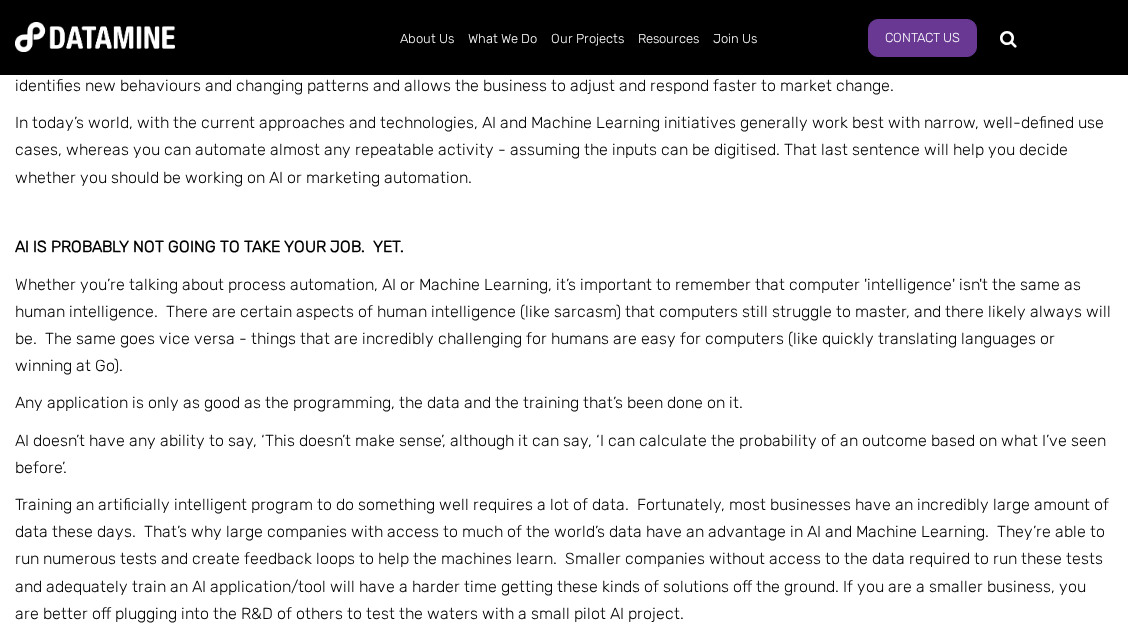 click on "Whether you’re talking about process automation, AI or Machine Learning, it’s important to reme mber that computer 'intelligence' isn't the same as human intelligence.  There are certain aspects of human intelligence (like sarcasm) that computers still struggle to master, and there likely always will be.  The same goes vice versa - things that are incredibly challenging for humans are easy for computers (like quickly translating languages or winning at Go)." at bounding box center (564, 325) 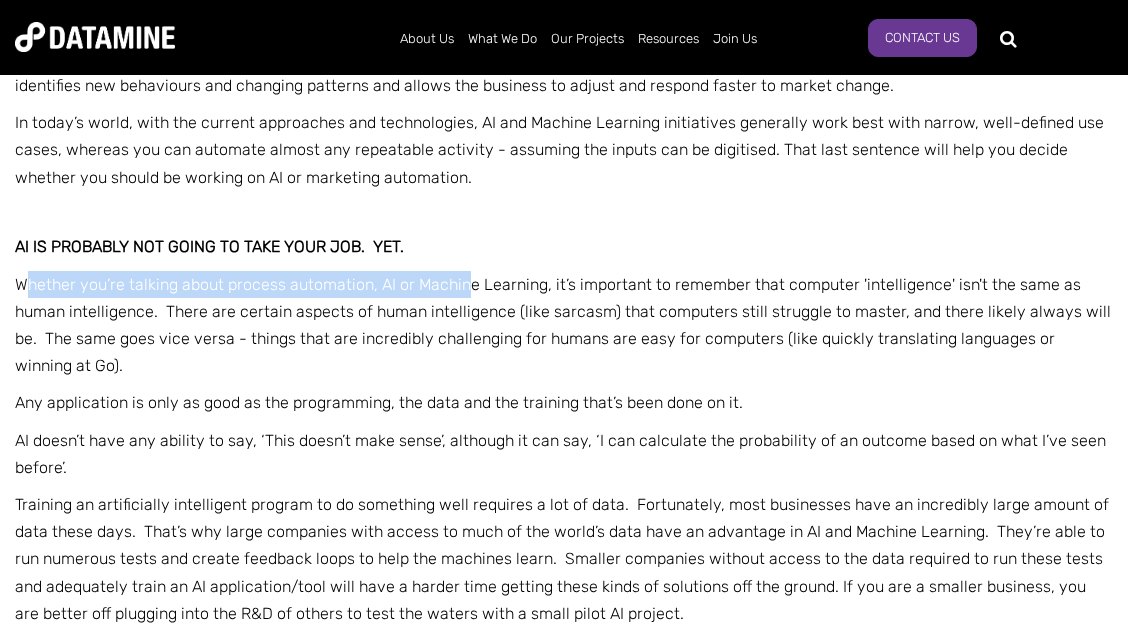 drag, startPoint x: 55, startPoint y: 251, endPoint x: 468, endPoint y: 261, distance: 413.12103 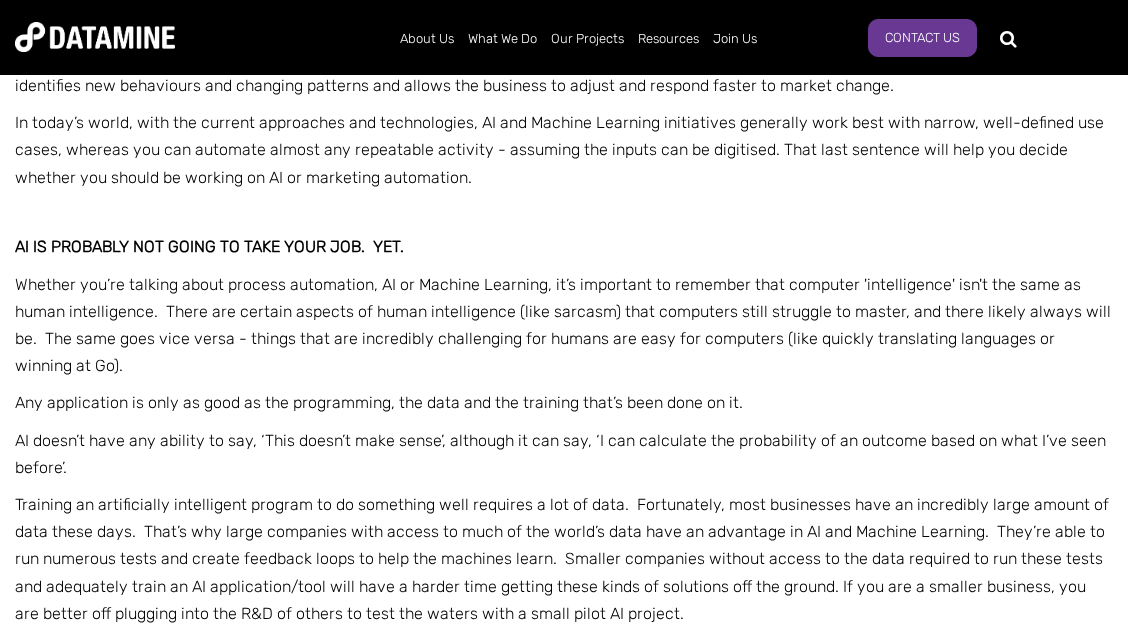 click on "Whether you’re talking about process automation, AI or Machine Learning, it’s important to reme mber that computer 'intelligence' isn't the same as human intelligence.  There are certain aspects of human intelligence (like sarcasm) that computers still struggle to master, and there likely always will be.  The same goes vice versa - things that are incredibly challenging for humans are easy for computers (like quickly translating languages or winning at Go)." at bounding box center [564, 325] 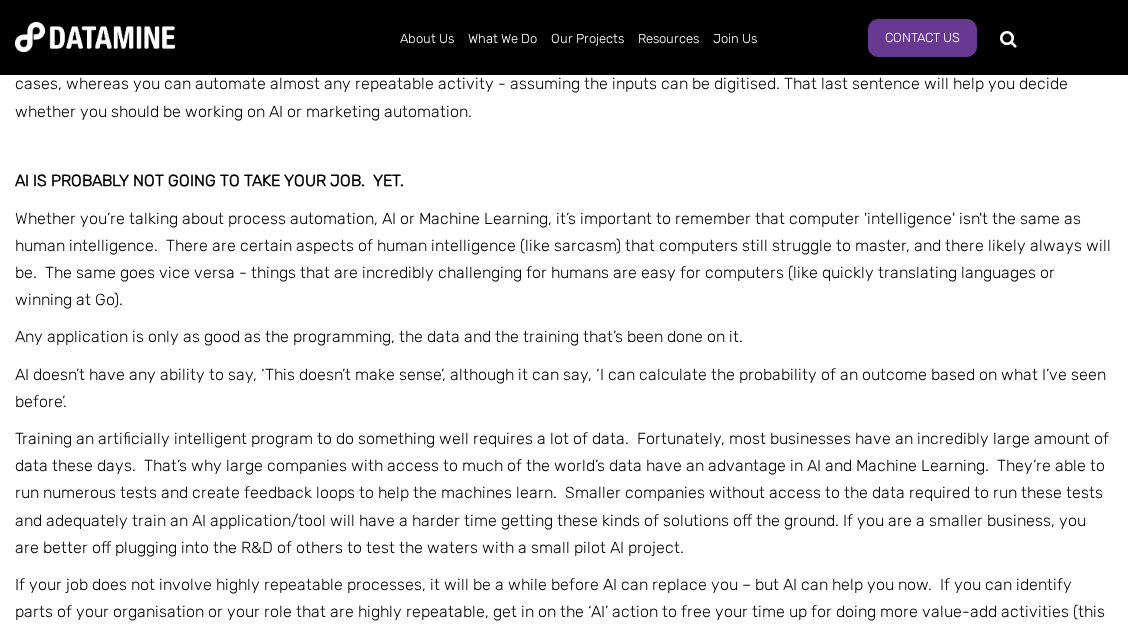 scroll, scrollTop: 1404, scrollLeft: 0, axis: vertical 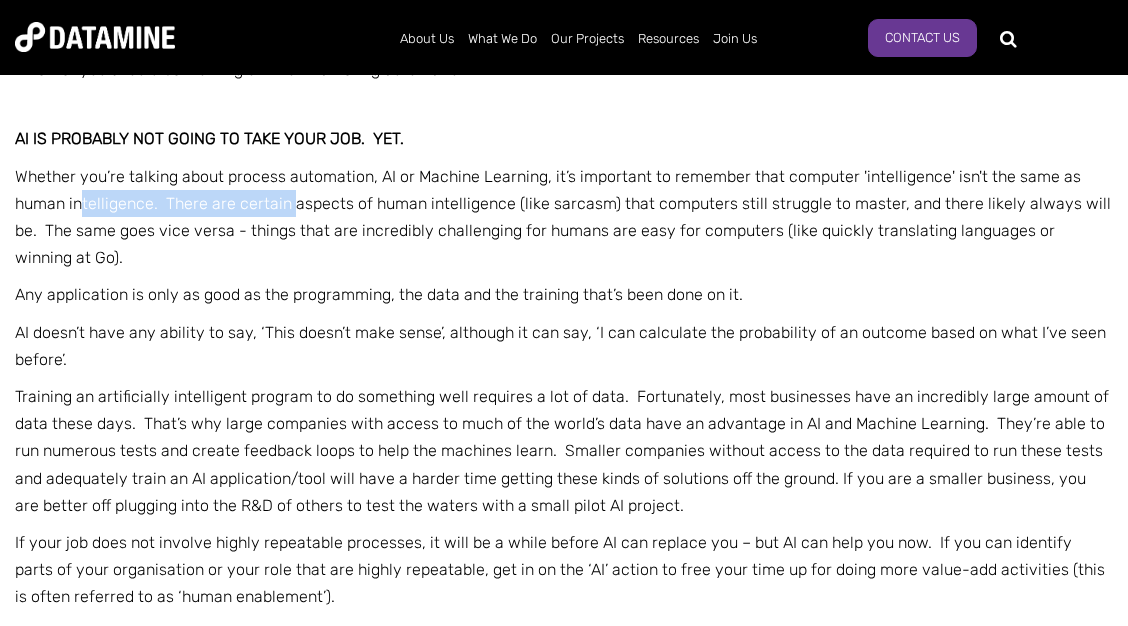 drag, startPoint x: 80, startPoint y: 174, endPoint x: 292, endPoint y: 174, distance: 212 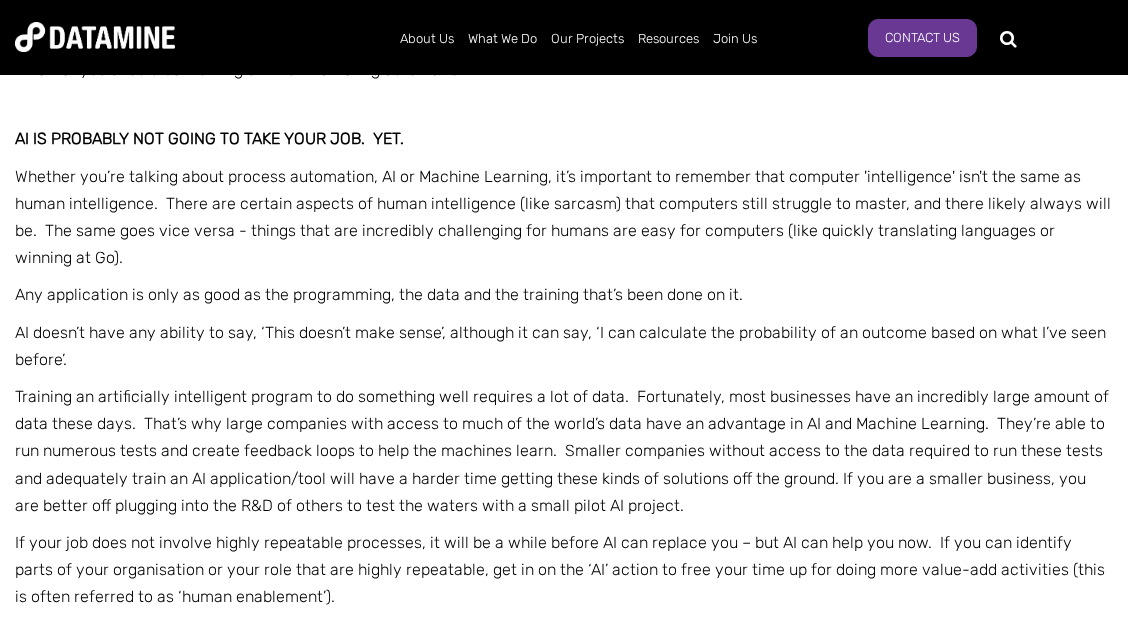 click on "mber that computer 'intelligence' isn't the same as human intelligence.  There are certain aspects of human intelligence (like sarcasm) that computers still struggle to master, and there likely always will be.  The same goes vice versa - things that are incredibly challenging for humans are easy for computers (like quickly translating languages or winning at Go)." at bounding box center (563, 217) 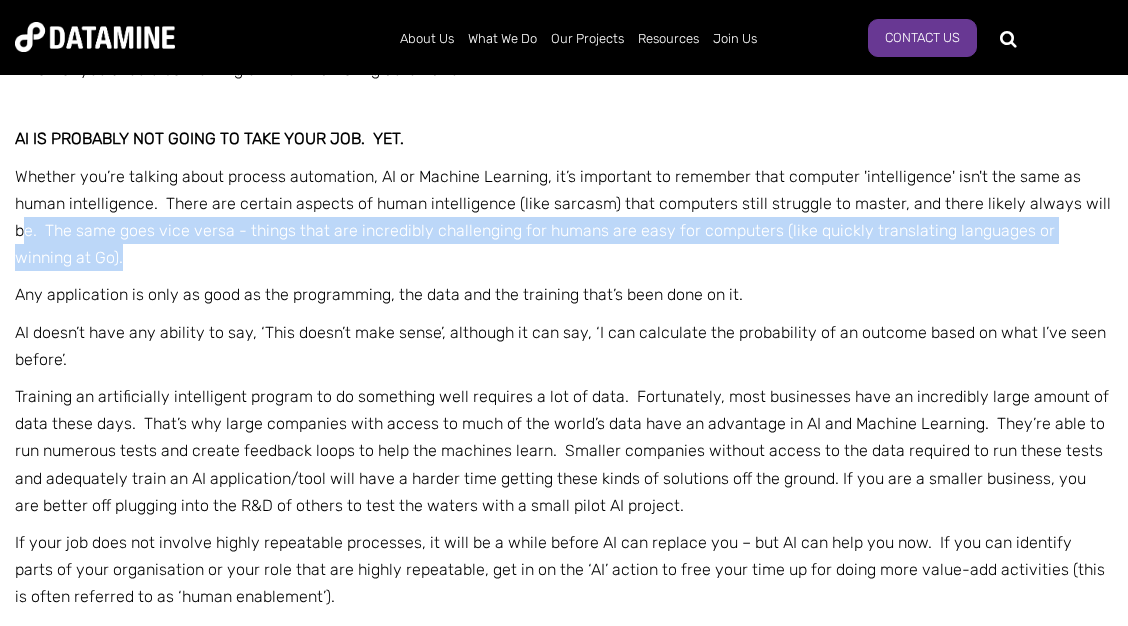 drag, startPoint x: 28, startPoint y: 207, endPoint x: 695, endPoint y: 234, distance: 667.54626 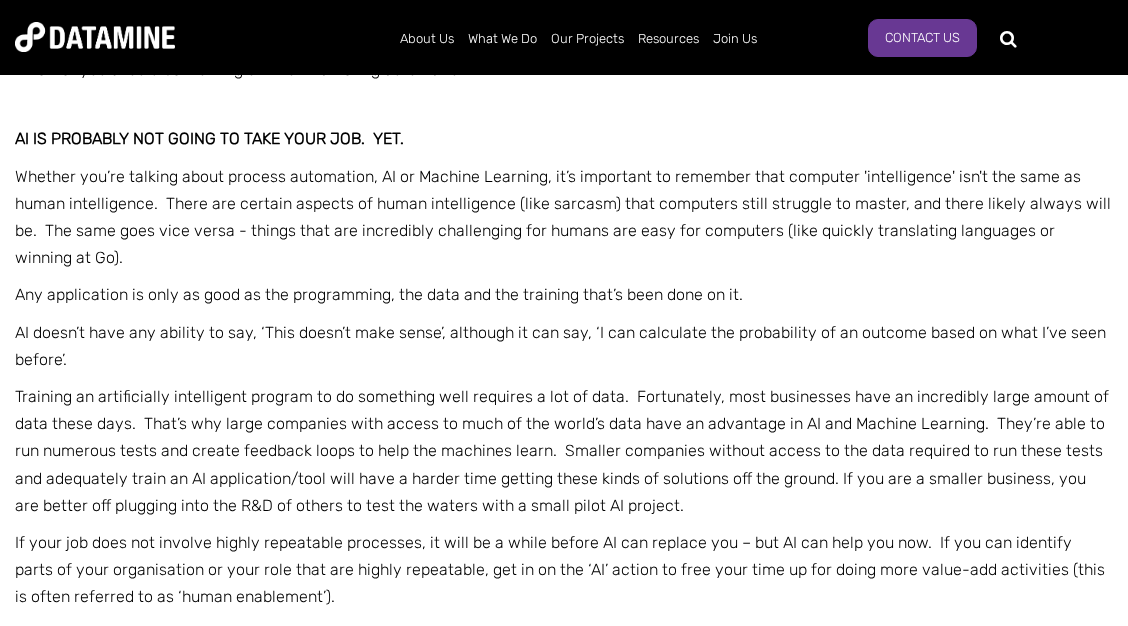 click on "Whether you’re talking about process automation, AI or Machine Learning, it’s important to reme mber that computer 'intelligence' isn't the same as human intelligence.  There are certain aspects of human intelligence (like sarcasm) that computers still struggle to master, and there likely always will be.  The same goes vice versa - things that are incredibly challenging for humans are easy for computers (like quickly translating languages or winning at Go)." at bounding box center [564, 217] 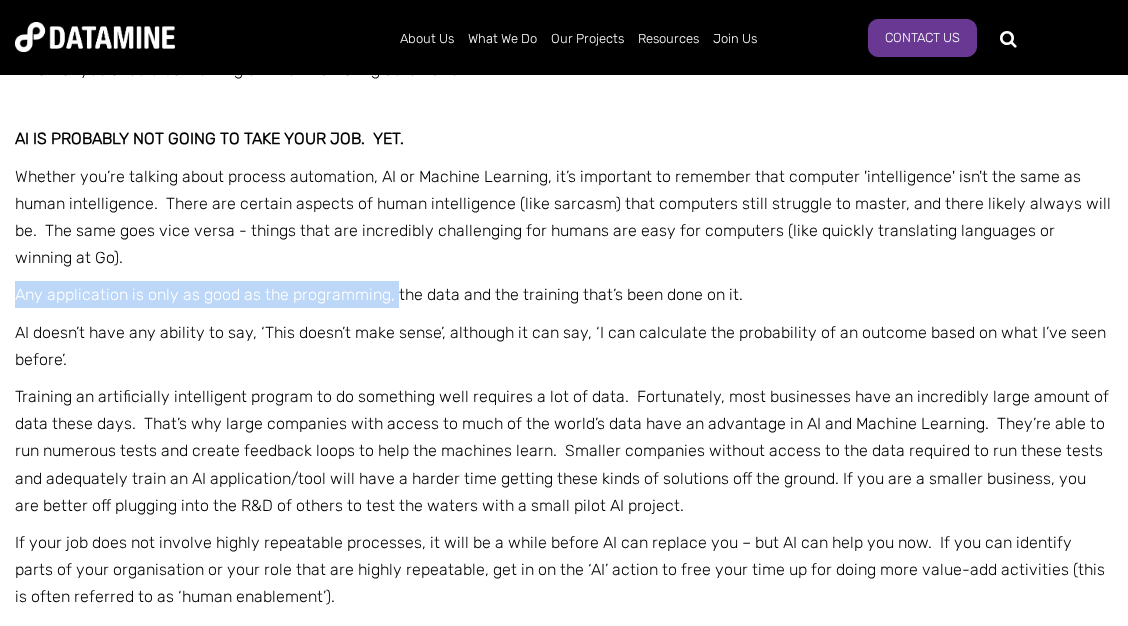 drag, startPoint x: 17, startPoint y: 267, endPoint x: 396, endPoint y: 275, distance: 379.0844 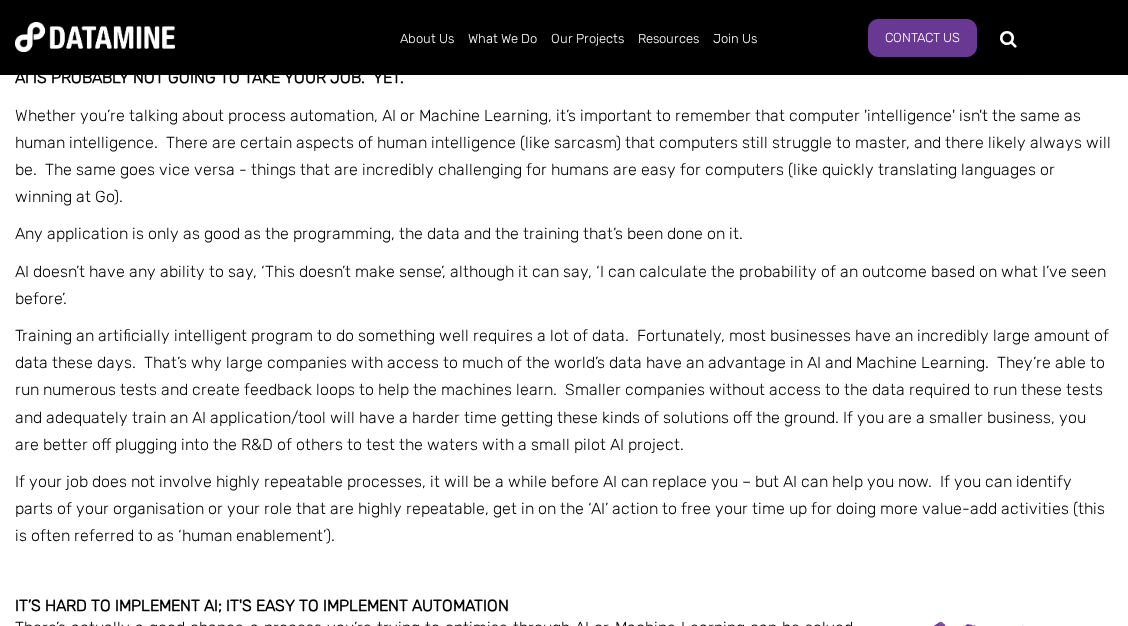 scroll, scrollTop: 1512, scrollLeft: 0, axis: vertical 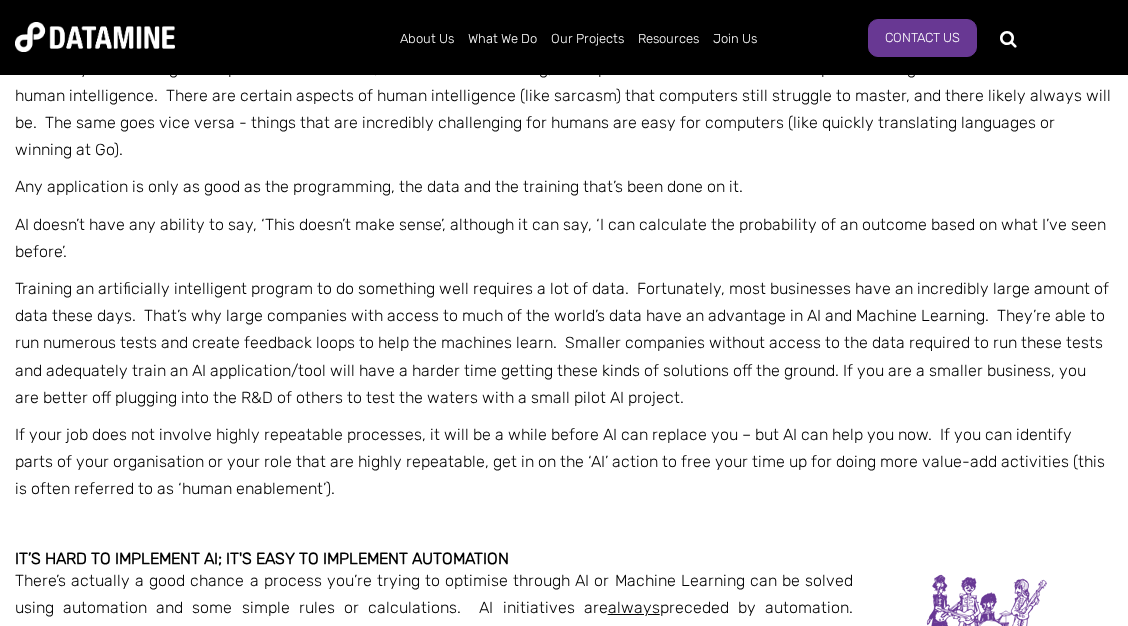 click on "Training an artificially intelligent program to do something well requires a lot of data.  Fortunately, most businesses have an incredibly large amount of data these days.  That’s why large companies with access to much of the world’s data have an advantage in AI and Machine Learning.  They’re able to run numerous tests and create feedback loops to help the machines learn.  Smaller companies without access to the data required to run these tests and adequately train an AI application/tool will have a harder time getting these kinds of solutions off the ground. If you are a smaller business, you are better off plugging into the R&D of others to test the waters with a small pilot AI project." at bounding box center [564, 343] 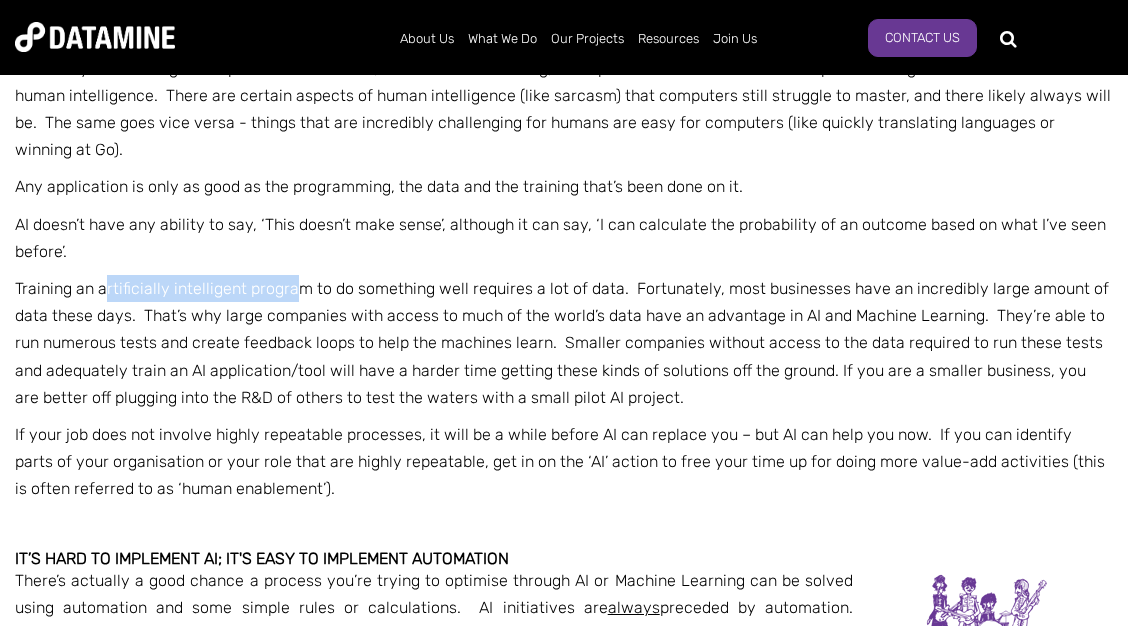 drag, startPoint x: 103, startPoint y: 263, endPoint x: 297, endPoint y: 268, distance: 194.06442 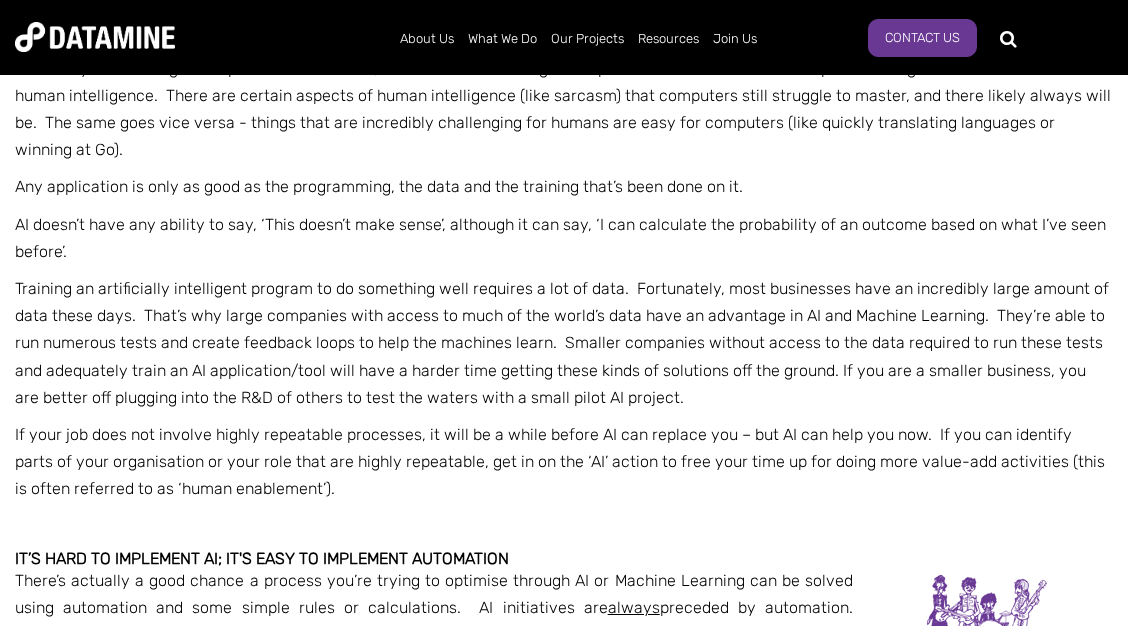 click on "Training an artificially intelligent program to do something well requires a lot of data.  Fortunately, most businesses have an incredibly large amount of data these days.  That’s why large companies with access to much of the world’s data have an advantage in AI and Machine Learning.  They’re able to run numerous tests and create feedback loops to help the machines learn.  Smaller companies without access to the data required to run these tests and adequately train an AI application/tool will have a harder time getting these kinds of solutions off the ground. If you are a smaller business, you are better off plugging into the R&D of others to test the waters with a small pilot AI project." at bounding box center (564, 343) 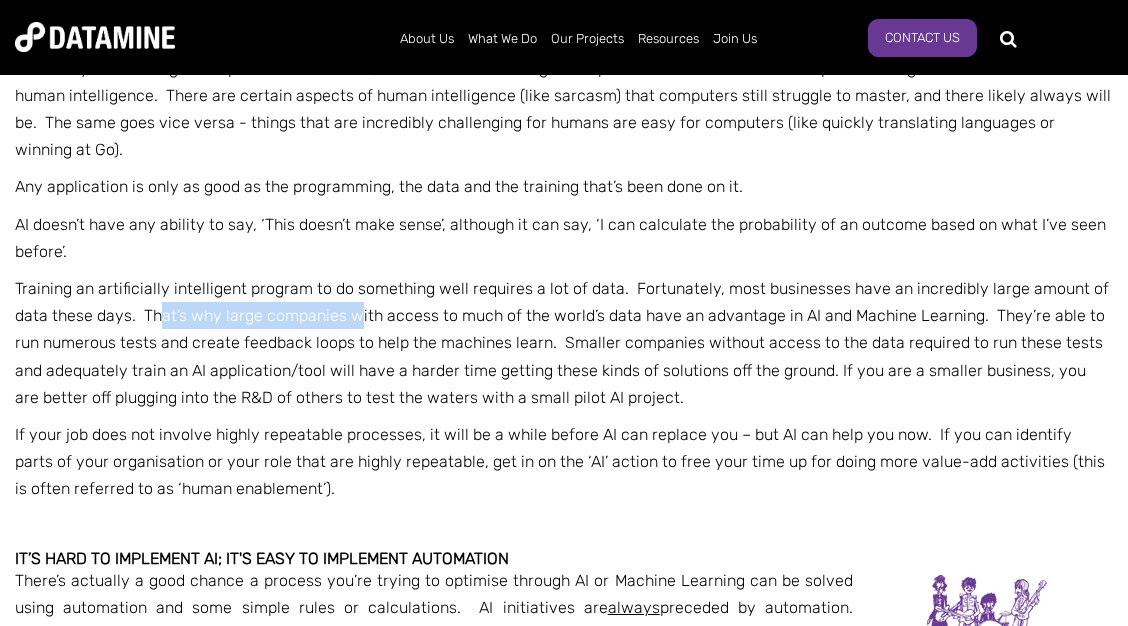 drag, startPoint x: 164, startPoint y: 285, endPoint x: 357, endPoint y: 283, distance: 193.01036 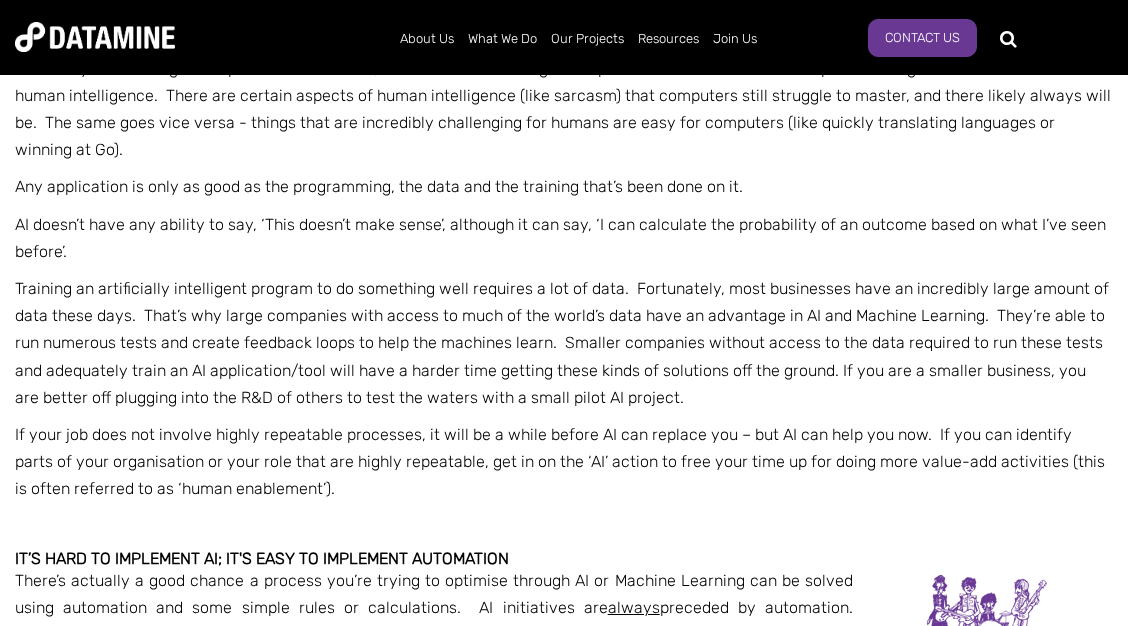 click on "Training an artificially intelligent program to do something well requires a lot of data.  Fortunately, most businesses have an incredibly large amount of data these days.  That’s why large companies with access to much of the world’s data have an advantage in AI and Machine Learning.  They’re able to run numerous tests and create feedback loops to help the machines learn.  Smaller companies without access to the data required to run these tests and adequately train an AI application/tool will have a harder time getting these kinds of solutions off the ground. If you are a smaller business, you are better off plugging into the R&D of others to test the waters with a small pilot AI project." at bounding box center (564, 343) 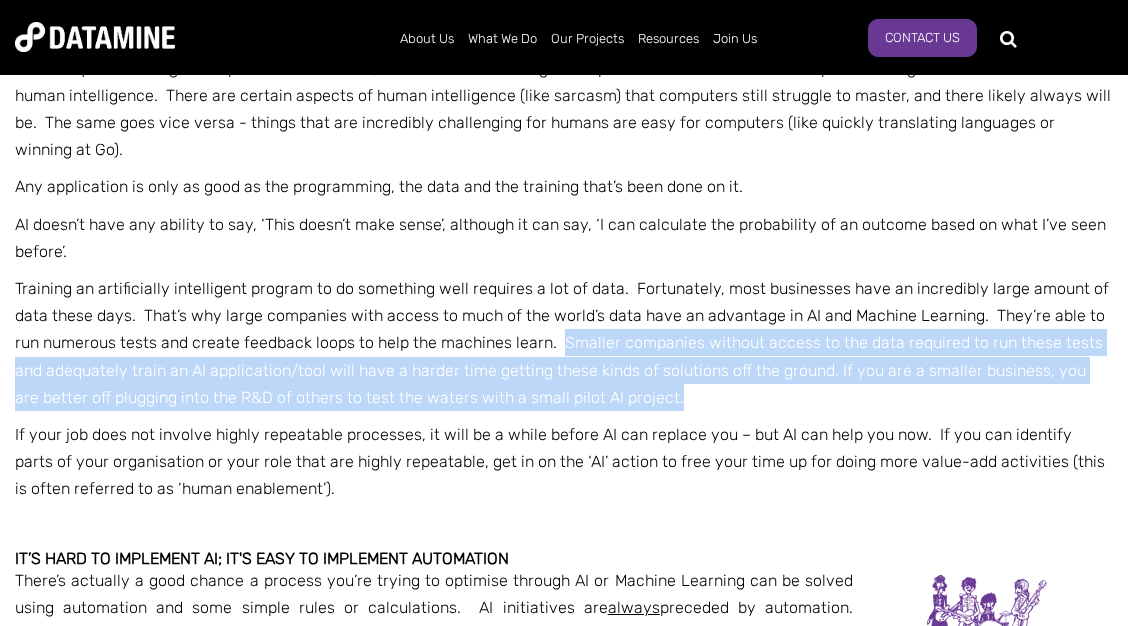 drag, startPoint x: 562, startPoint y: 315, endPoint x: 707, endPoint y: 359, distance: 151.52887 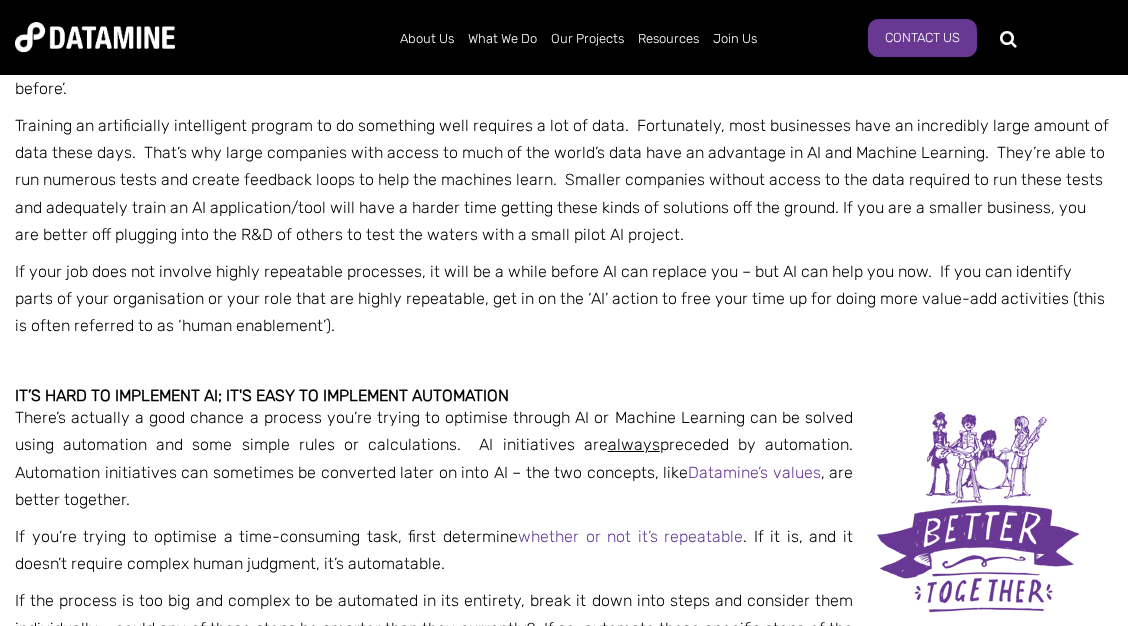 scroll, scrollTop: 1728, scrollLeft: 0, axis: vertical 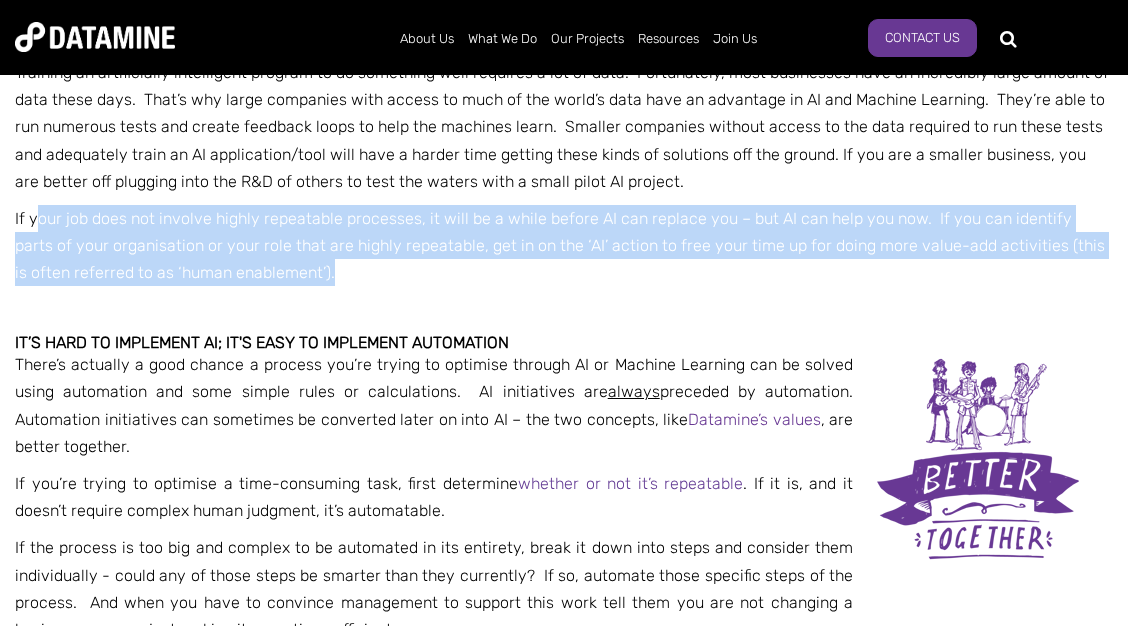 drag, startPoint x: 40, startPoint y: 177, endPoint x: 365, endPoint y: 245, distance: 332.03766 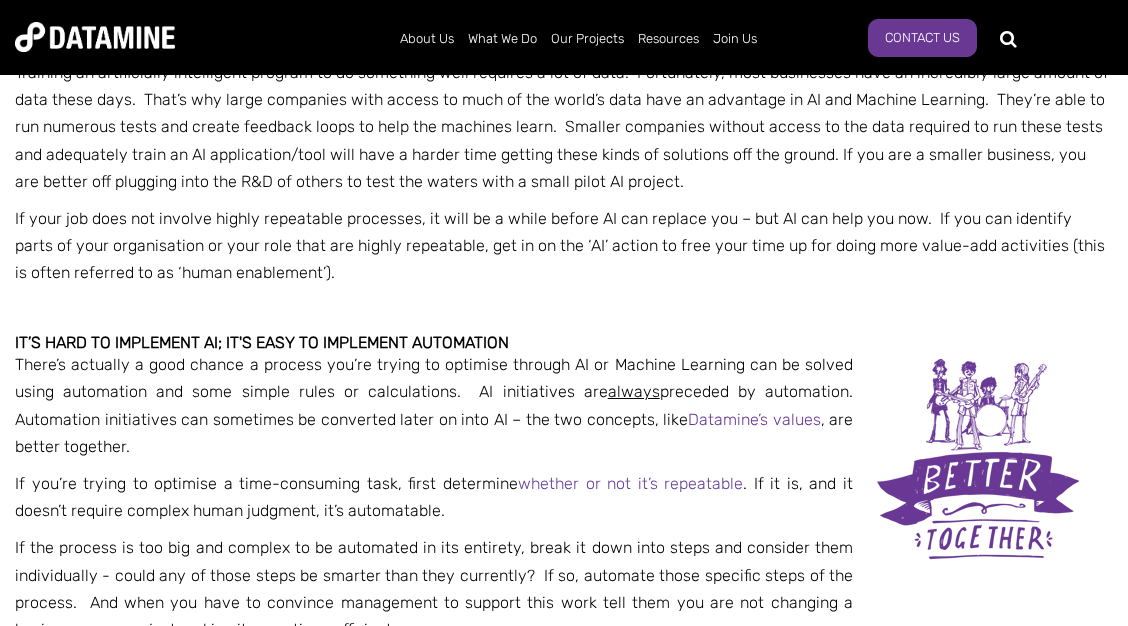 click on "If your job does not involve highly repeatable processes, it will be a while before AI can replace you – but AI can help you now.  If you can identify parts of your organisation or your role that are highly repeatable, get in on the ‘AI’ action to free your time up for doing more value-add activities (this is often referred to as ‘human enablement’)." at bounding box center (564, 246) 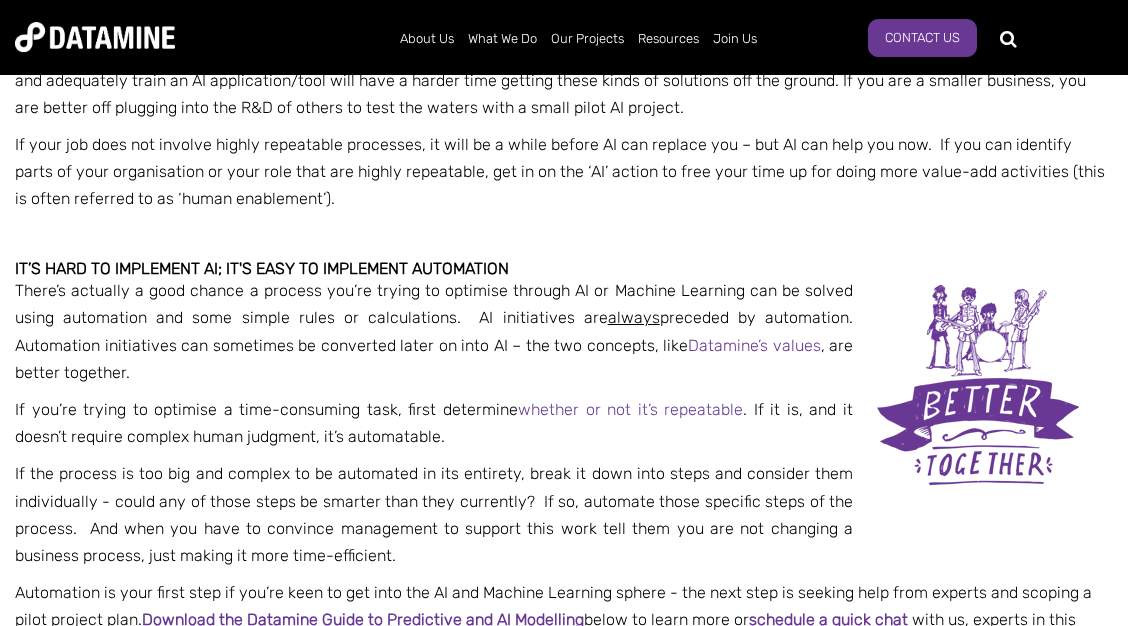 scroll, scrollTop: 1836, scrollLeft: 0, axis: vertical 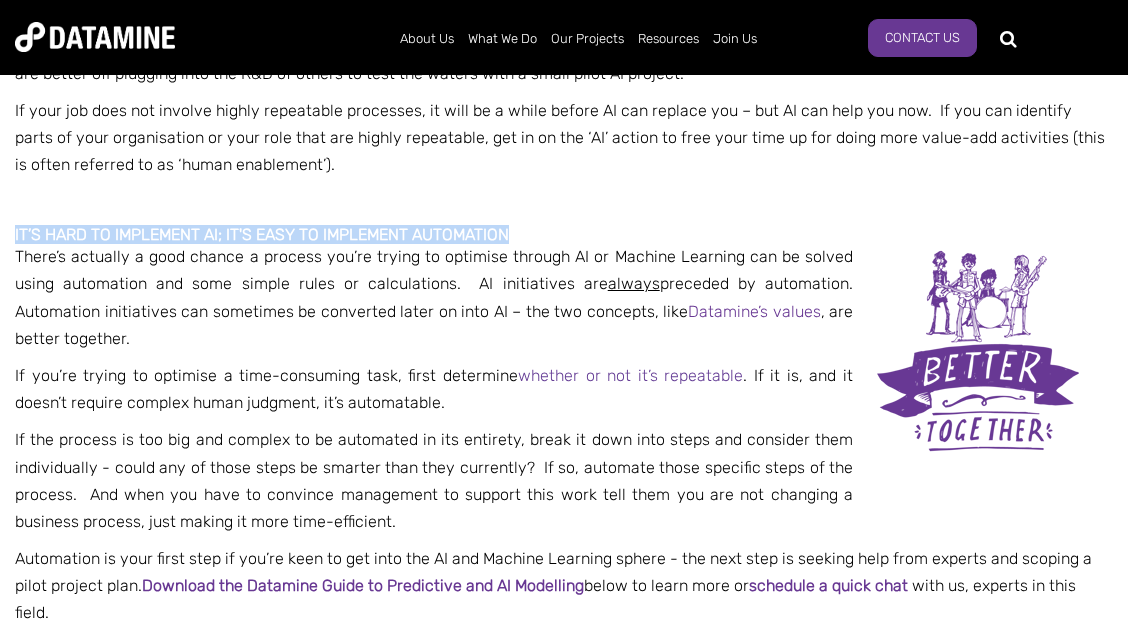 drag, startPoint x: 15, startPoint y: 210, endPoint x: 540, endPoint y: 198, distance: 525.13715 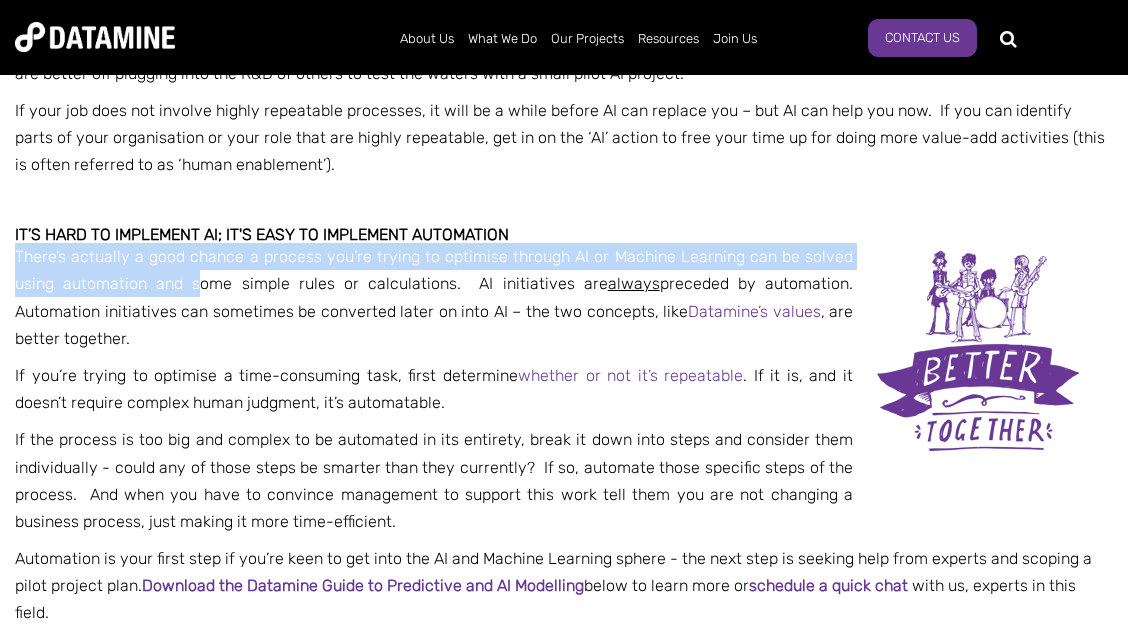 drag, startPoint x: 19, startPoint y: 231, endPoint x: 197, endPoint y: 260, distance: 180.3469 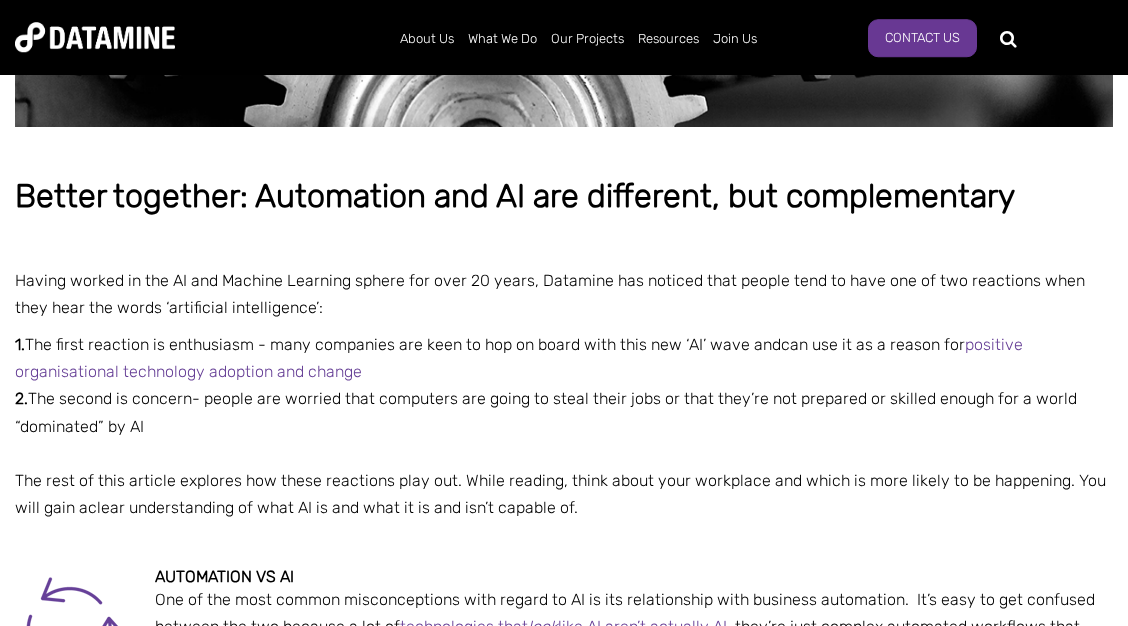 scroll, scrollTop: 540, scrollLeft: 0, axis: vertical 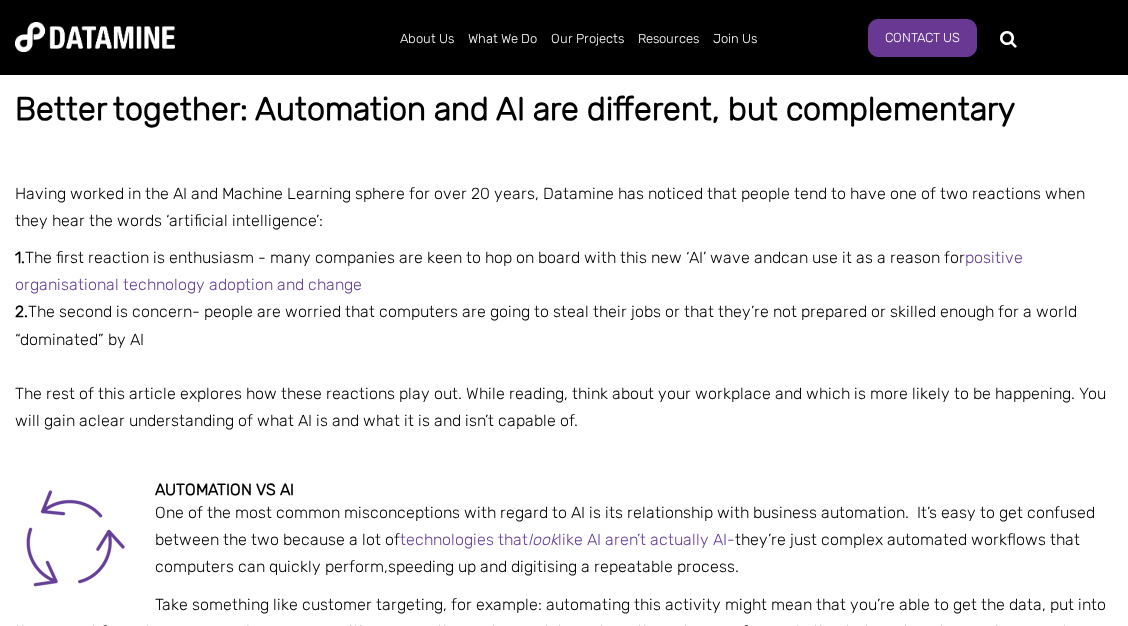 click on "Having worked in the AI and Machine Learning sphere for over 20 years, Datamine has noticed that people tend to have one of two reactions when they hear the words ‘artificial intelligence’:" at bounding box center (564, 207) 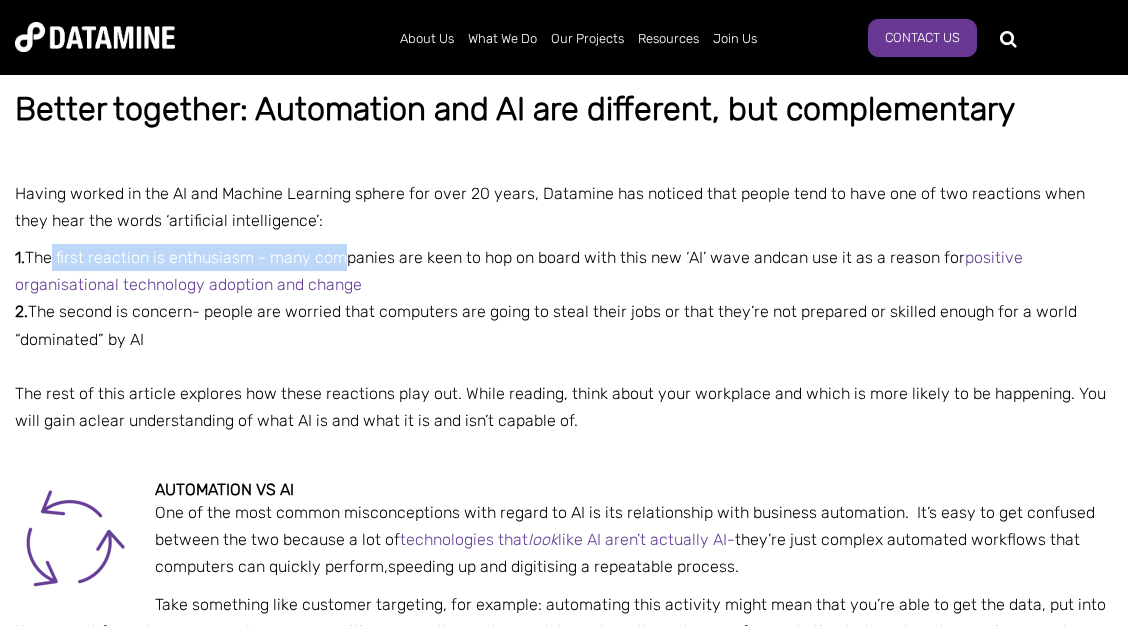 drag, startPoint x: 50, startPoint y: 259, endPoint x: 340, endPoint y: 259, distance: 290 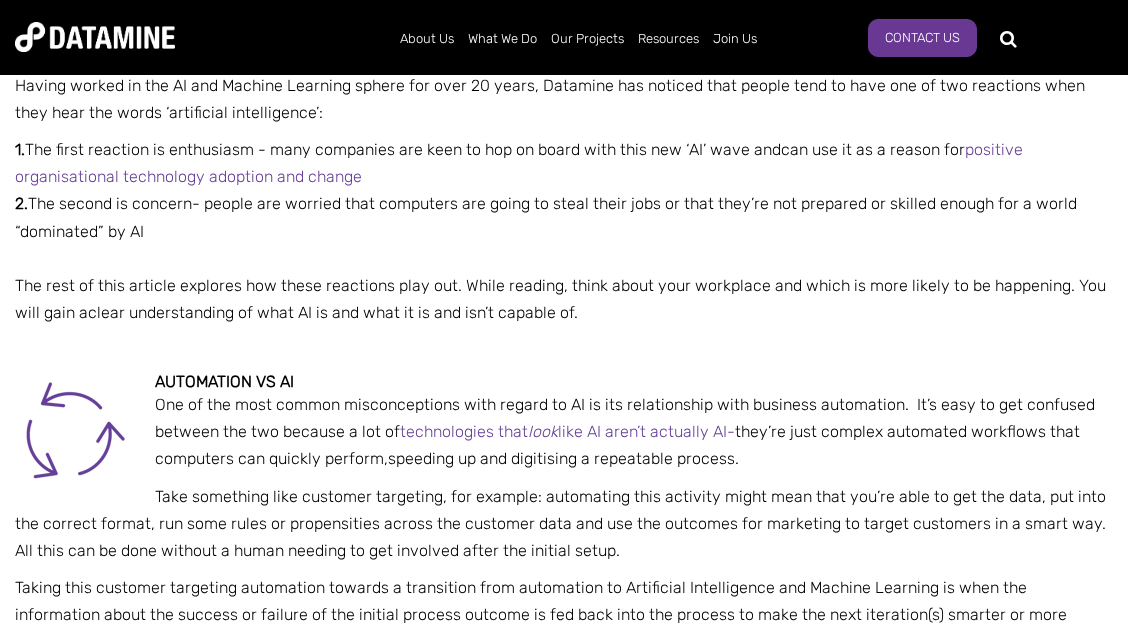 scroll, scrollTop: 756, scrollLeft: 0, axis: vertical 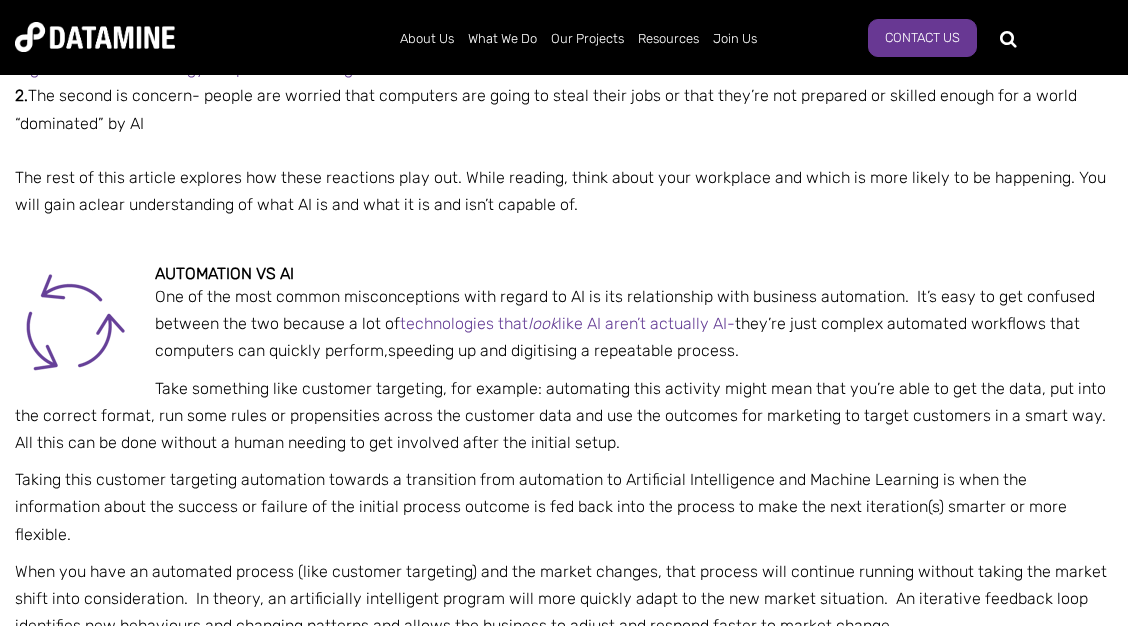click on "The rest of this article explores how these reactions play out. While reading, think about your workplace and which is more likely to be happening. You will gain a  clear understanding of what AI is and what it is and isn’t capable of.
Automation vs AI
One of the most common misconceptions with regard to AI is its relationship with business automation.  It’s easy to get confused between the two because a lot of  technologies that  look  like AI aren’t actually AI  -  they’re just complex automated workflows that computers can quickly perform,  speeding up and digitising a repeatable process.
Take something like customer targeting, for example: automating this activity might mean that you’re able to get the data, put into the correct format, run some rules or propensities across the customer data and use the outcomes for marketing to target customers in a smart way. All this can be done without a human needing to get involved after the initial setup.
Any applicat" at bounding box center [564, 1187] 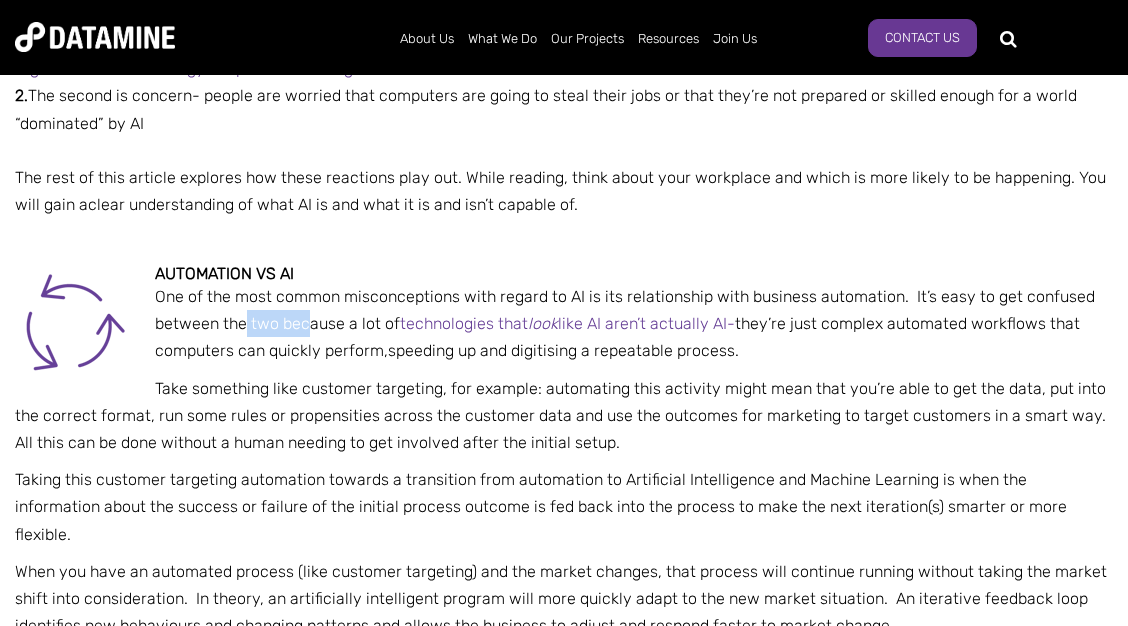 drag, startPoint x: 248, startPoint y: 333, endPoint x: 308, endPoint y: 332, distance: 60.00833 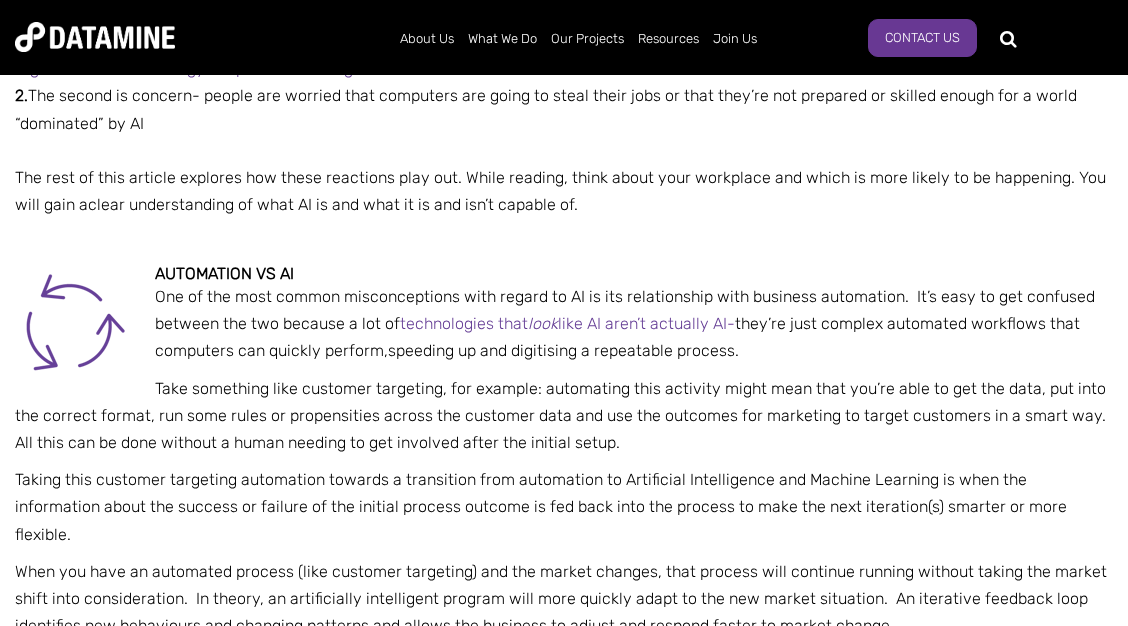 click on "One of the most common misconceptions with regard to AI is its relationship with business automation.  It’s easy to get confused between the two because a lot of  technologies that  look  like AI aren’t actually AI  -  they’re just complex automated workflows that computers can quickly perform,  speeding up and digitising a repeatable process." at bounding box center [564, 324] 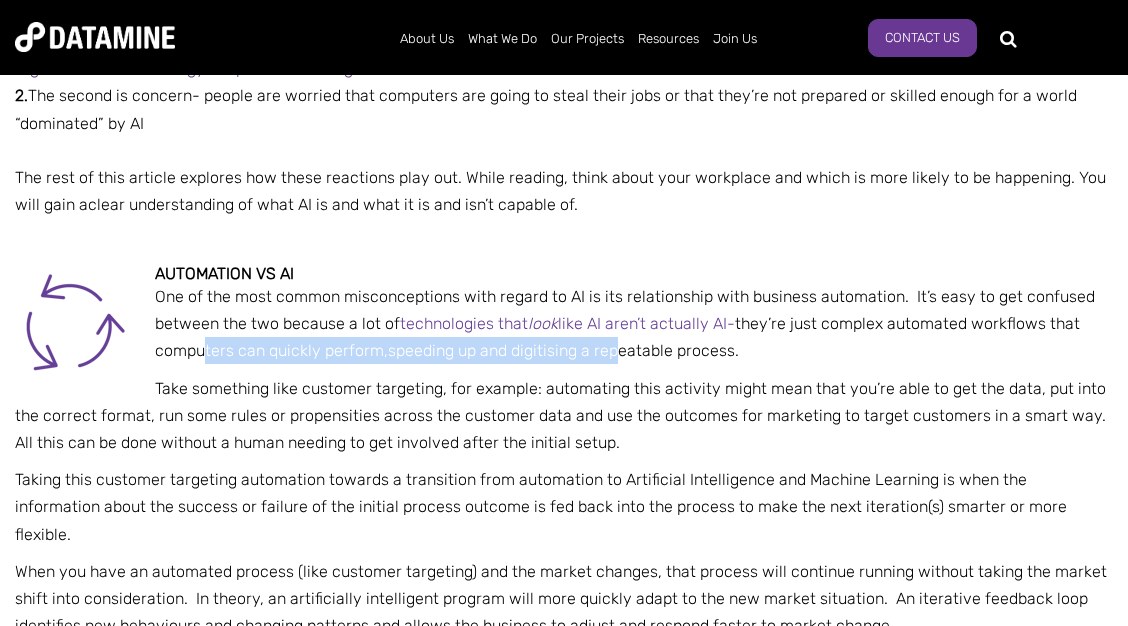 drag, startPoint x: 199, startPoint y: 350, endPoint x: 770, endPoint y: 348, distance: 571.0035 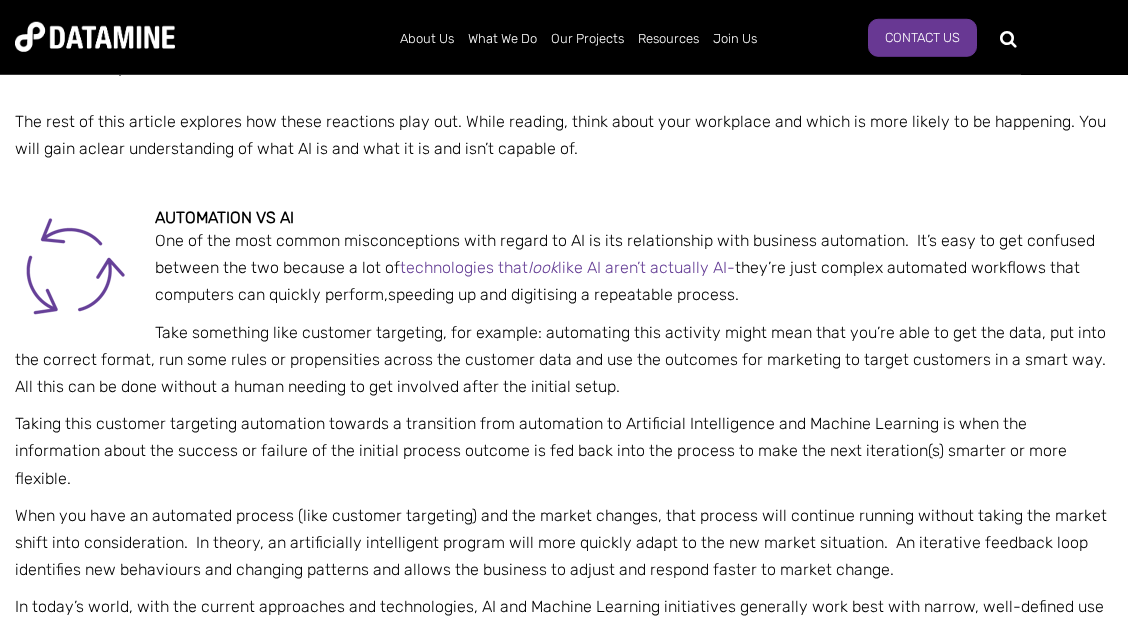 scroll, scrollTop: 864, scrollLeft: 0, axis: vertical 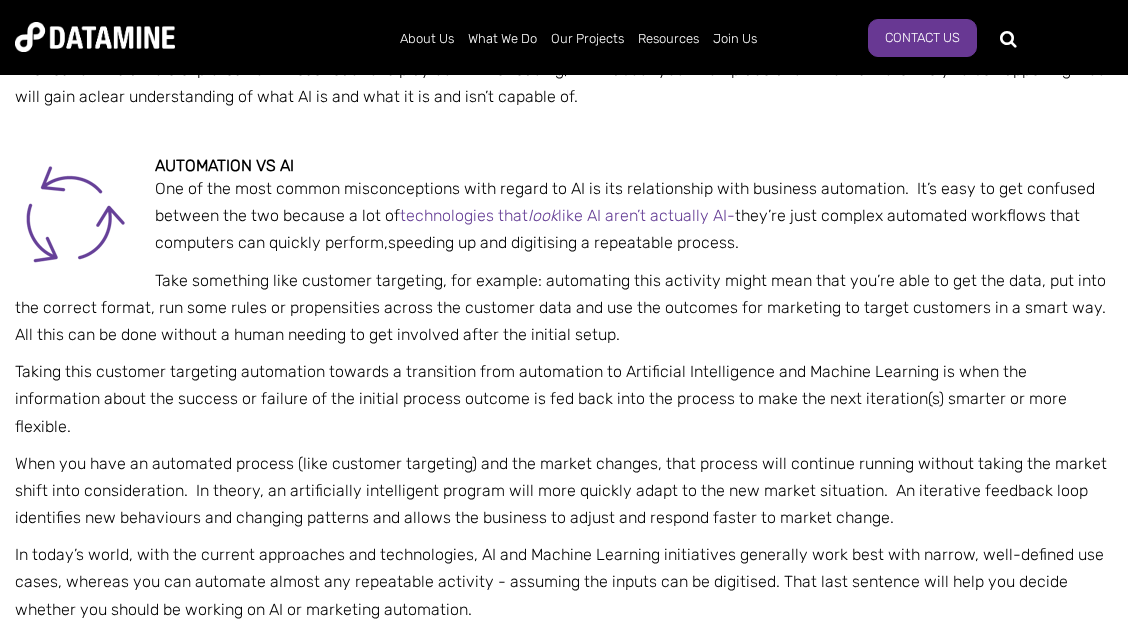 click on "Take something like customer targeting, for example: automating this activity might mean that you’re able to get the data, put into the correct format, run some rules or propensities across the customer data and use the outcomes for marketing to target customers in a smart way. All this can be done without a human needing to get involved after the initial setup." at bounding box center [564, 308] 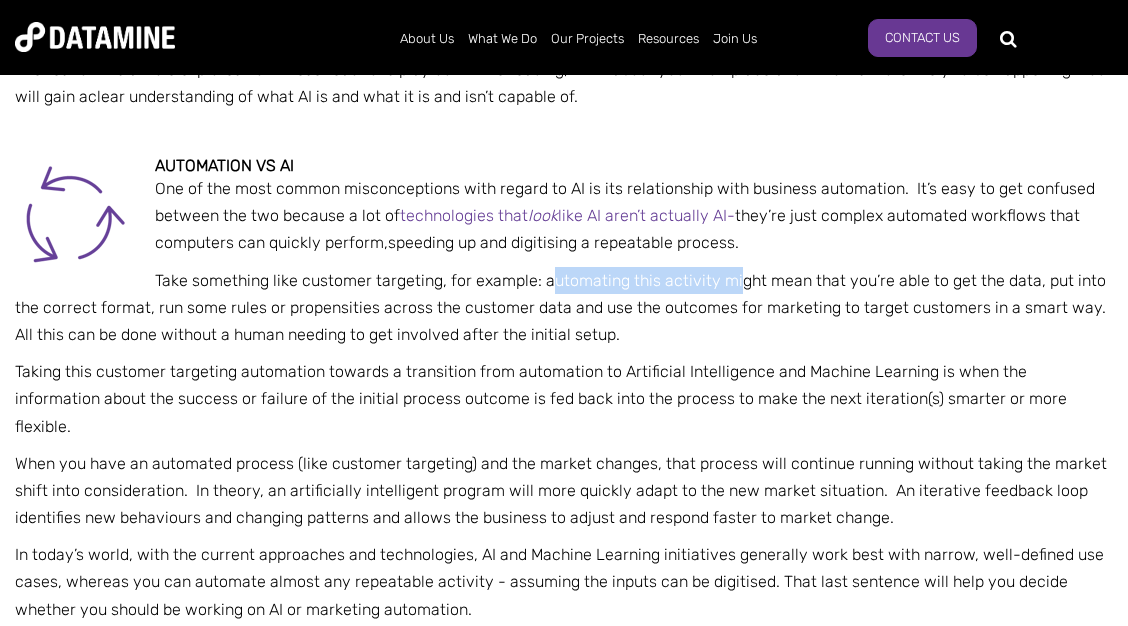drag, startPoint x: 546, startPoint y: 283, endPoint x: 734, endPoint y: 285, distance: 188.01064 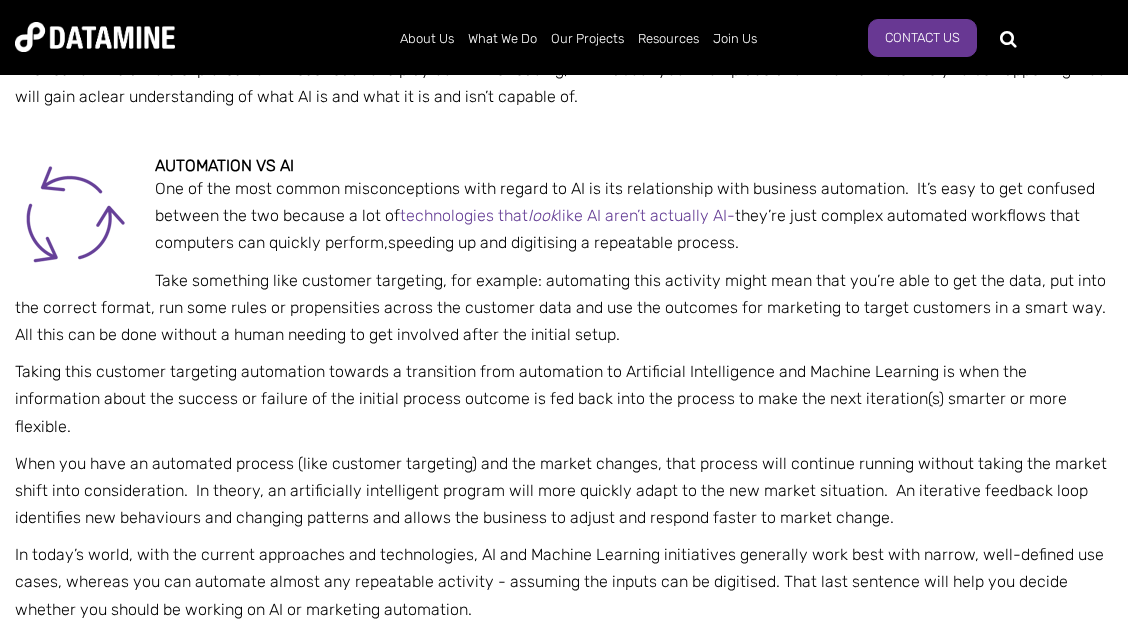 click on "Take something like customer targeting, for example: automating this activity might mean that you’re able to get the data, put into the correct format, run some rules or propensities across the customer data and use the outcomes for marketing to target customers in a smart way. All this can be done without a human needing to get involved after the initial setup." at bounding box center [564, 308] 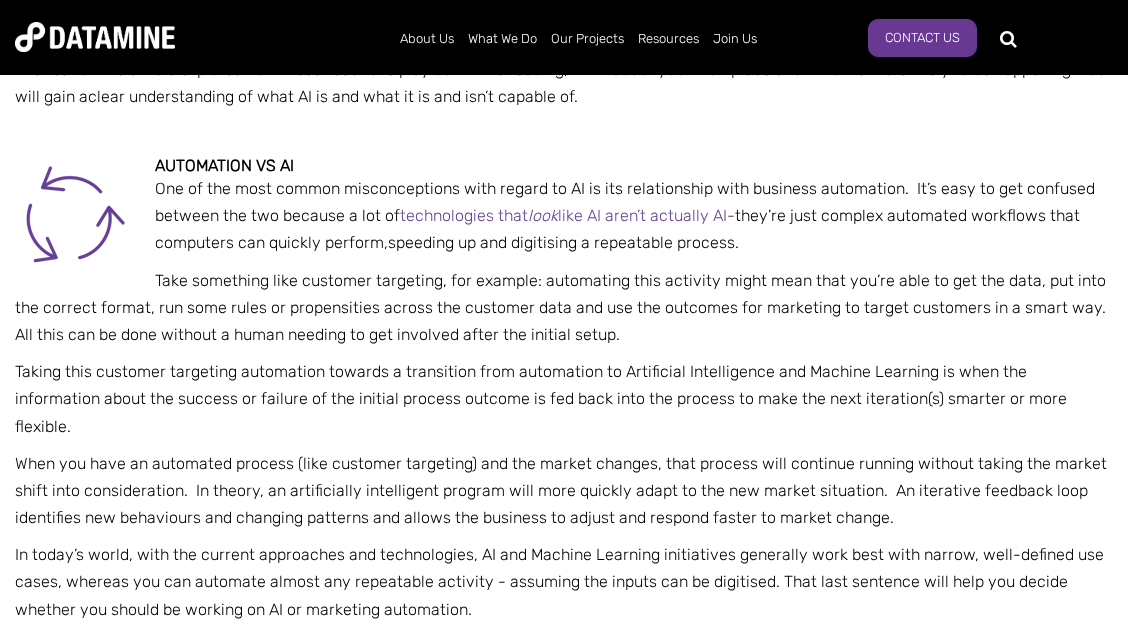 click on "technologies that  look  like AI aren’t actually AI" at bounding box center (563, 215) 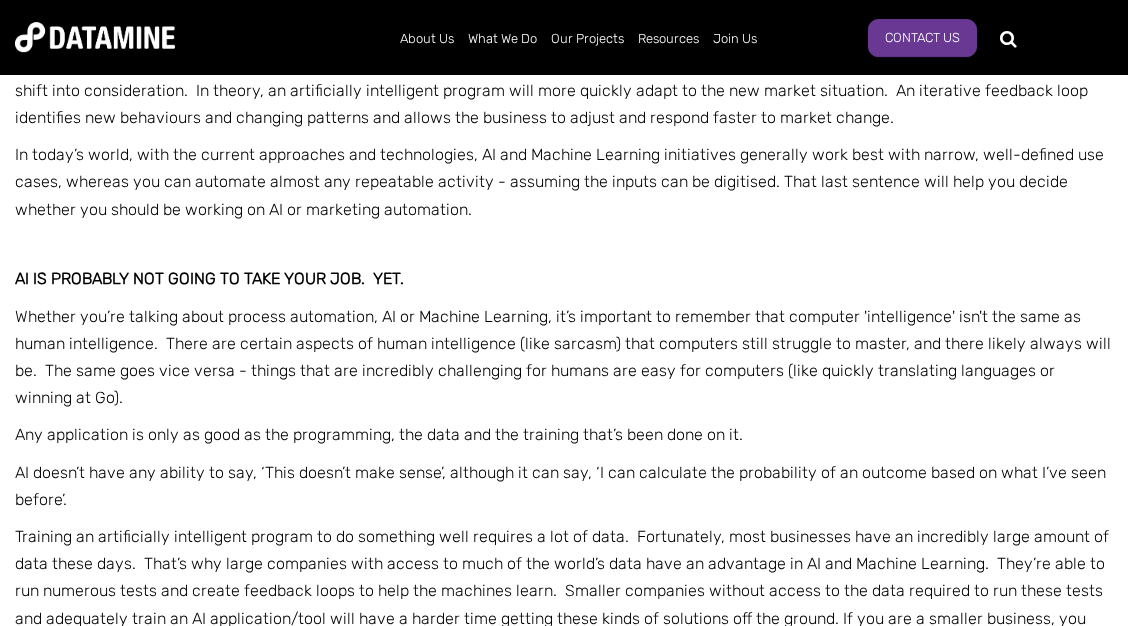 scroll, scrollTop: 1296, scrollLeft: 0, axis: vertical 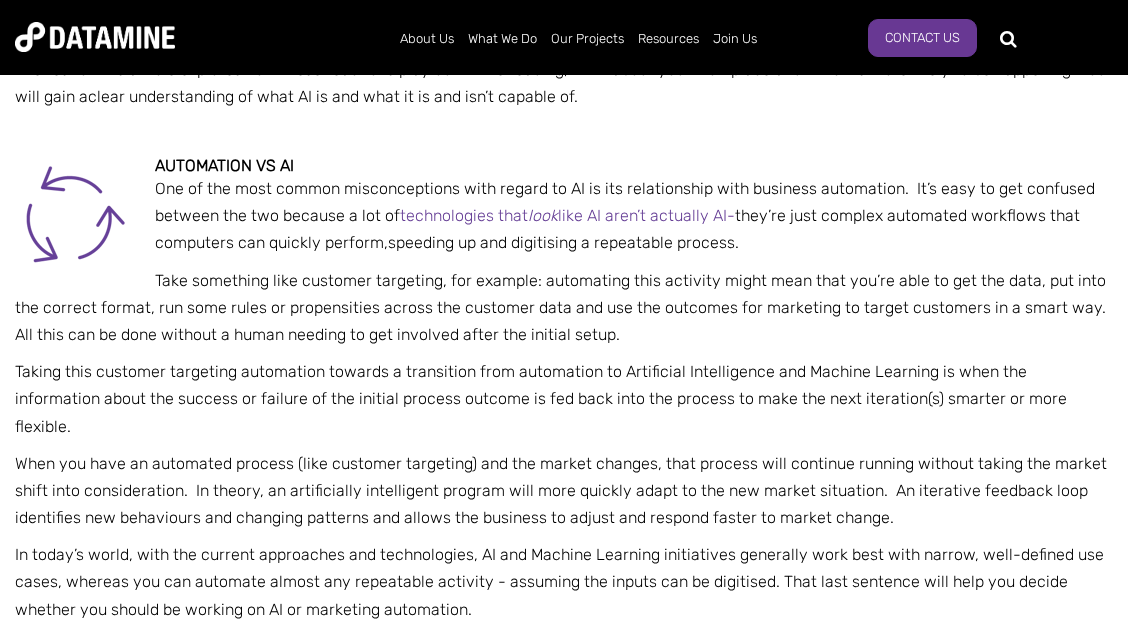 click on "One of the most common misconceptions with regard to AI is its relationship with business automation.  It’s easy to get confused between the two because a lot of  technologies that  look  like AI aren’t actually AI  -  they’re just complex automated workflows that computers can quickly perform,  speeding up and digitising a repeatable process." at bounding box center [564, 216] 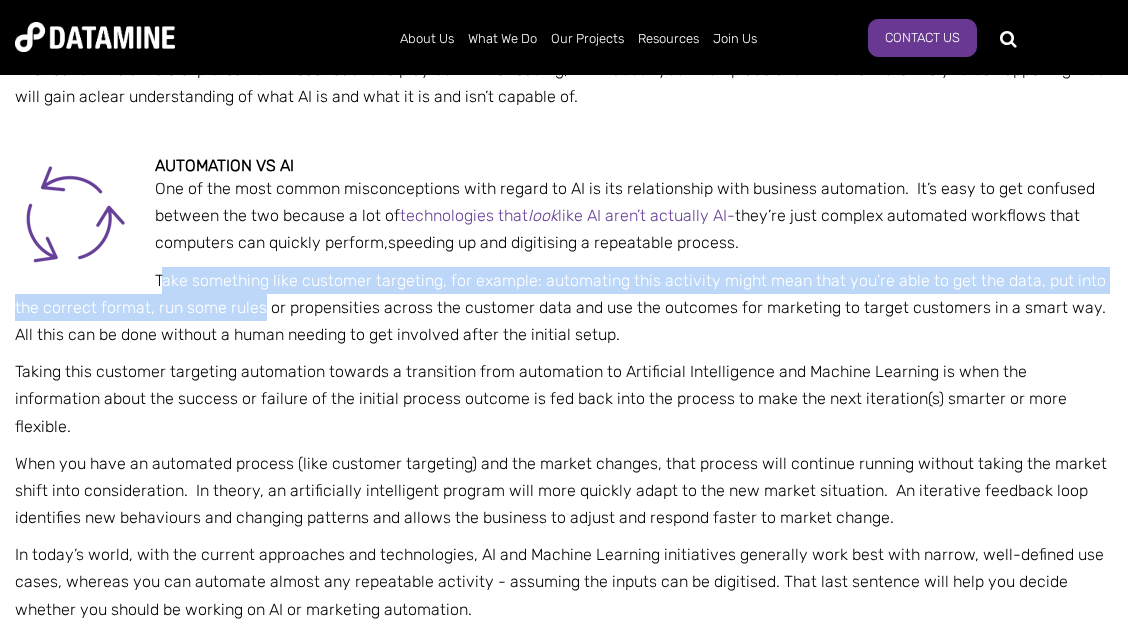 drag, startPoint x: 165, startPoint y: 278, endPoint x: 259, endPoint y: 308, distance: 98.67117 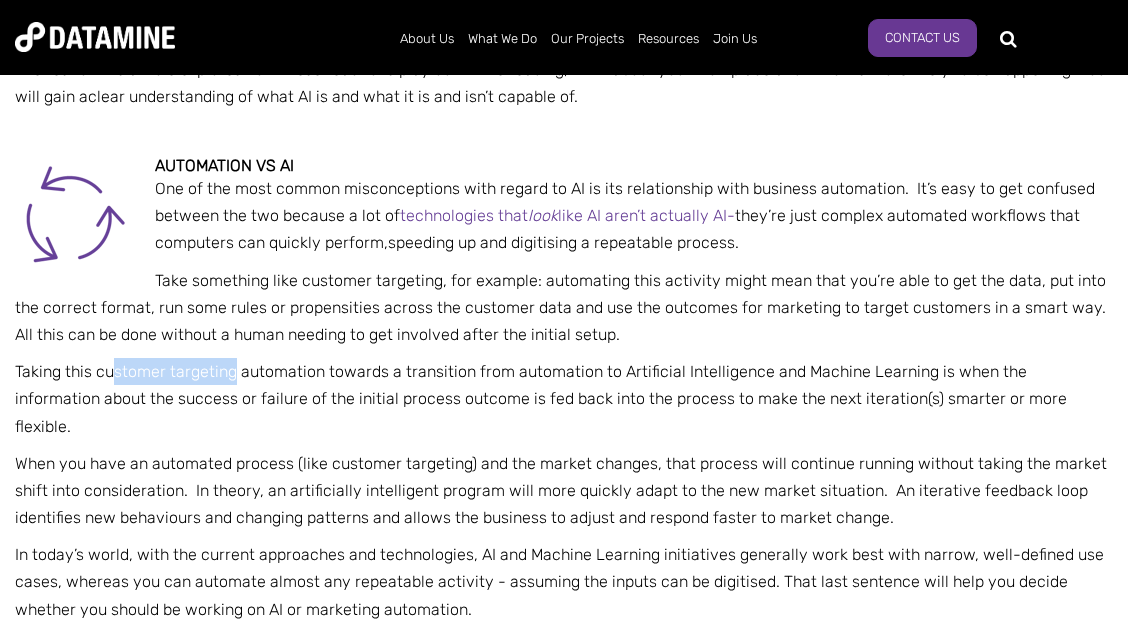 drag, startPoint x: 115, startPoint y: 367, endPoint x: 231, endPoint y: 364, distance: 116.03879 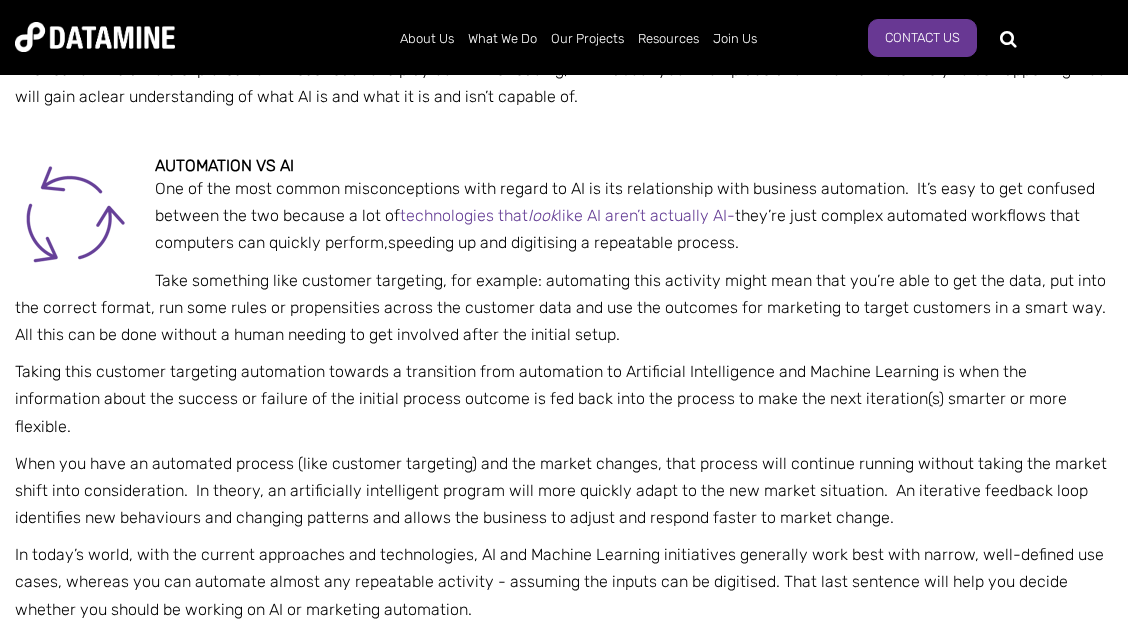 click on "Taking this customer targeting automation towards a transition from automation to Artificial Intelligence and Machine Learning is when the information about the success or failure of the initial process outcome is fed back into the process to make the next iteration(s) smarter or more flexible." at bounding box center [564, 399] 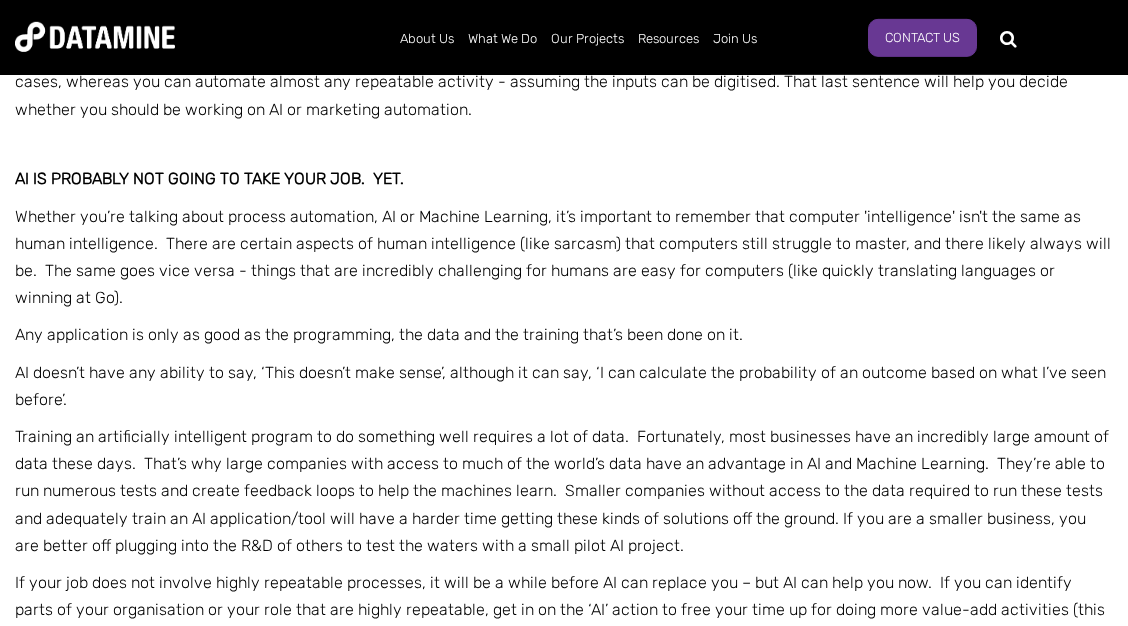 scroll, scrollTop: 1404, scrollLeft: 0, axis: vertical 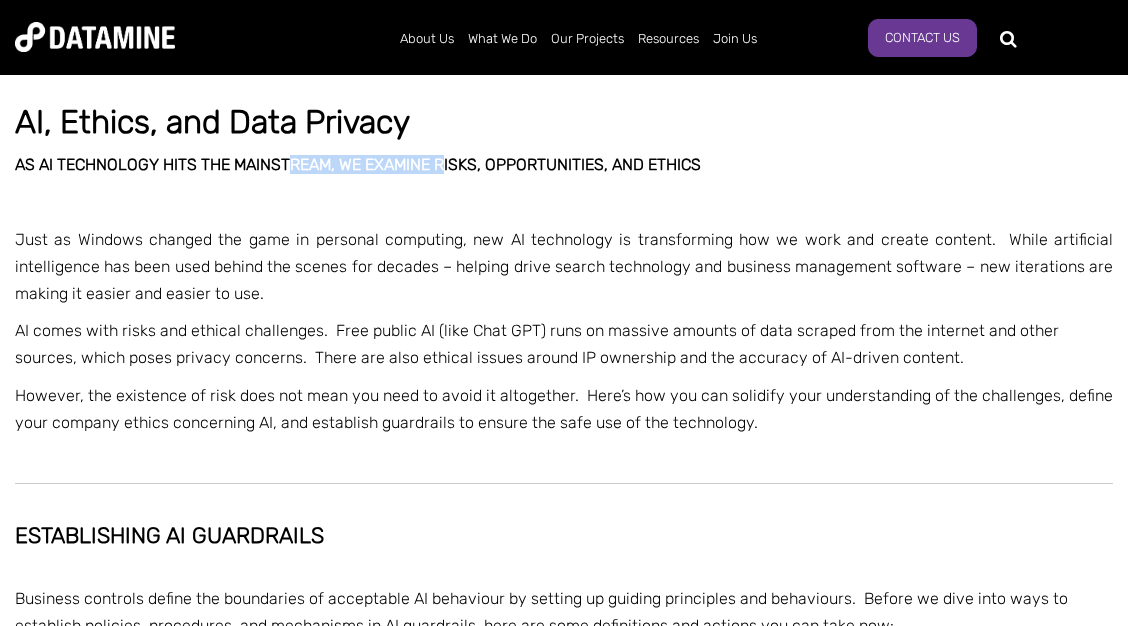 click on "AI comes with risks and ethical challenges.  Free public AI (like Chat GPT) runs on massive amounts of data scraped from the internet and other sources, which poses privacy concerns.  There are also ethical issues around IP ownership and the accuracy of AI-driven content." at bounding box center [564, 344] 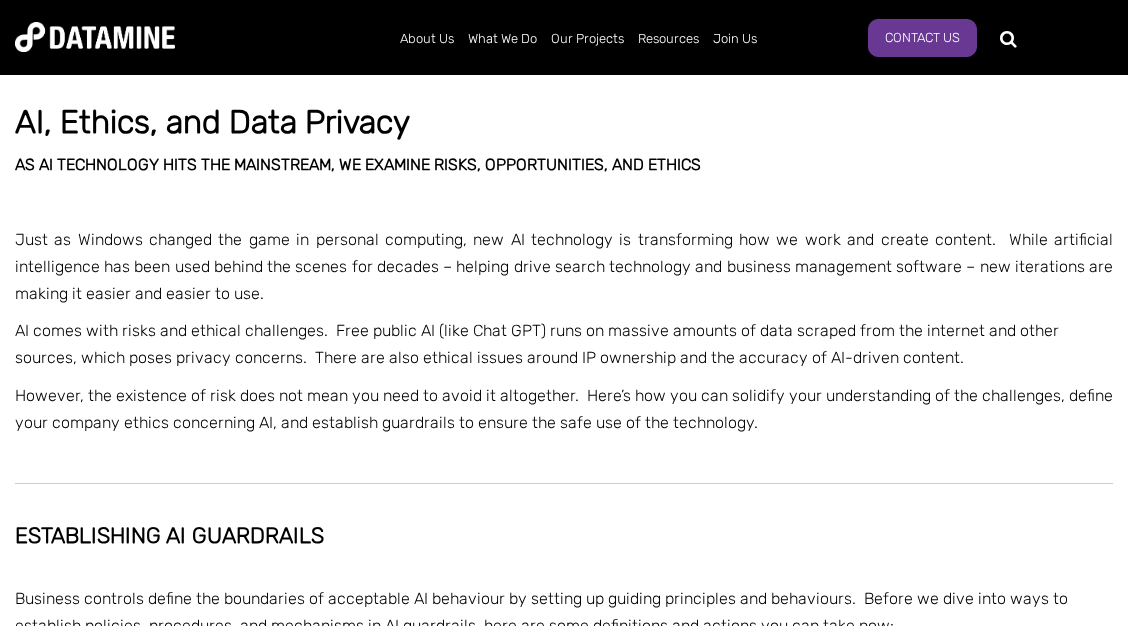 click on "As AI technology hits the mainstream, we examine risks, opportunities, and ethics" at bounding box center (564, 165) 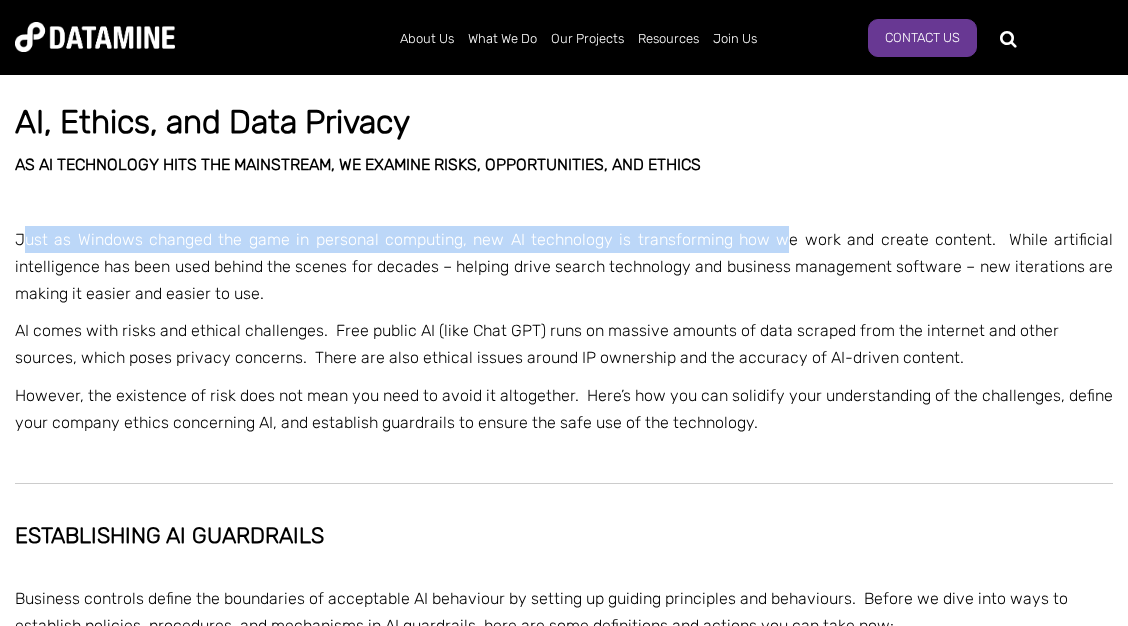 drag, startPoint x: 57, startPoint y: 251, endPoint x: 794, endPoint y: 253, distance: 737.0027 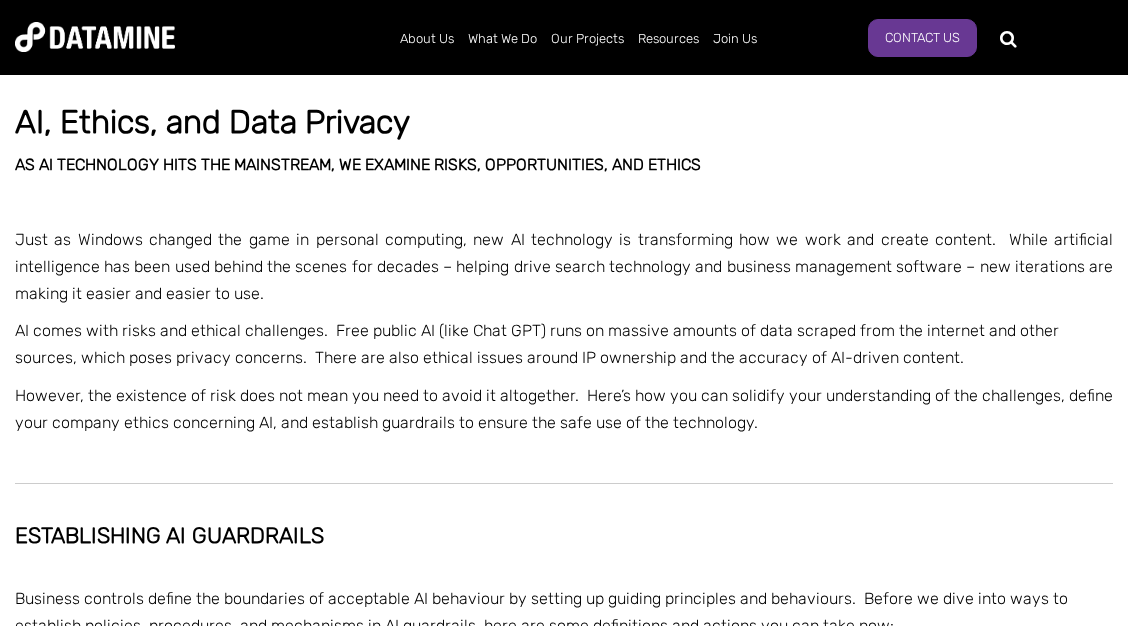 click on "Just as Windows changed the game in personal computing, new AI technology is transforming how we work and create content.  While artificial intelligence has been used behind the scenes for decades – helping drive search technology and business management software – new iterations are making it easier and easier to use." at bounding box center (564, 267) 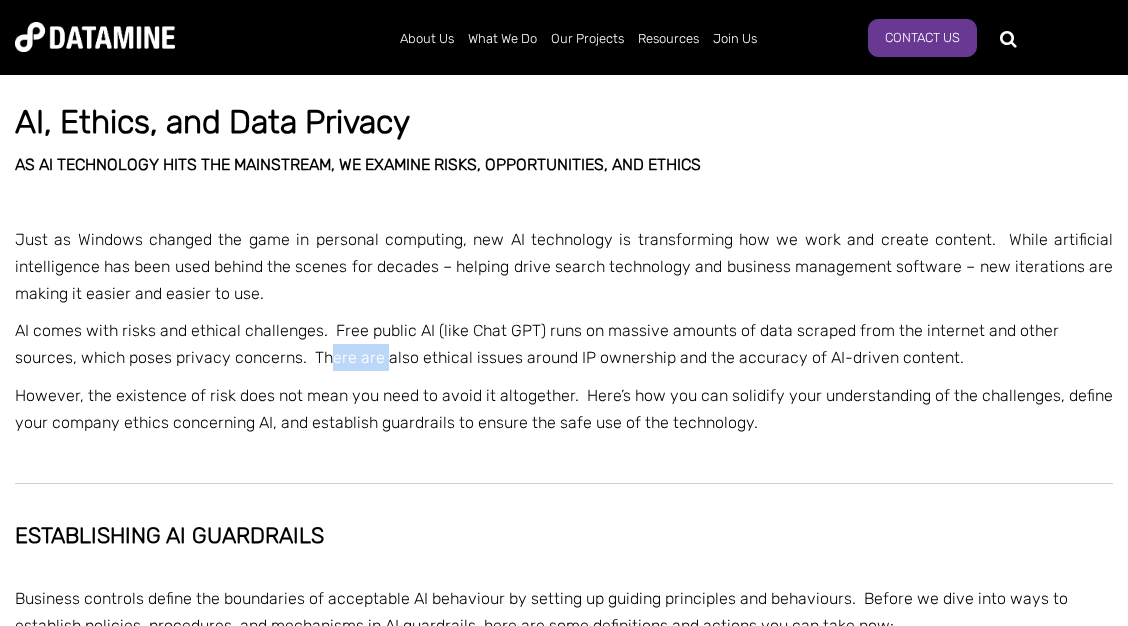 drag, startPoint x: 300, startPoint y: 355, endPoint x: 320, endPoint y: 358, distance: 20.22375 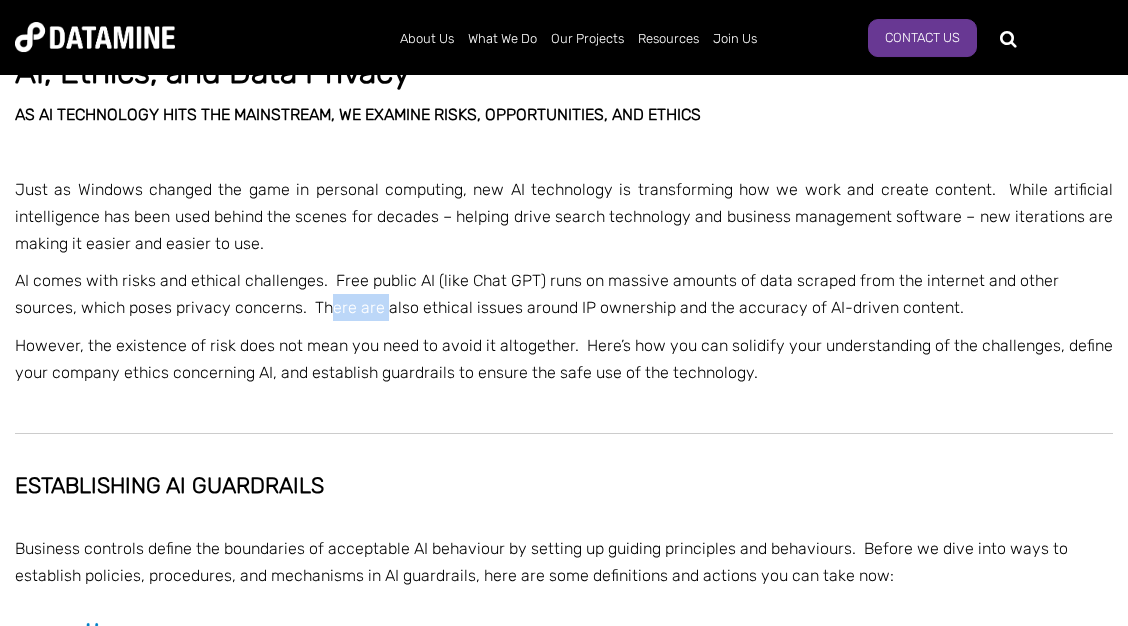 scroll, scrollTop: 756, scrollLeft: 0, axis: vertical 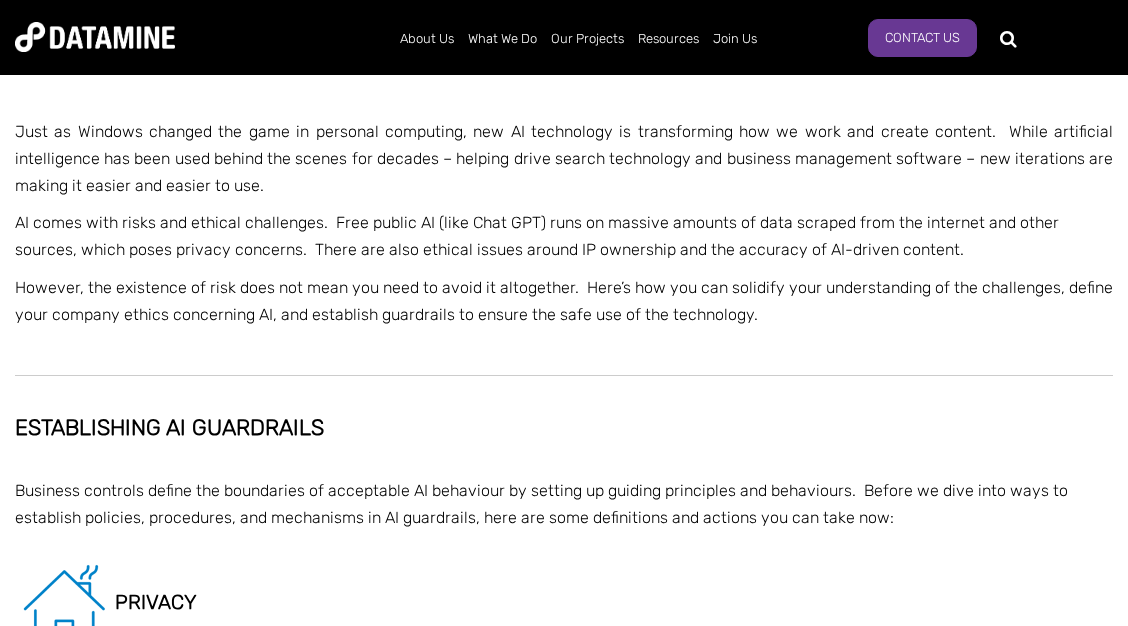 click on "However, the existence of risk does not mean you need to avoid it altogether. Here’s how you can solidify your understanding of the challenges, define your company ethics concerning AI, and establish guardrails to ensure the safe use of the technology." at bounding box center (564, 301) 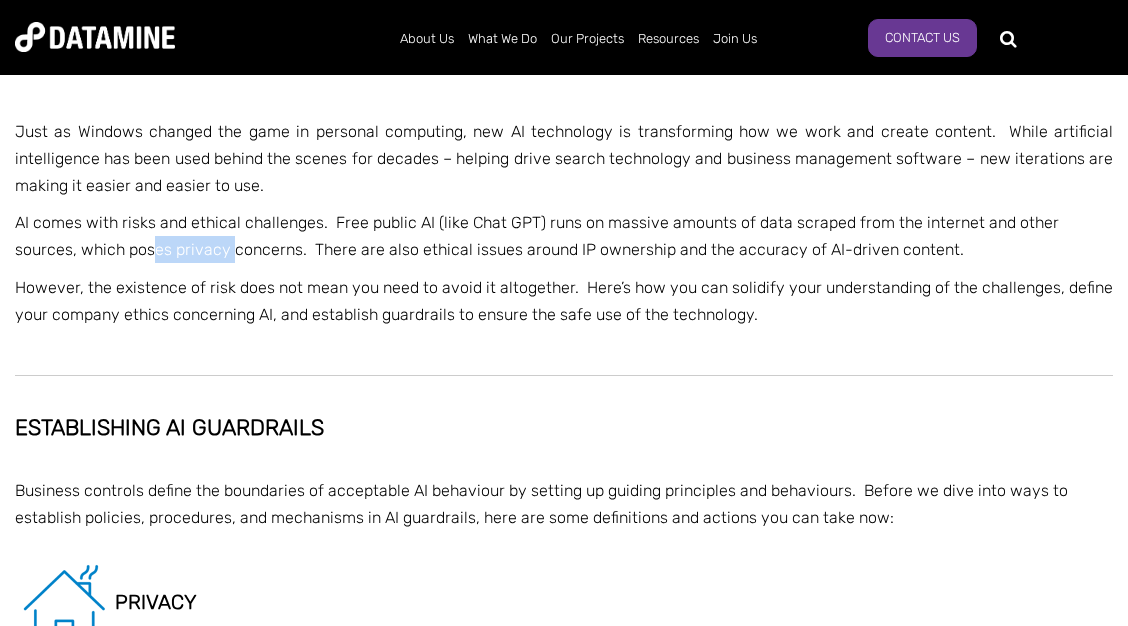 drag, startPoint x: 86, startPoint y: 249, endPoint x: 194, endPoint y: 247, distance: 108.01852 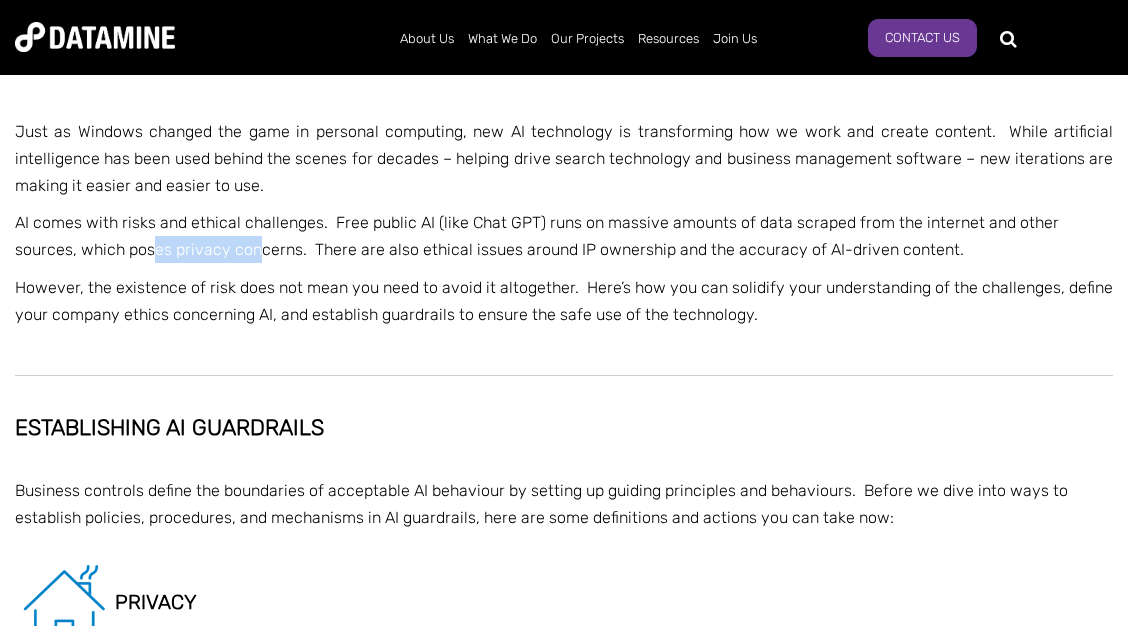 click on "AI comes with risks and ethical challenges.  Free public AI (like Chat GPT) runs on massive amounts of data scraped from the internet and other sources, which poses privacy concerns.  There are also ethical issues around IP ownership and the accuracy of AI-driven content." at bounding box center (564, 236) 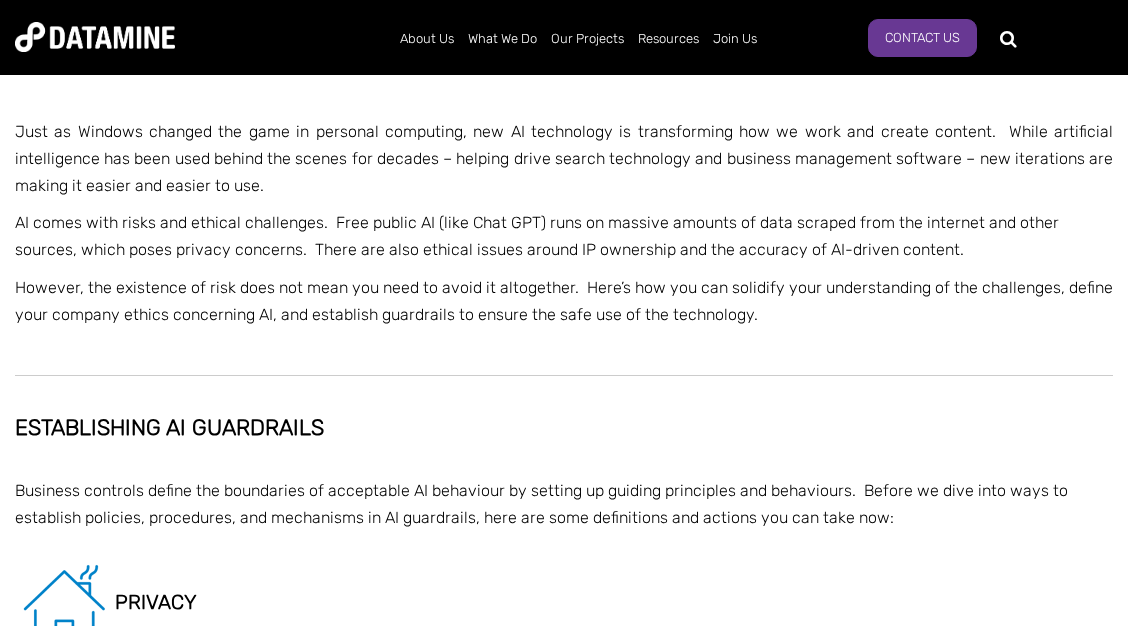 click on "AI comes with risks and ethical challenges.  Free public AI (like Chat GPT) runs on massive amounts of data scraped from the internet and other sources, which poses privacy concerns.  There are also ethical issues around IP ownership and the accuracy of AI-driven content." at bounding box center (564, 236) 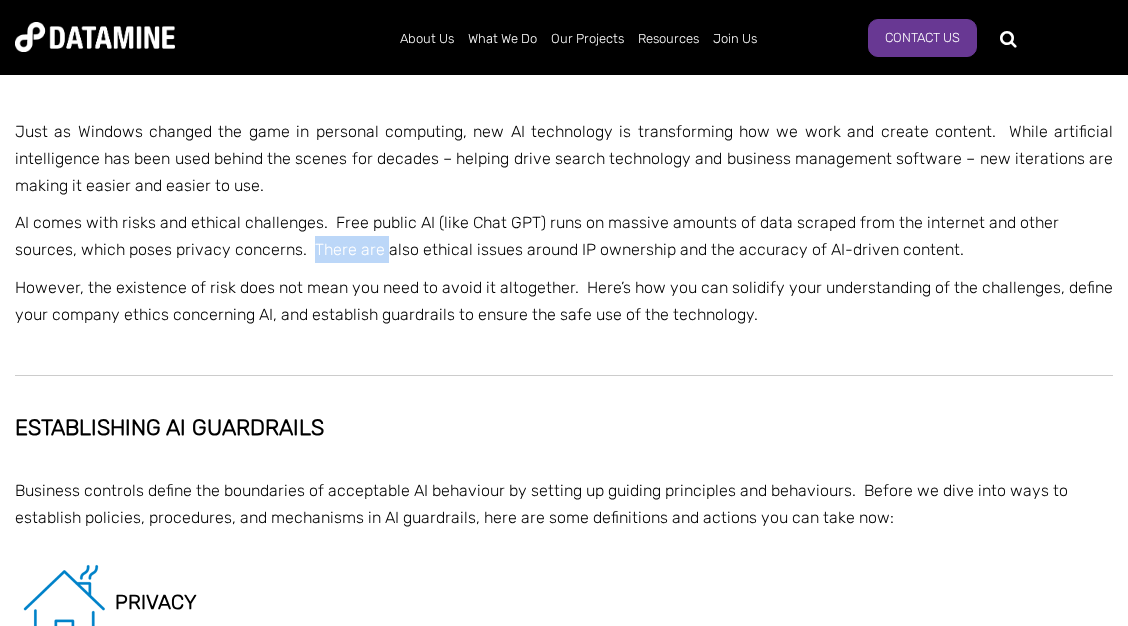 drag, startPoint x: 251, startPoint y: 257, endPoint x: 316, endPoint y: 252, distance: 65.192024 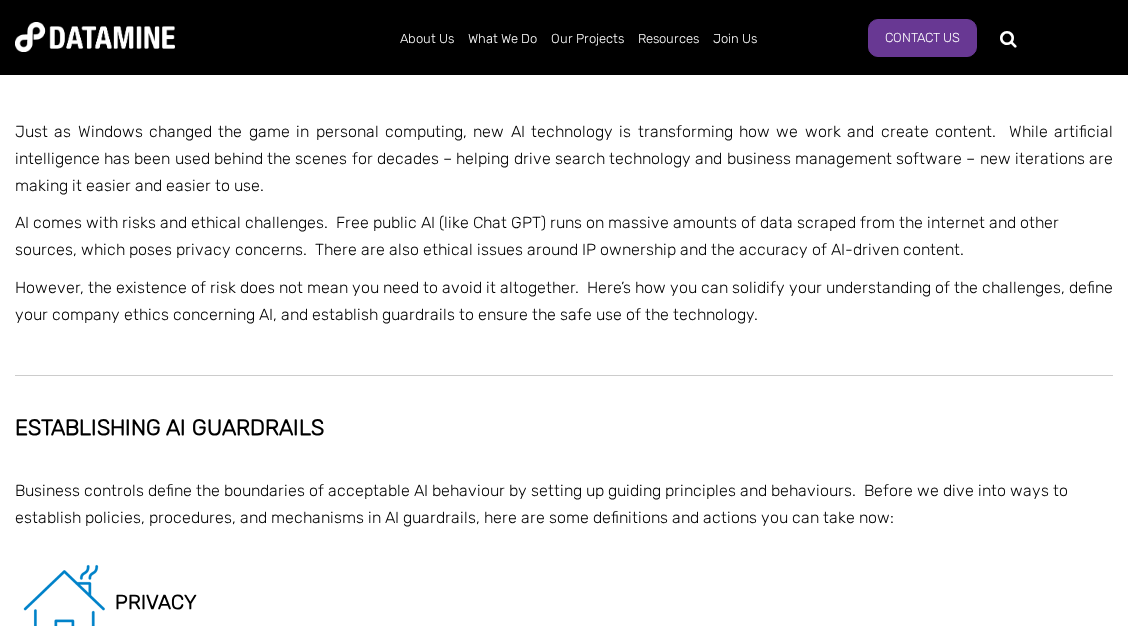 click on "AI comes with risks and ethical challenges.  Free public AI (like Chat GPT) runs on massive amounts of data scraped from the internet and other sources, which poses privacy concerns.  There are also ethical issues around IP ownership and the accuracy of AI-driven content." at bounding box center (564, 236) 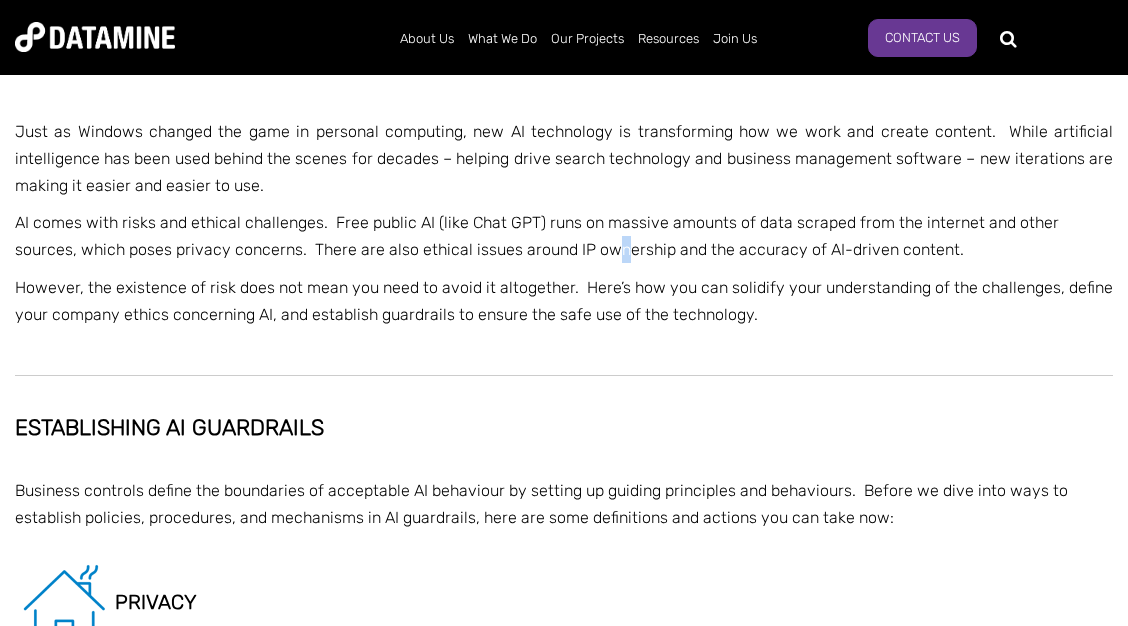 click on "AI comes with risks and ethical challenges.  Free public AI (like Chat GPT) runs on massive amounts of data scraped from the internet and other sources, which poses privacy concerns.  There are also ethical issues around IP ownership and the accuracy of AI-driven content." at bounding box center (564, 236) 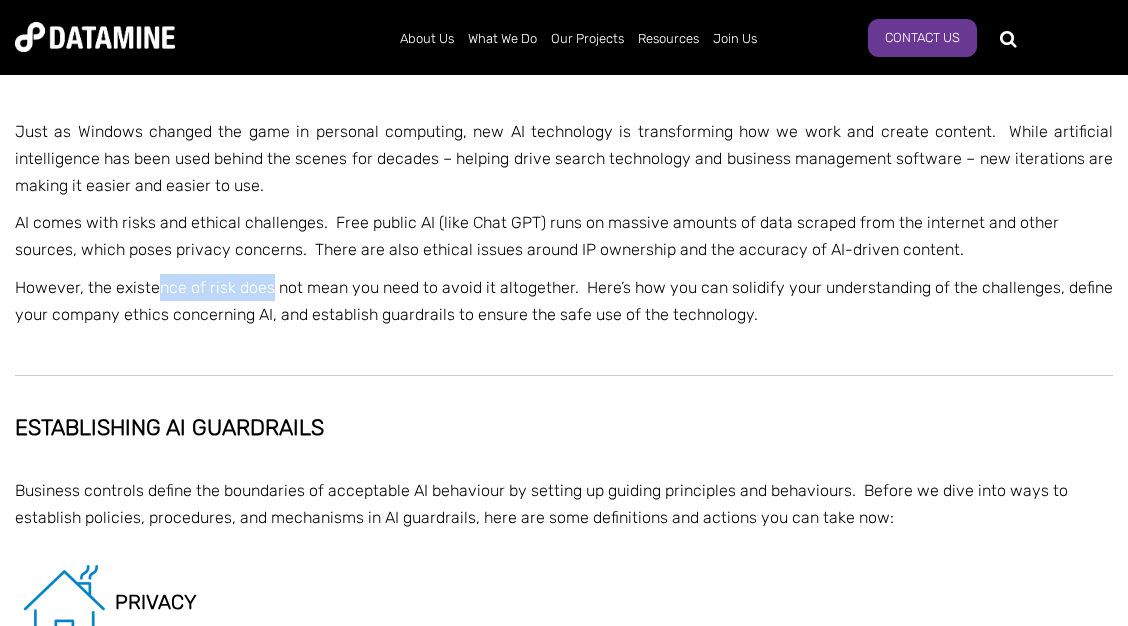 drag, startPoint x: 155, startPoint y: 288, endPoint x: 269, endPoint y: 282, distance: 114.15778 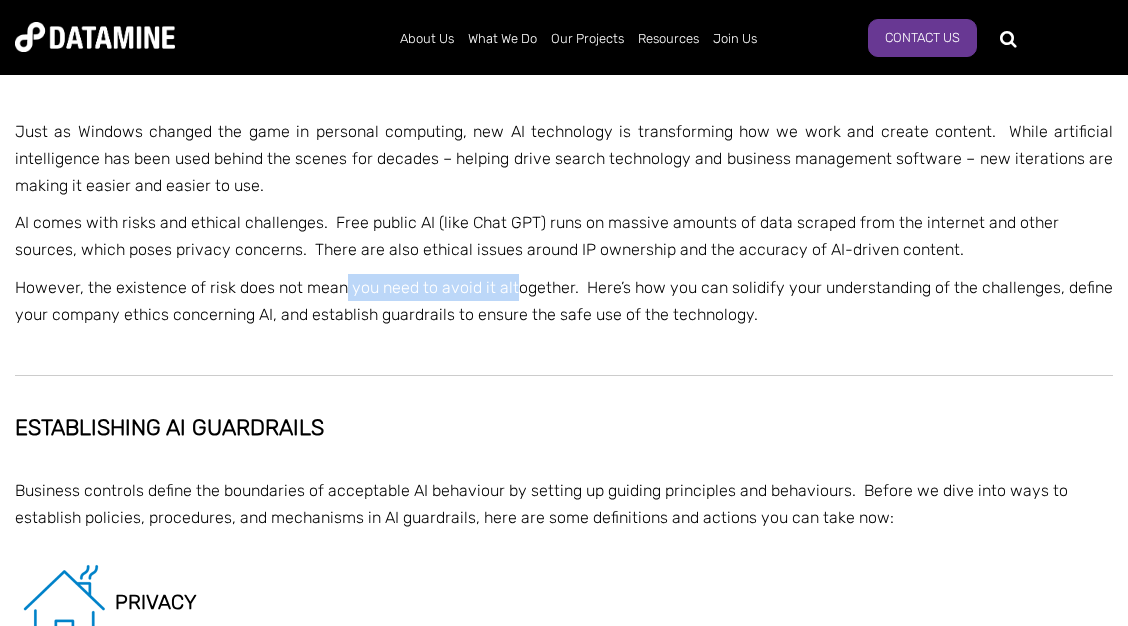 drag, startPoint x: 340, startPoint y: 280, endPoint x: 516, endPoint y: 284, distance: 176.04546 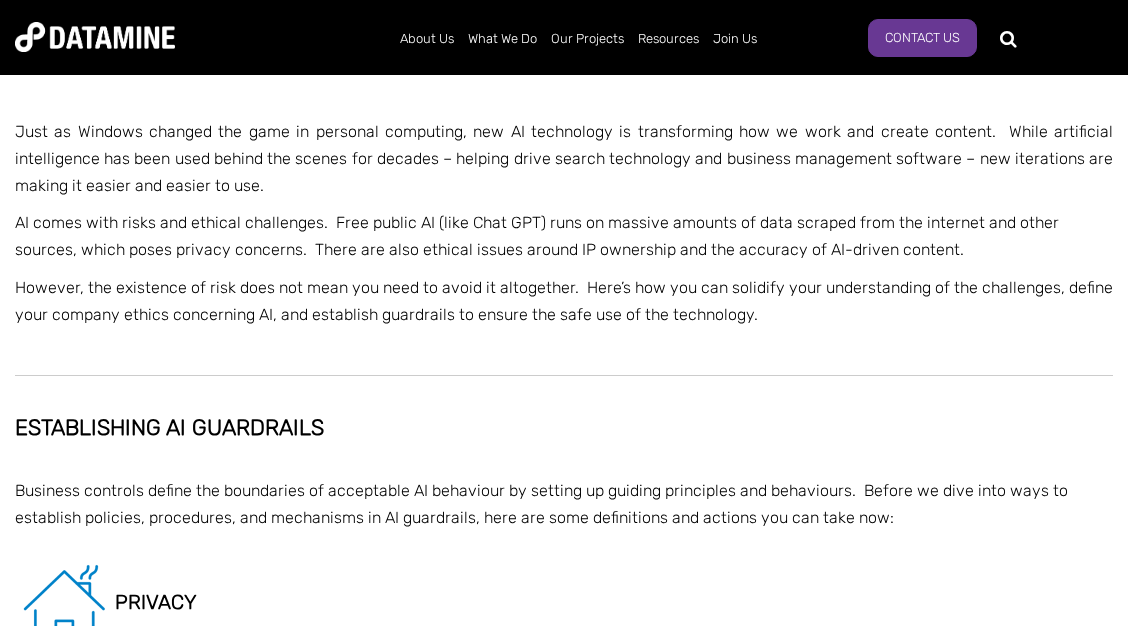 click on "However, the existence of risk does not mean you need to avoid it altogether. Here’s how you can solidify your understanding of the challenges, define your company ethics concerning AI, and establish guardrails to ensure the safe use of the technology." at bounding box center [564, 301] 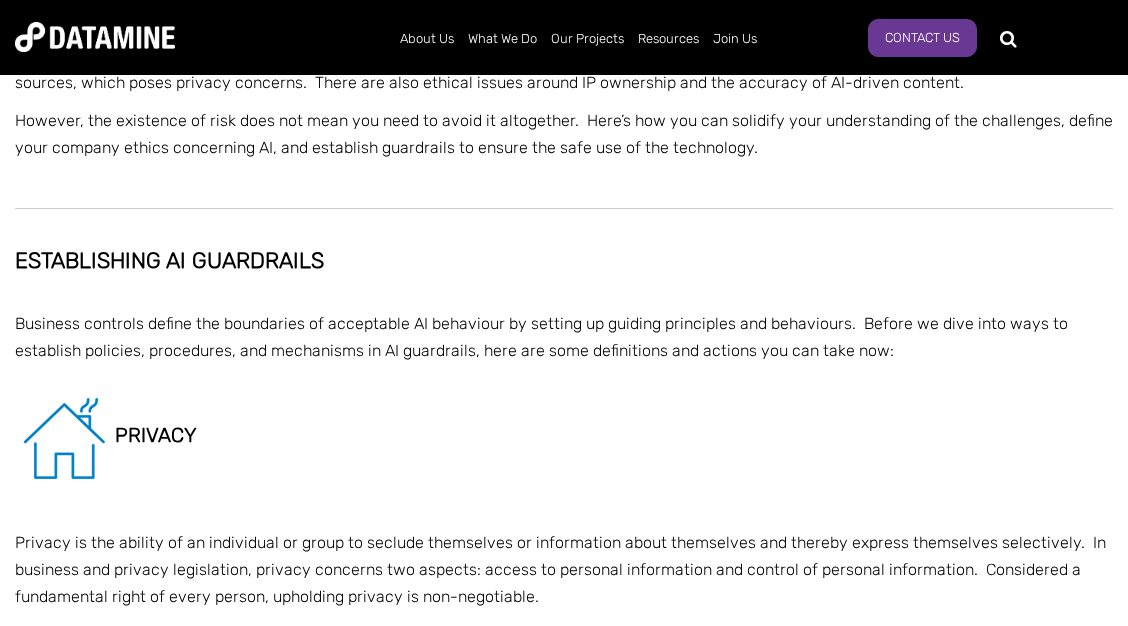 scroll, scrollTop: 972, scrollLeft: 0, axis: vertical 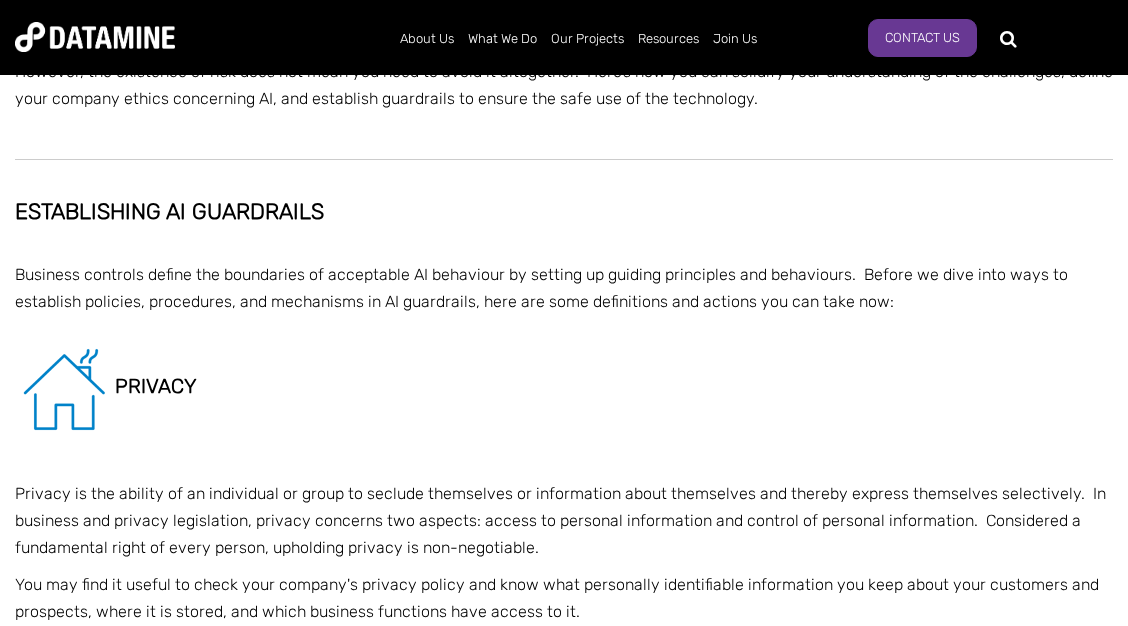 click on "Business controls define the boundaries of acceptable AI behaviour by setting up guiding principles and behaviours.  Before we dive into ways to establish policies, procedures, and mechanisms in AI guardrails, here are some definitions and actions you can take now:" at bounding box center [564, 288] 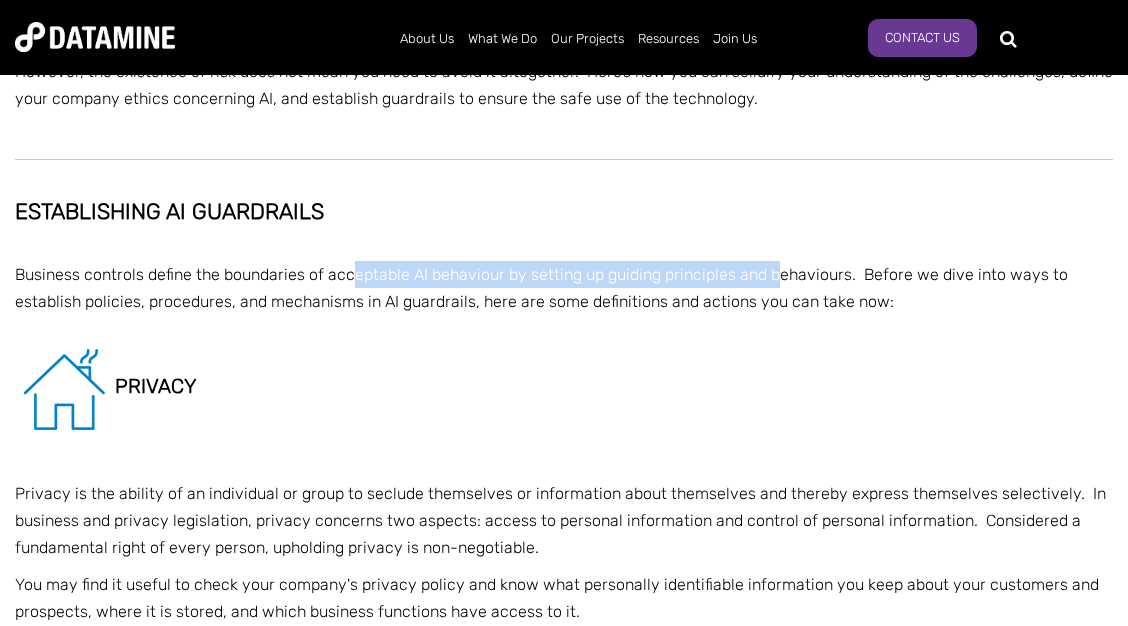 drag, startPoint x: 354, startPoint y: 279, endPoint x: 780, endPoint y: 275, distance: 426.01877 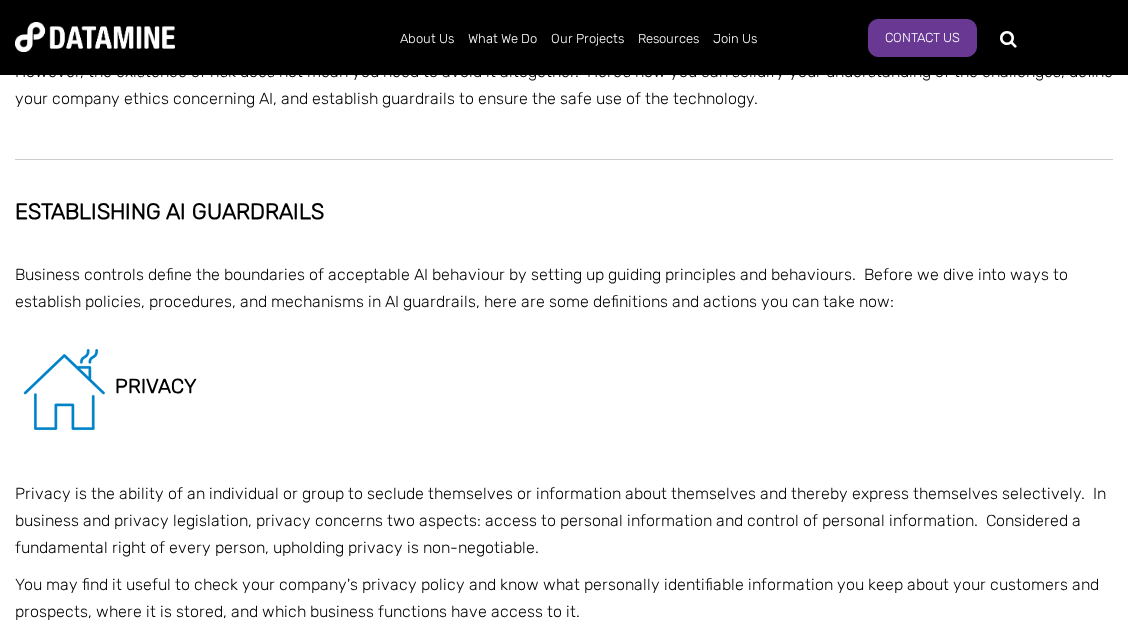 click at bounding box center [564, 327] 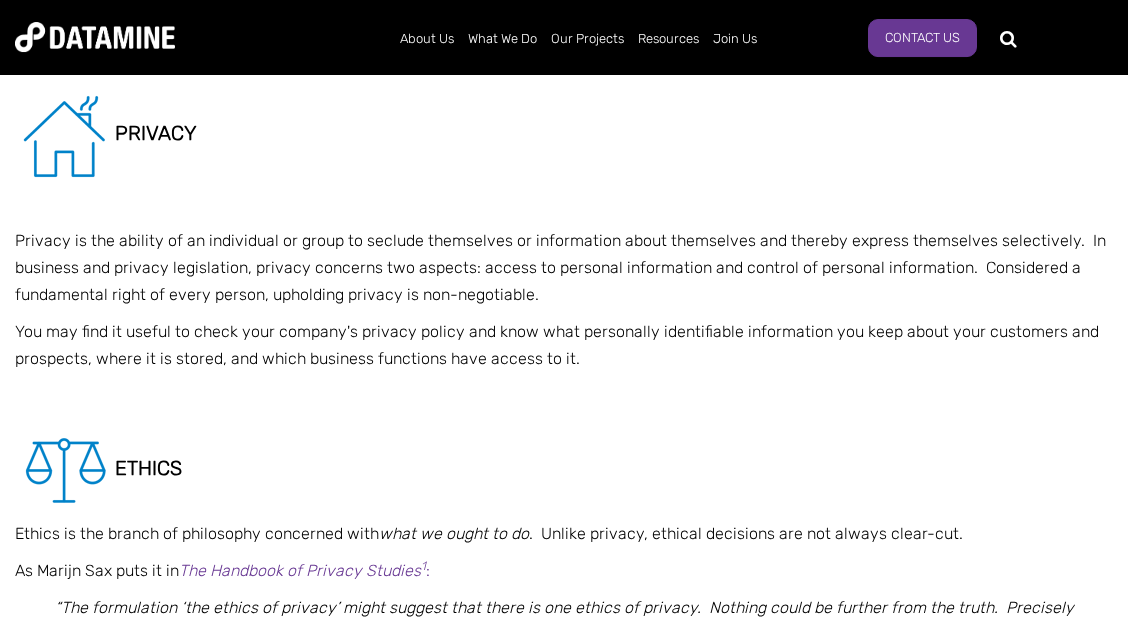 scroll, scrollTop: 1188, scrollLeft: 0, axis: vertical 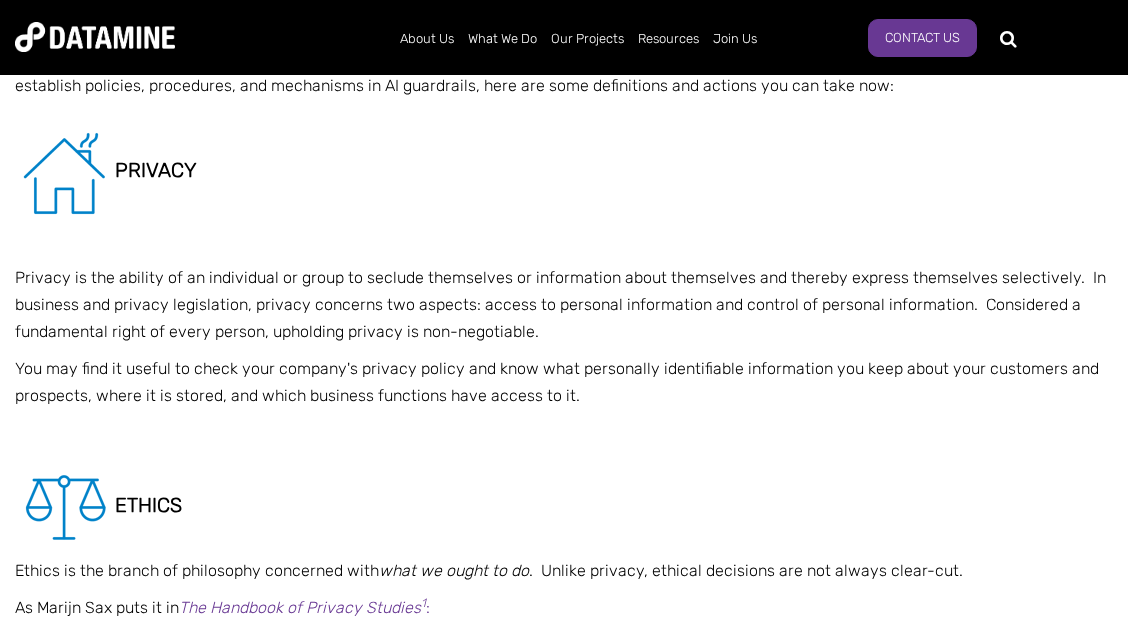 click on "Privacy is the ability of an individual or group to seclude themselves or information about themselves and thereby express themselves selectively.  In business and privacy legislation, privacy concerns two aspects: access to personal information and control of personal information.  Considered a fundamental right of every person, upholding privacy is non-negotiable." at bounding box center (564, 305) 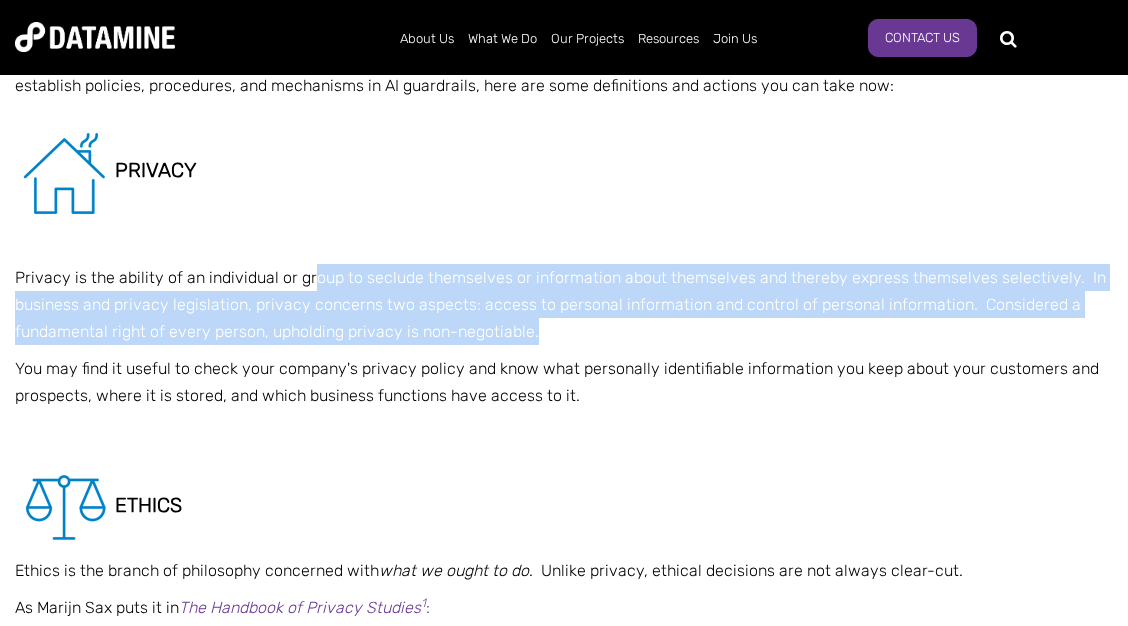 drag, startPoint x: 319, startPoint y: 276, endPoint x: 840, endPoint y: 324, distance: 523.2065 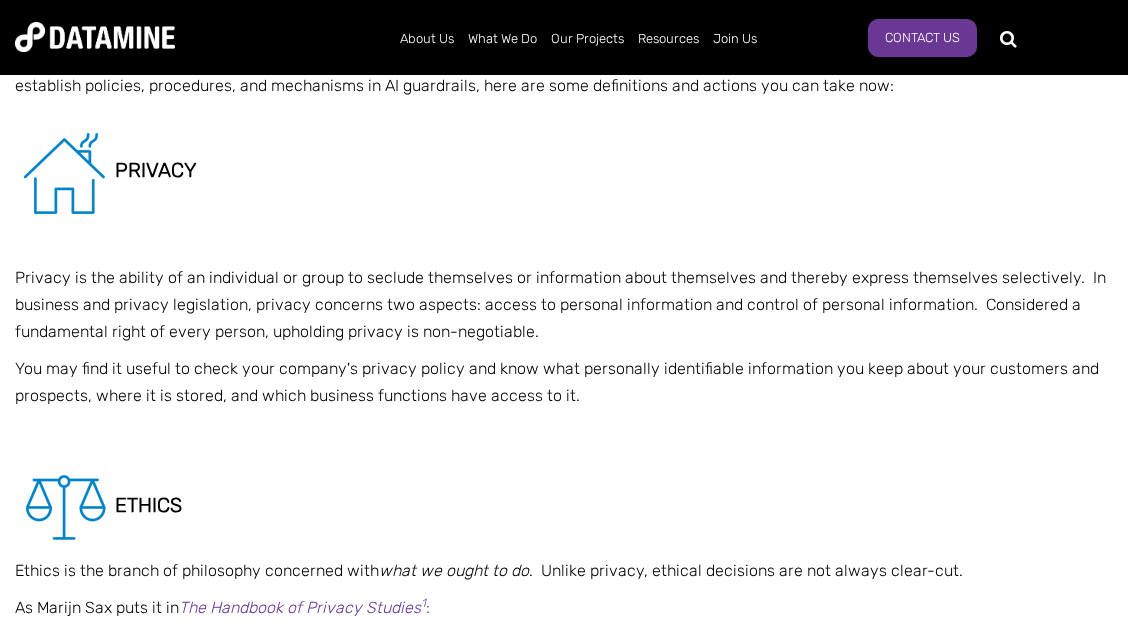click on "Privacy is the ability of an individual or group to seclude themselves or information about themselves and thereby express themselves selectively.  In business and privacy legislation, privacy concerns two aspects: access to personal information and control of personal information.  Considered a fundamental right of every person, upholding privacy is non-negotiable." at bounding box center (564, 305) 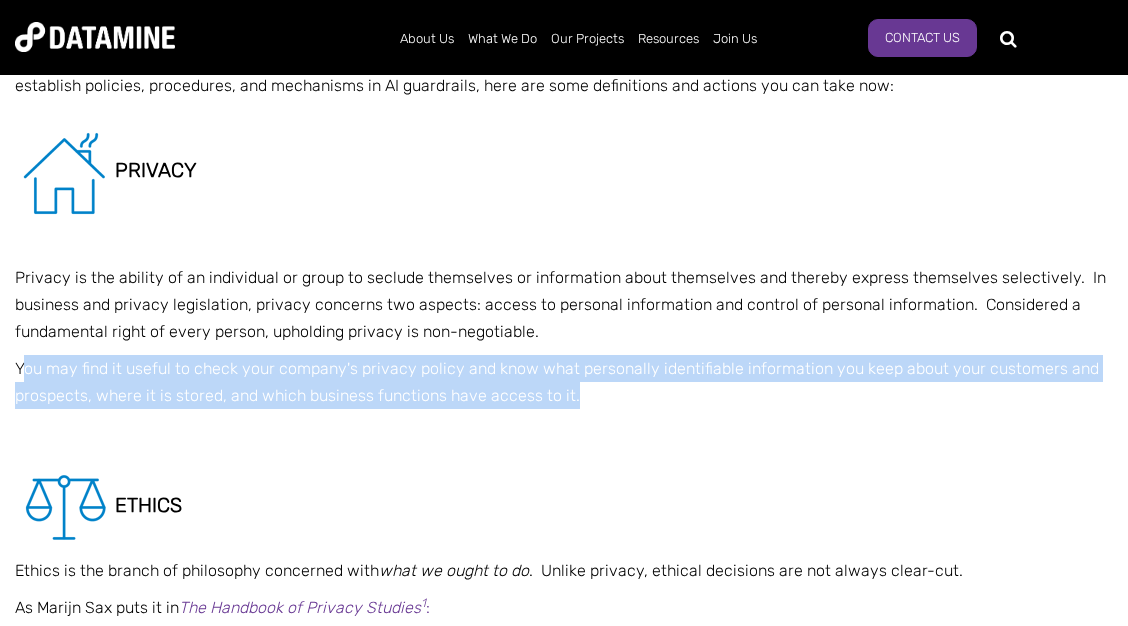 drag, startPoint x: 69, startPoint y: 359, endPoint x: 602, endPoint y: 414, distance: 535.8302 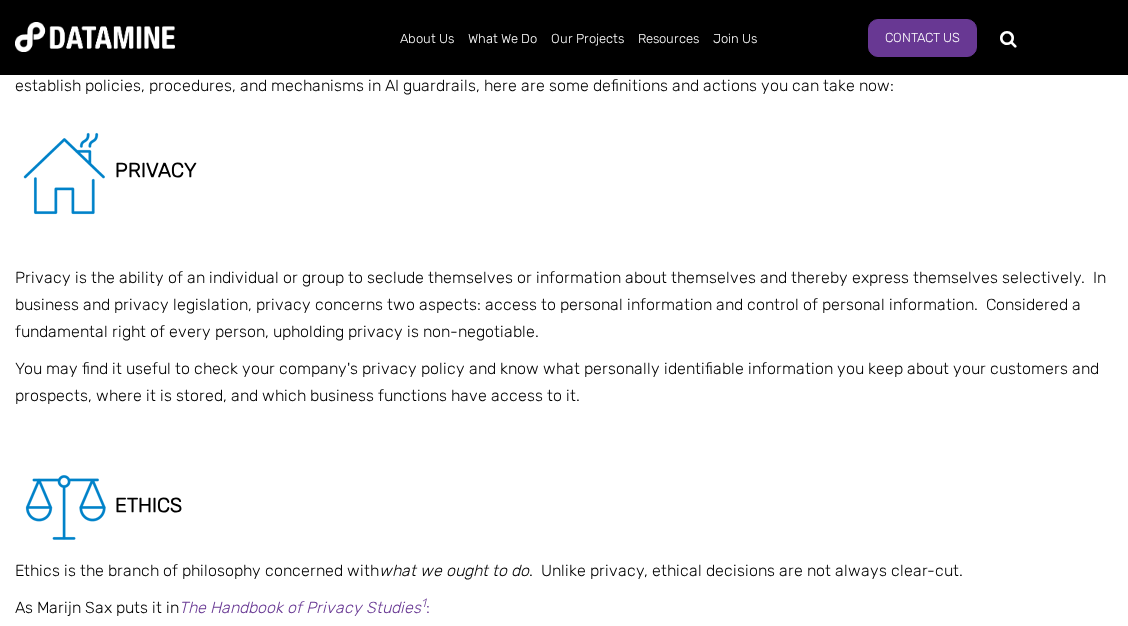 click on "You may find it useful to check your company's privacy policy and know what personally identifiable information you keep about your customers and prospects, where it is stored, and which business functions have access to it." at bounding box center [564, 382] 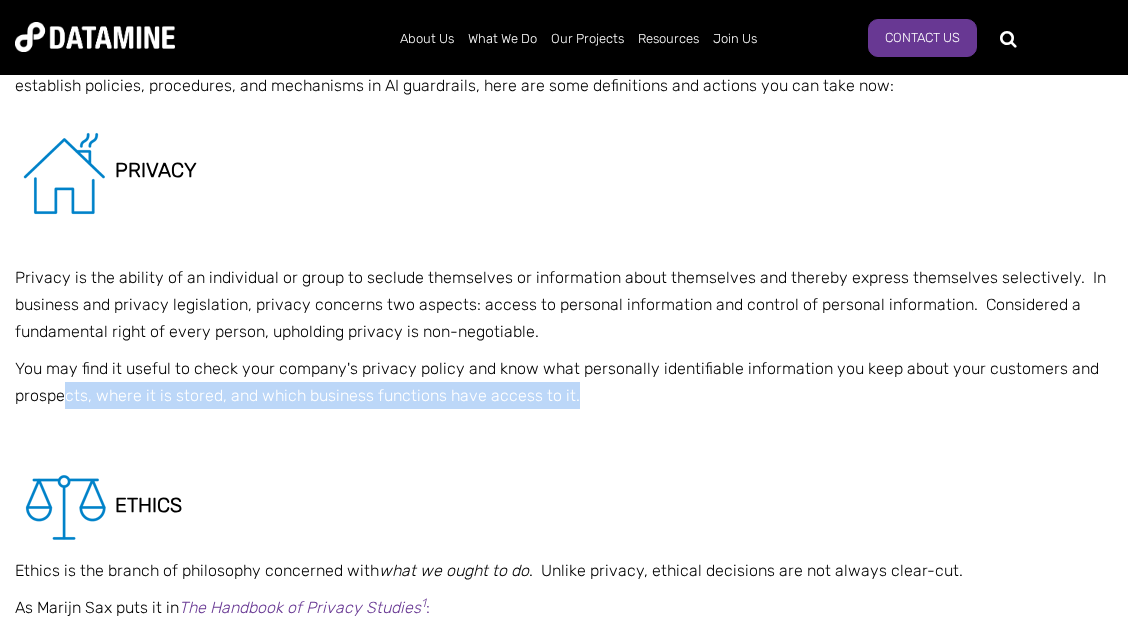 drag, startPoint x: 605, startPoint y: 405, endPoint x: 52, endPoint y: 380, distance: 553.5648 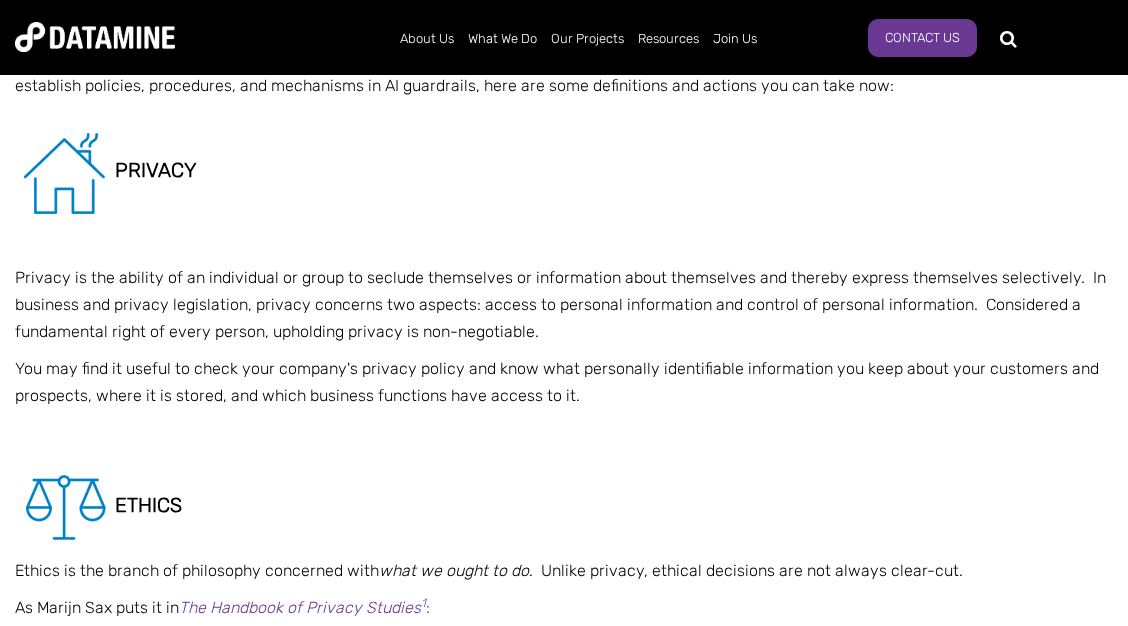 click on "You may find it useful to check your company's privacy policy and know what personally identifiable information you keep about your customers and prospects, where it is stored, and which business functions have access to it." at bounding box center [557, 382] 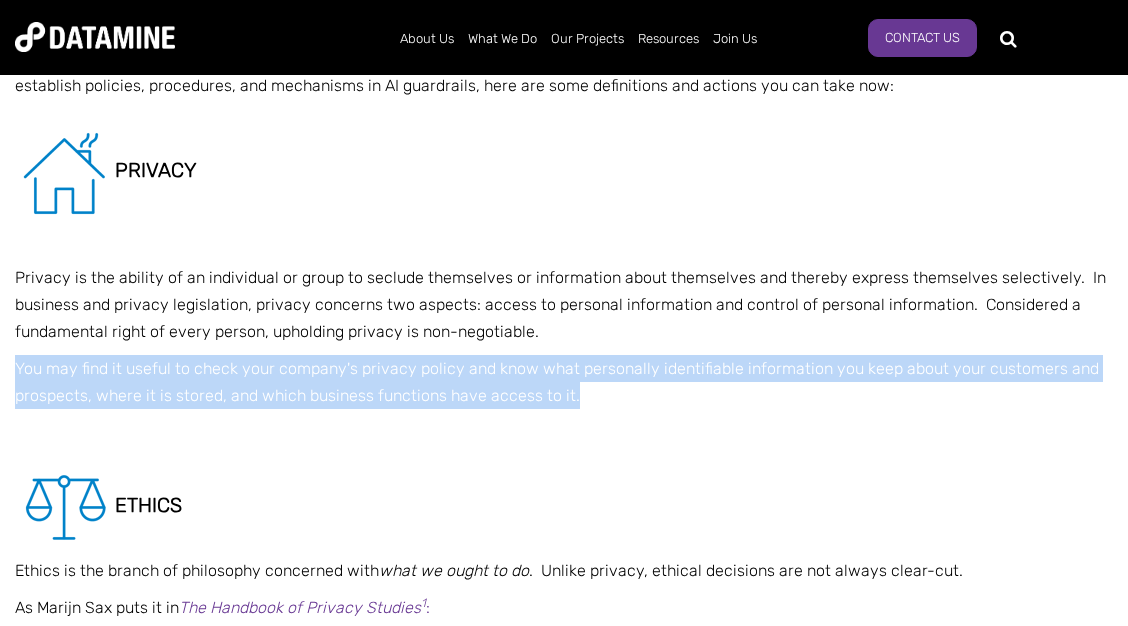 drag, startPoint x: 18, startPoint y: 374, endPoint x: 803, endPoint y: 399, distance: 785.398 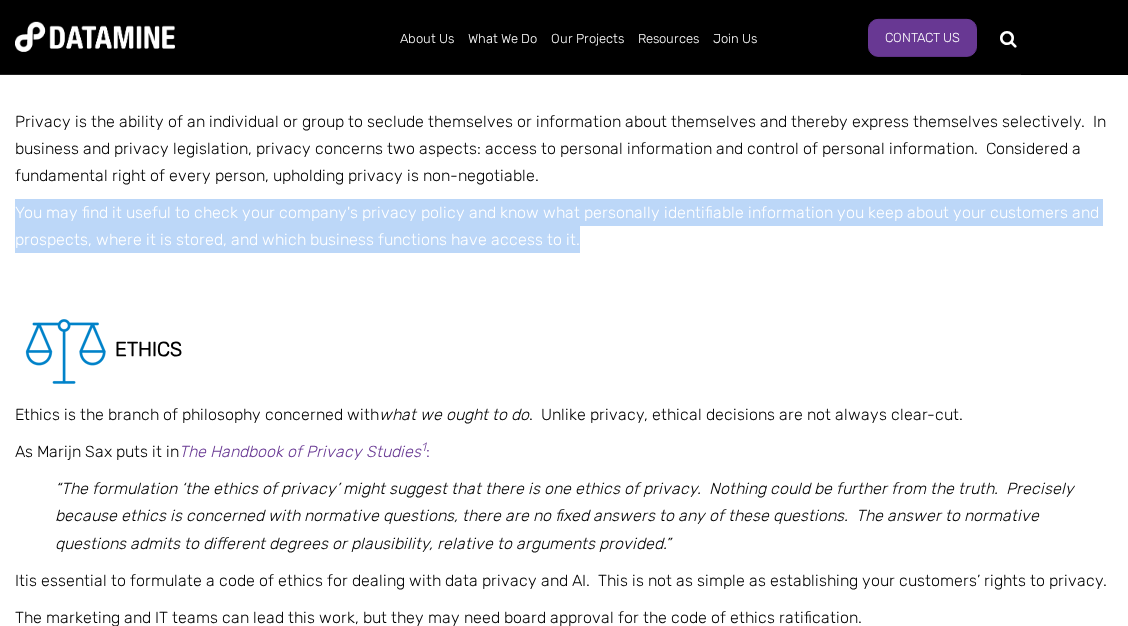 scroll, scrollTop: 1404, scrollLeft: 0, axis: vertical 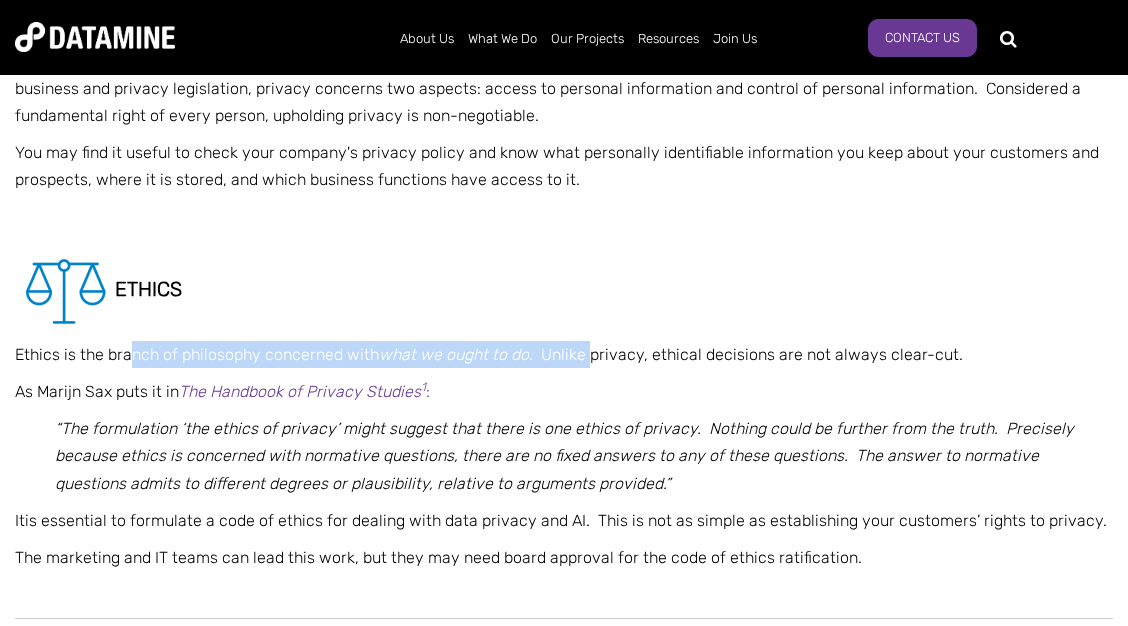 drag, startPoint x: 127, startPoint y: 359, endPoint x: 594, endPoint y: 353, distance: 467.03854 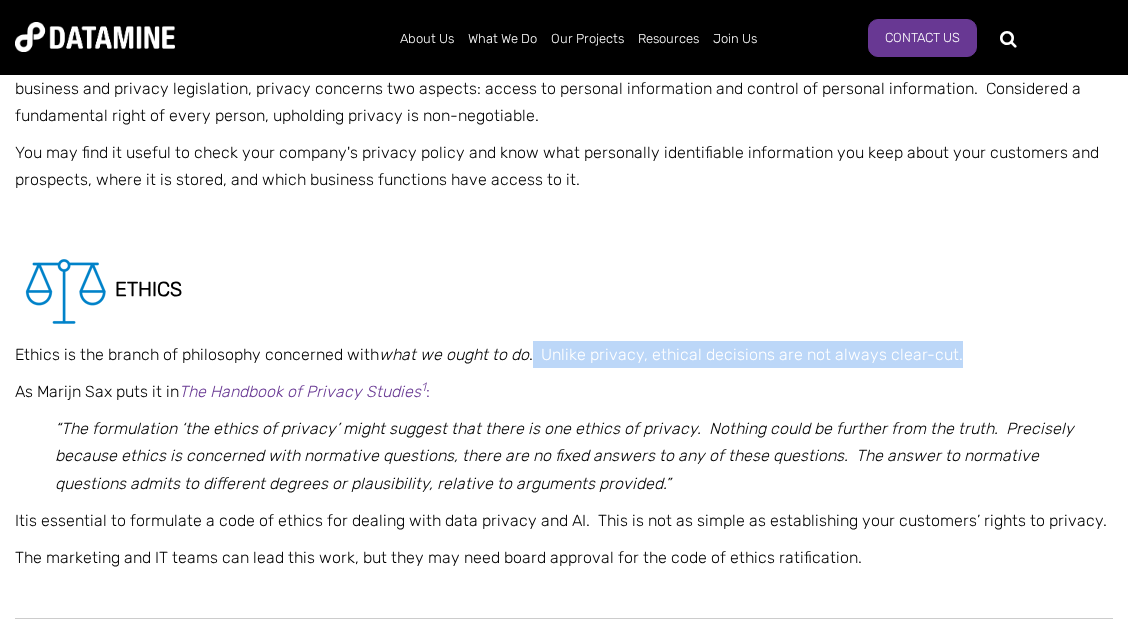 drag, startPoint x: 533, startPoint y: 362, endPoint x: 986, endPoint y: 359, distance: 453.00995 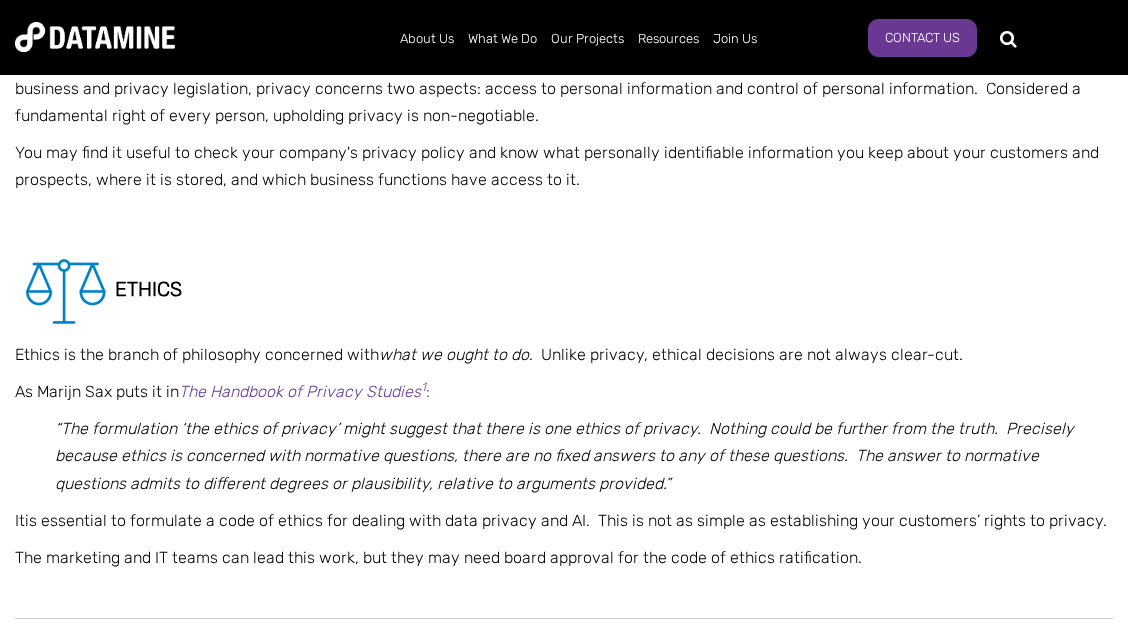 click on "Ethics is the branch of philosophy concerned with what we ought to do. Unlike privacy, ethical decisions are not always clear-cut." at bounding box center [564, 354] 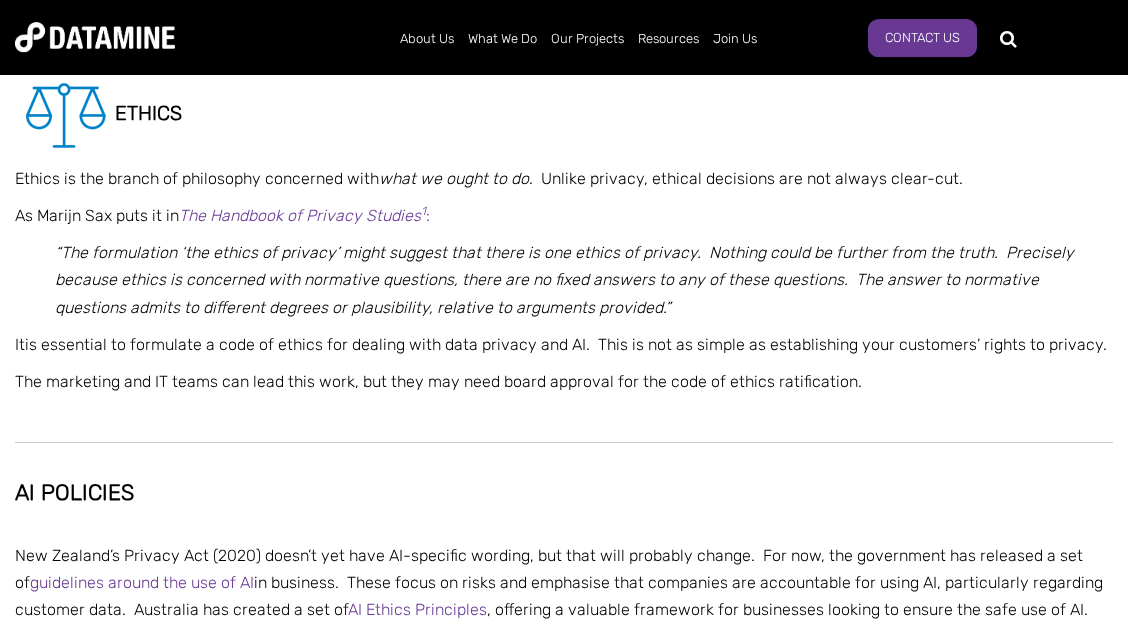 scroll, scrollTop: 1620, scrollLeft: 0, axis: vertical 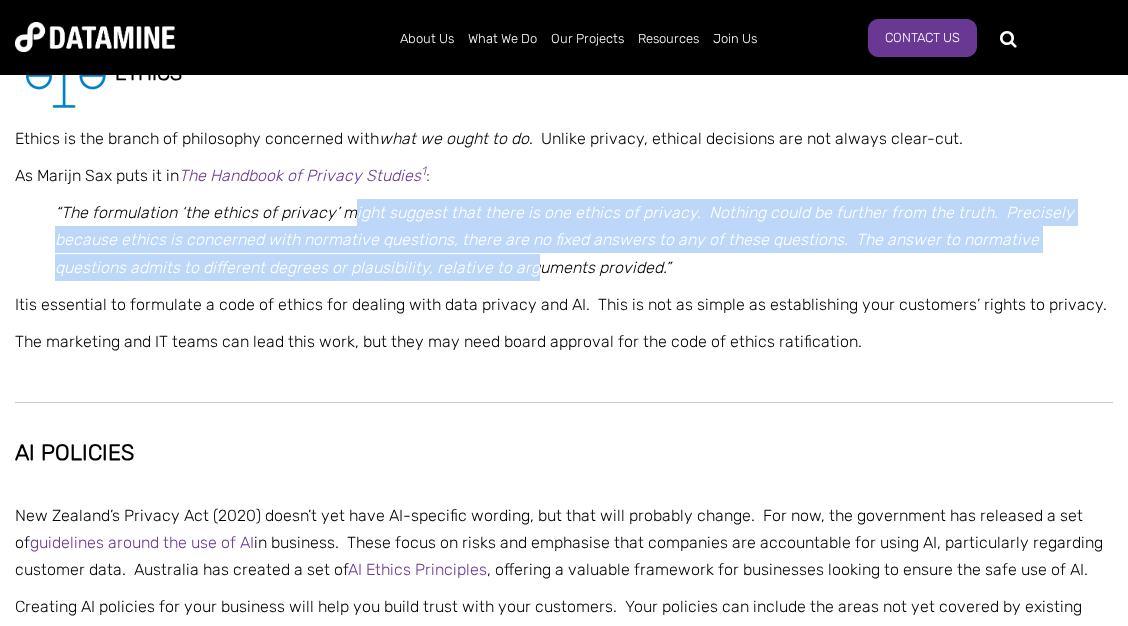 drag, startPoint x: 348, startPoint y: 222, endPoint x: 455, endPoint y: 263, distance: 114.58621 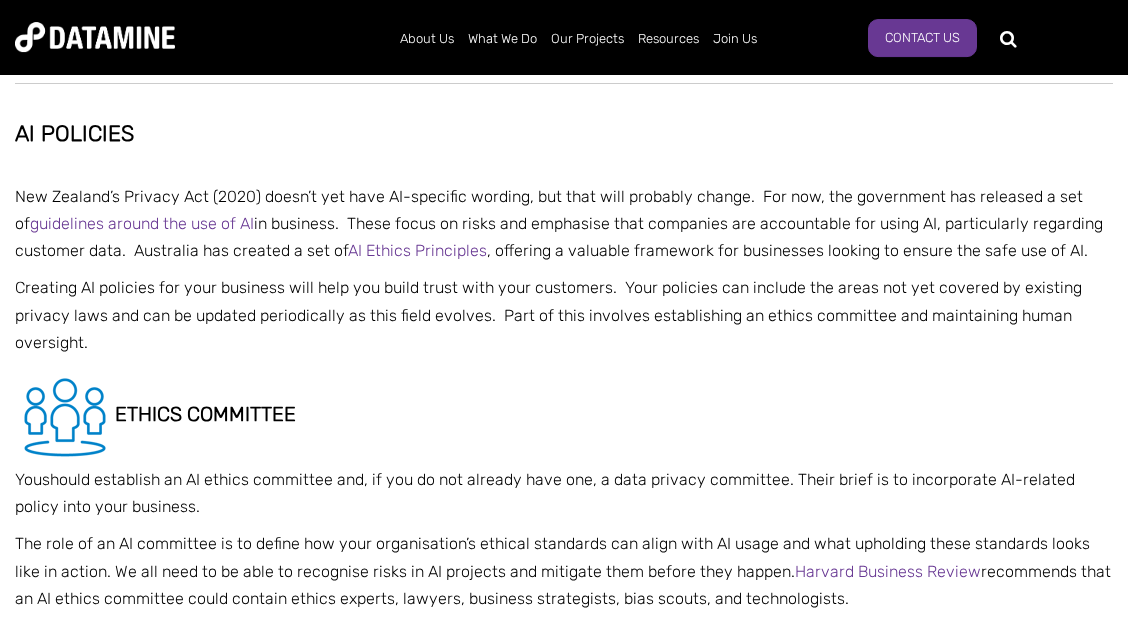 scroll, scrollTop: 1944, scrollLeft: 0, axis: vertical 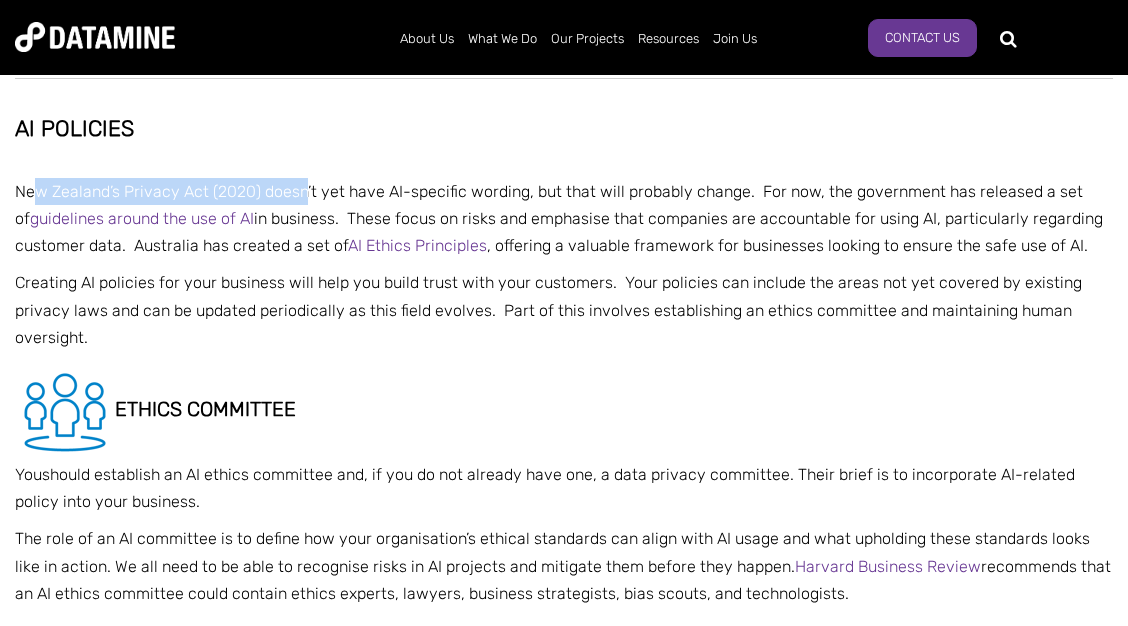 drag, startPoint x: 58, startPoint y: 195, endPoint x: 303, endPoint y: 206, distance: 245.24681 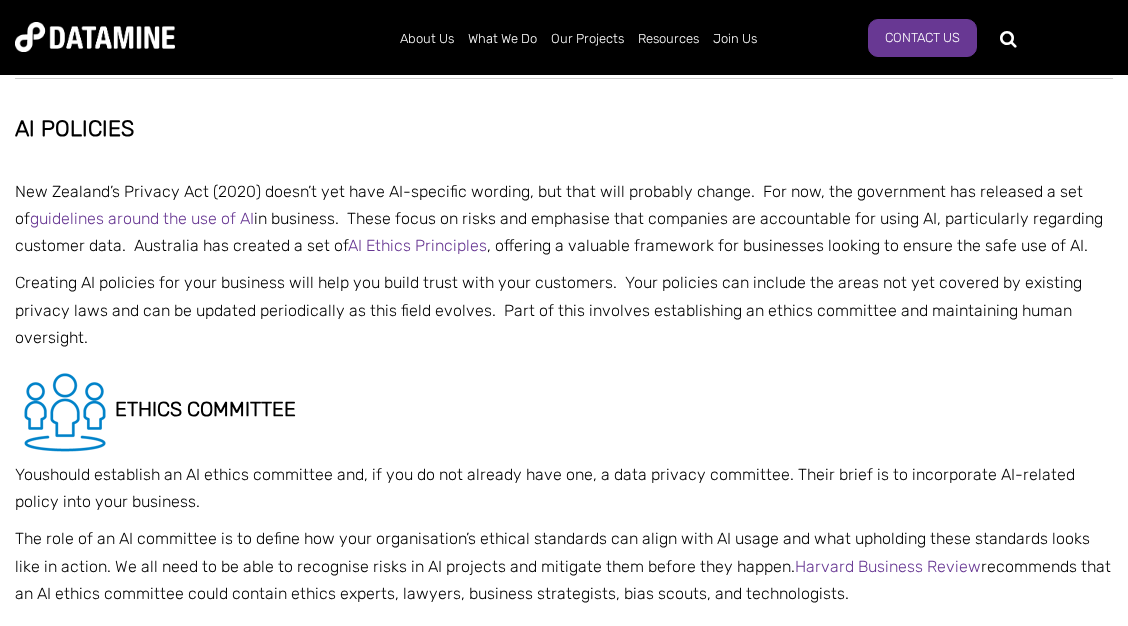 click on "New Zealand’s Privacy Act (2020) doesn’t yet have AI-specific wording, but that will probably change. For now, the government has released a set of guidelines around the use of AI in business. These focus on risks and emphasise that companies are accountable for using AI, particularly regarding customer data. Australia has created a set of AI Ethics Principles, offering a valuable framework for businesses looking to ensure the safe use of AI." at bounding box center (564, 219) 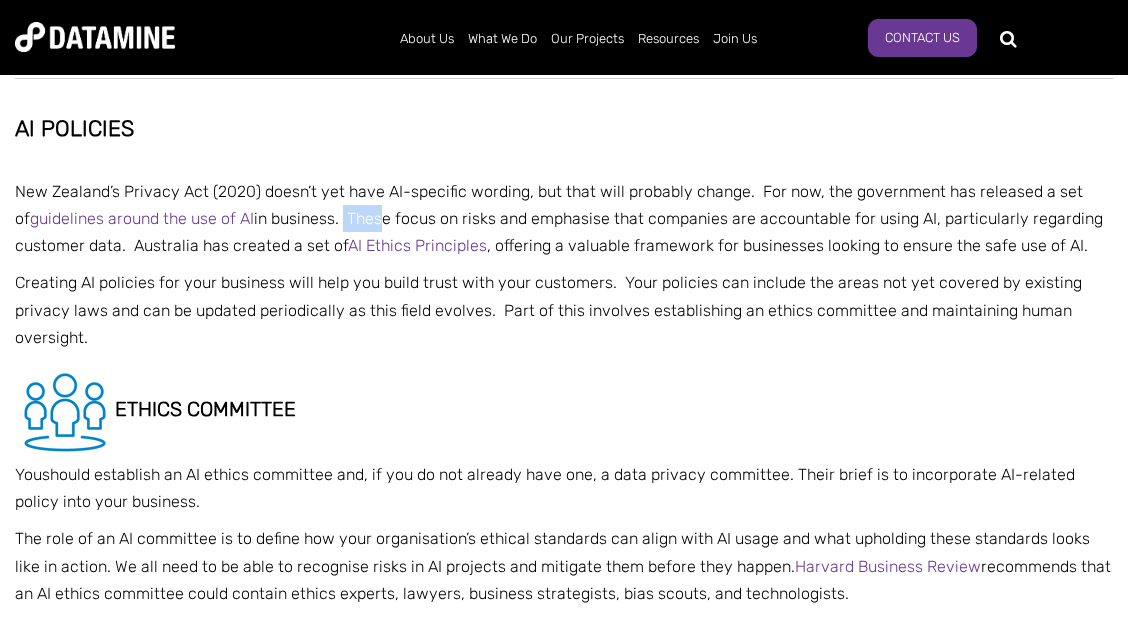 drag, startPoint x: 329, startPoint y: 218, endPoint x: 367, endPoint y: 217, distance: 38.013157 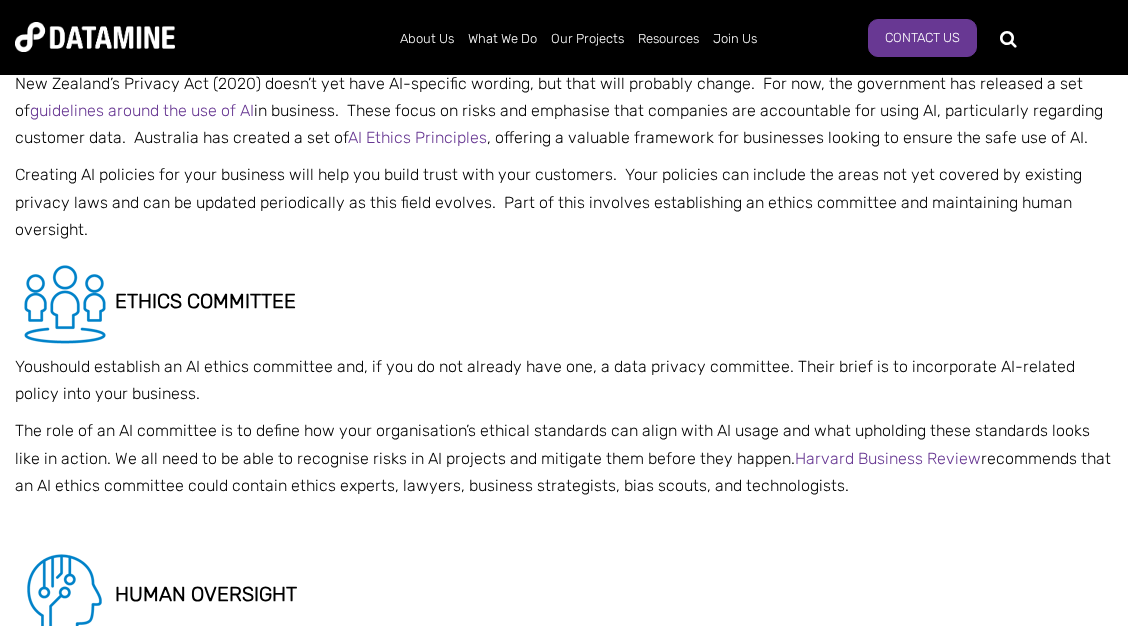 scroll, scrollTop: 2160, scrollLeft: 0, axis: vertical 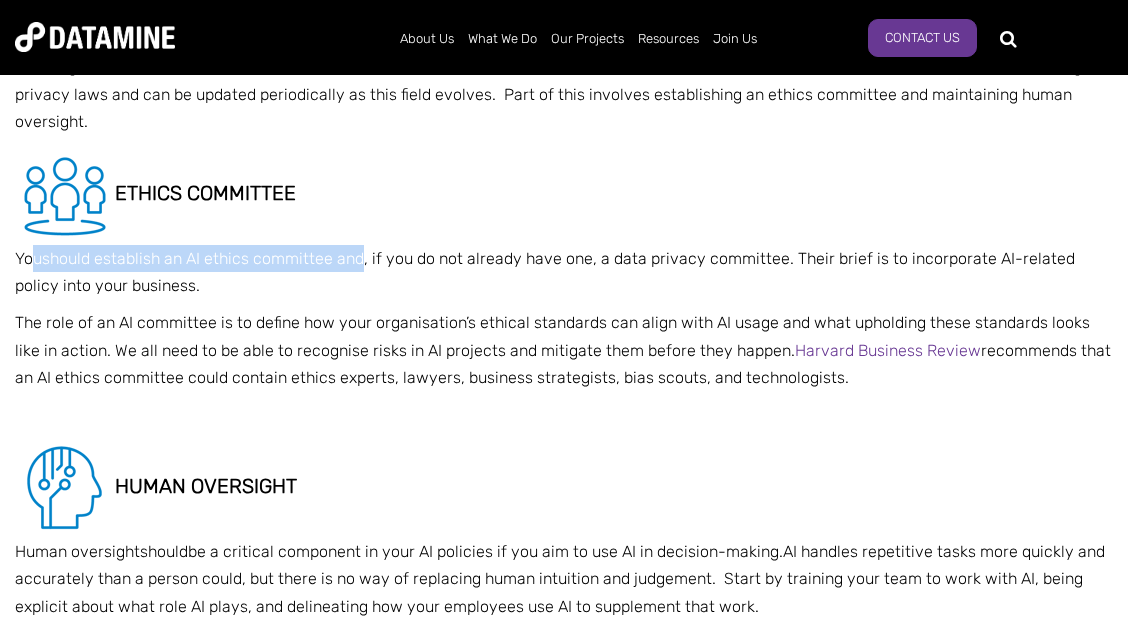 drag, startPoint x: 37, startPoint y: 271, endPoint x: 359, endPoint y: 259, distance: 322.2235 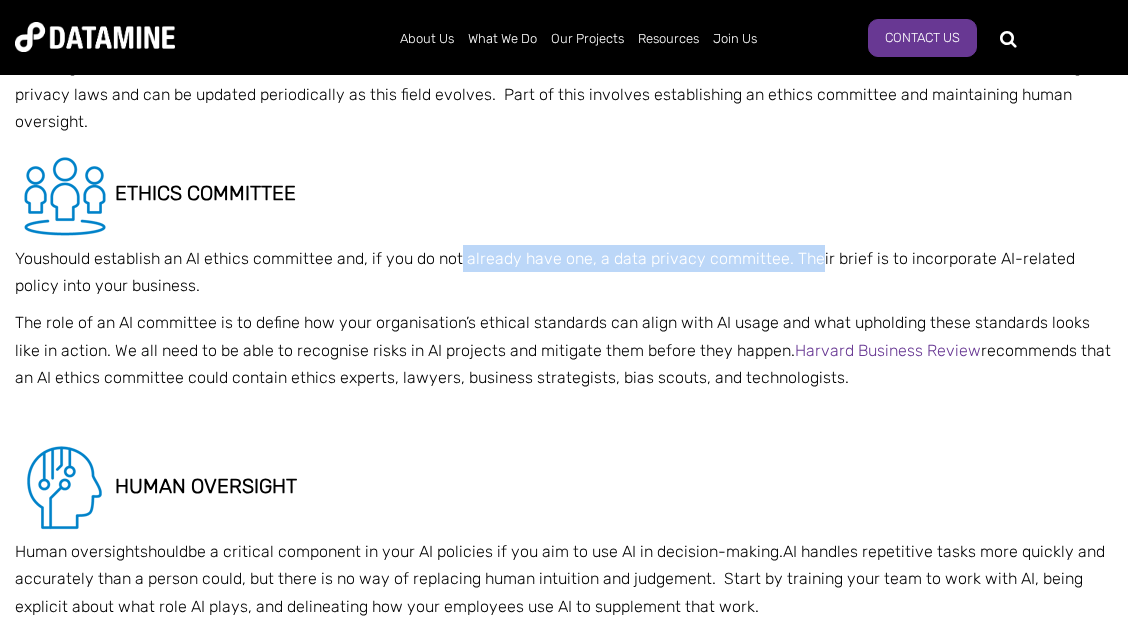 drag, startPoint x: 457, startPoint y: 260, endPoint x: 813, endPoint y: 265, distance: 356.03513 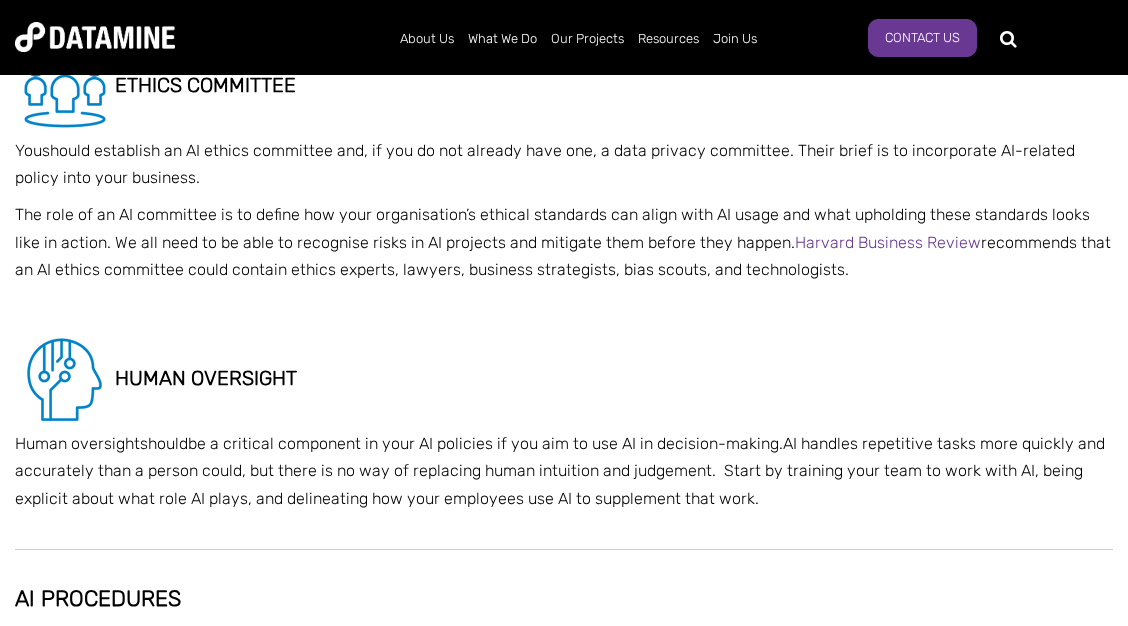 scroll, scrollTop: 2376, scrollLeft: 0, axis: vertical 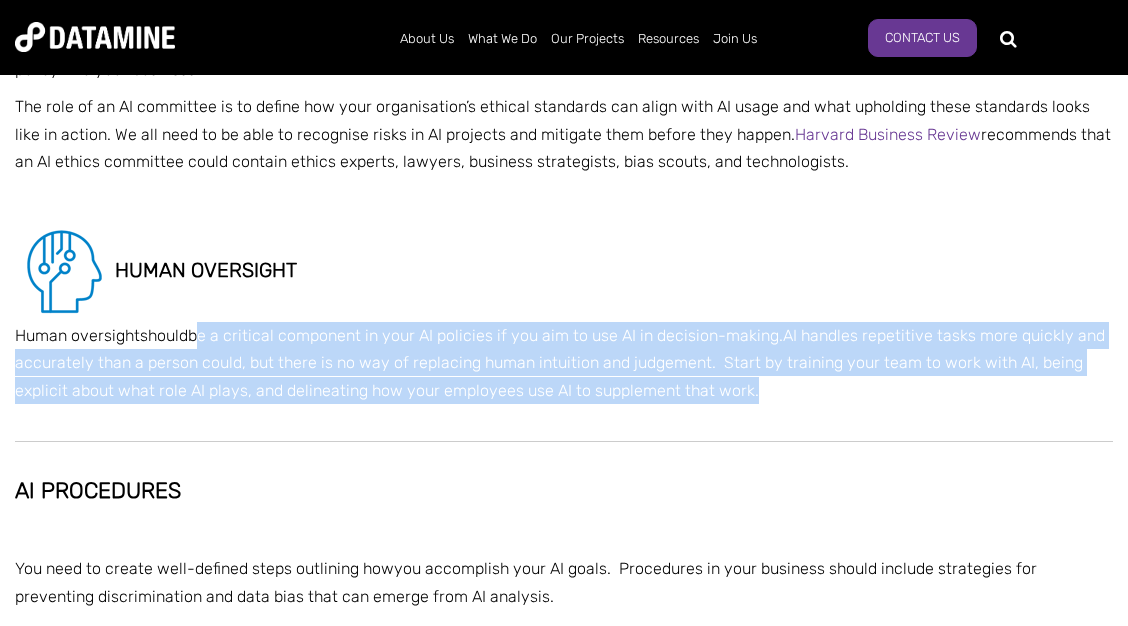 drag, startPoint x: 232, startPoint y: 330, endPoint x: 975, endPoint y: 390, distance: 745.4187 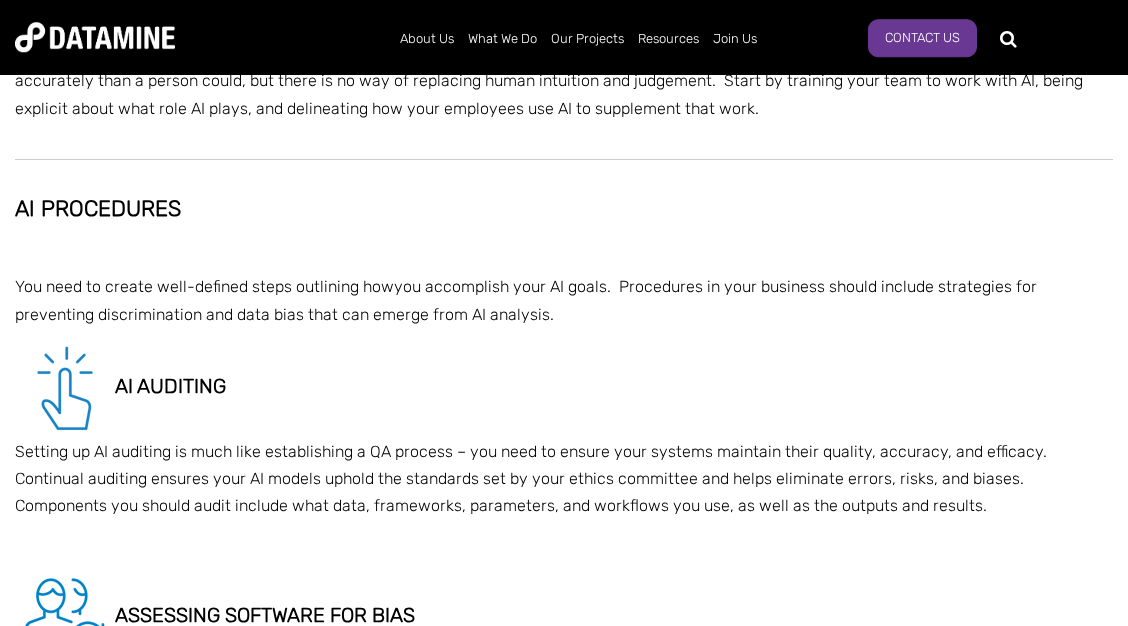 scroll, scrollTop: 2700, scrollLeft: 0, axis: vertical 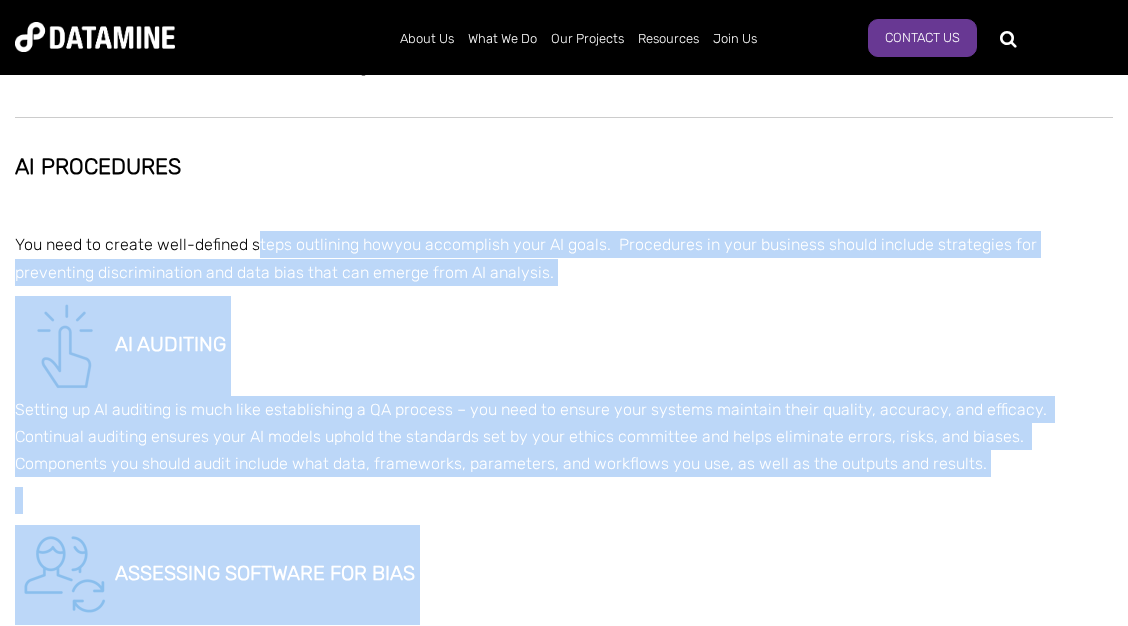 drag, startPoint x: 37, startPoint y: 244, endPoint x: 259, endPoint y: 239, distance: 222.0563 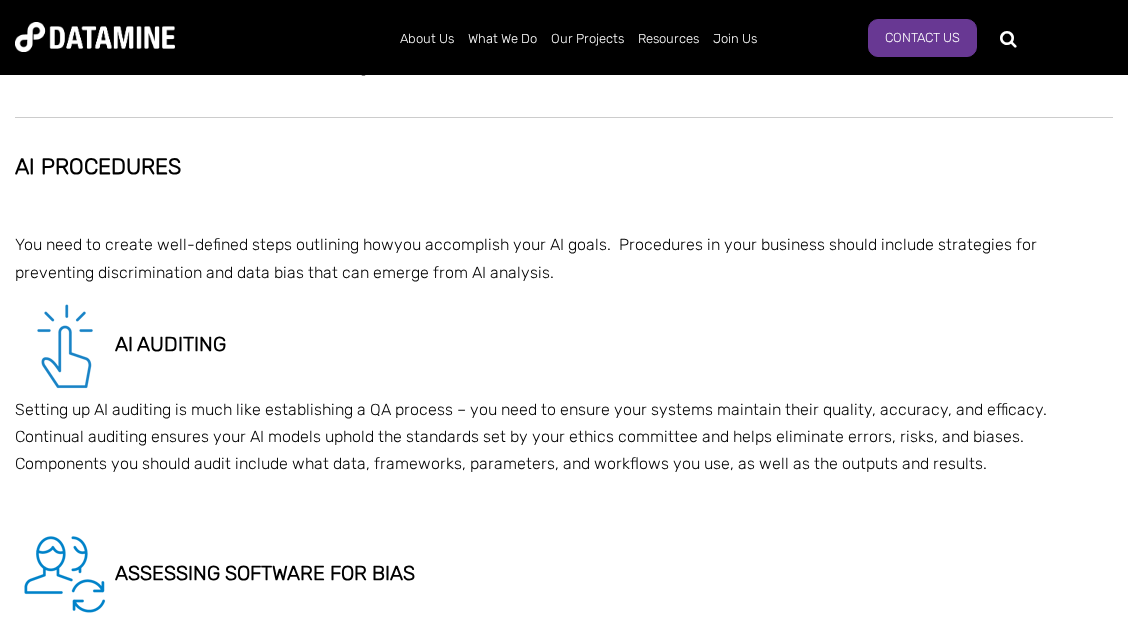 click on "You need to create well-defined steps outlining how" at bounding box center (204, 244) 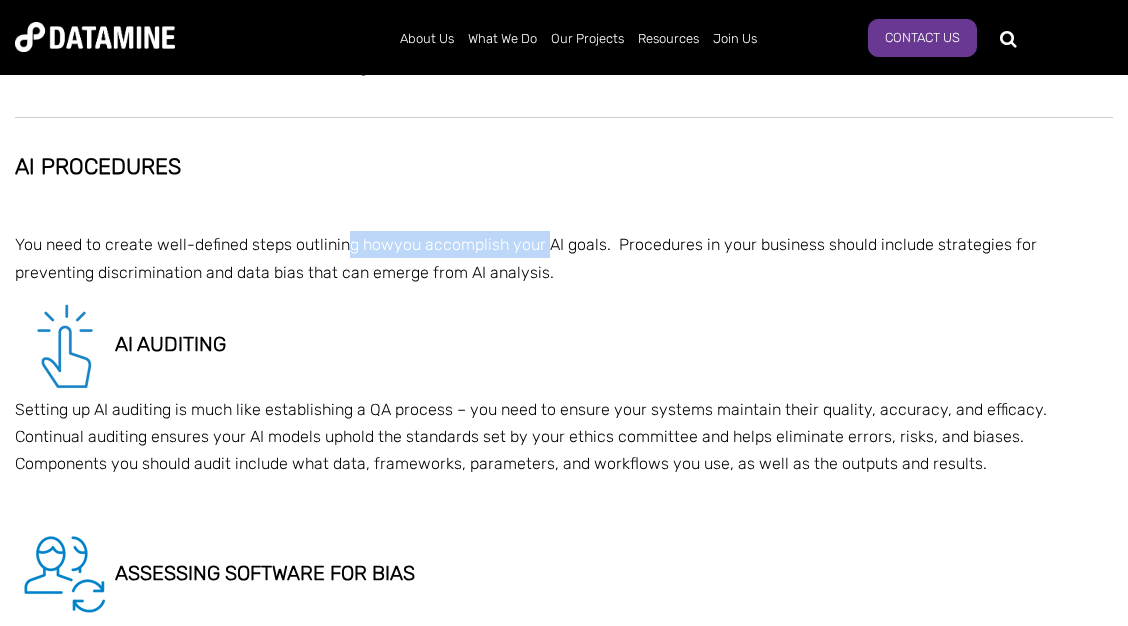drag, startPoint x: 350, startPoint y: 239, endPoint x: 552, endPoint y: 244, distance: 202.06187 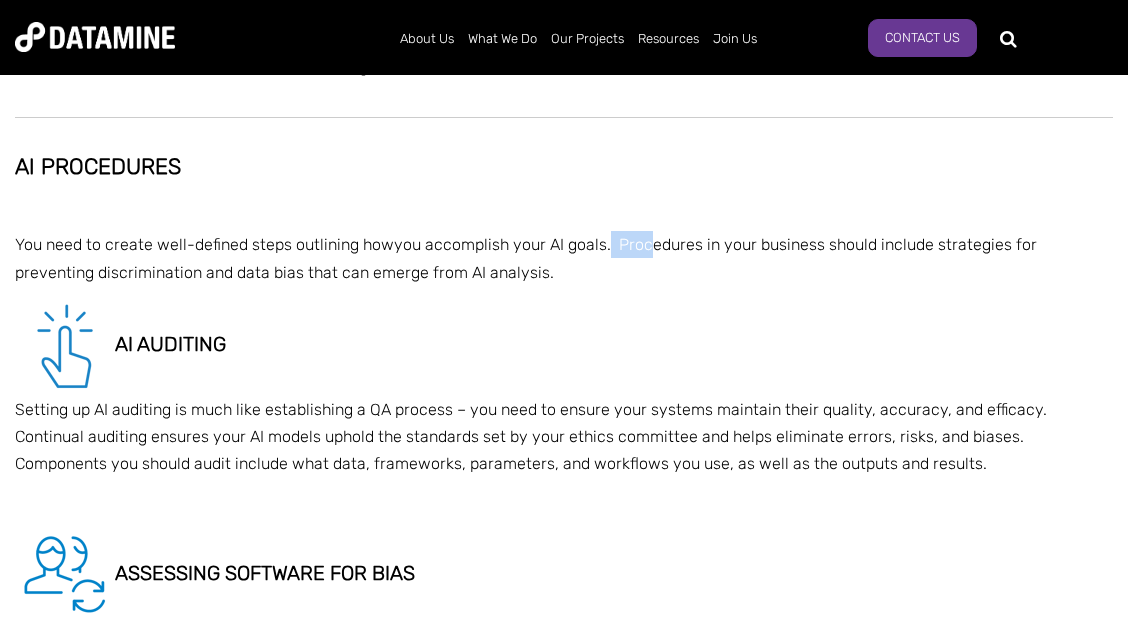 drag, startPoint x: 611, startPoint y: 247, endPoint x: 649, endPoint y: 252, distance: 38.327538 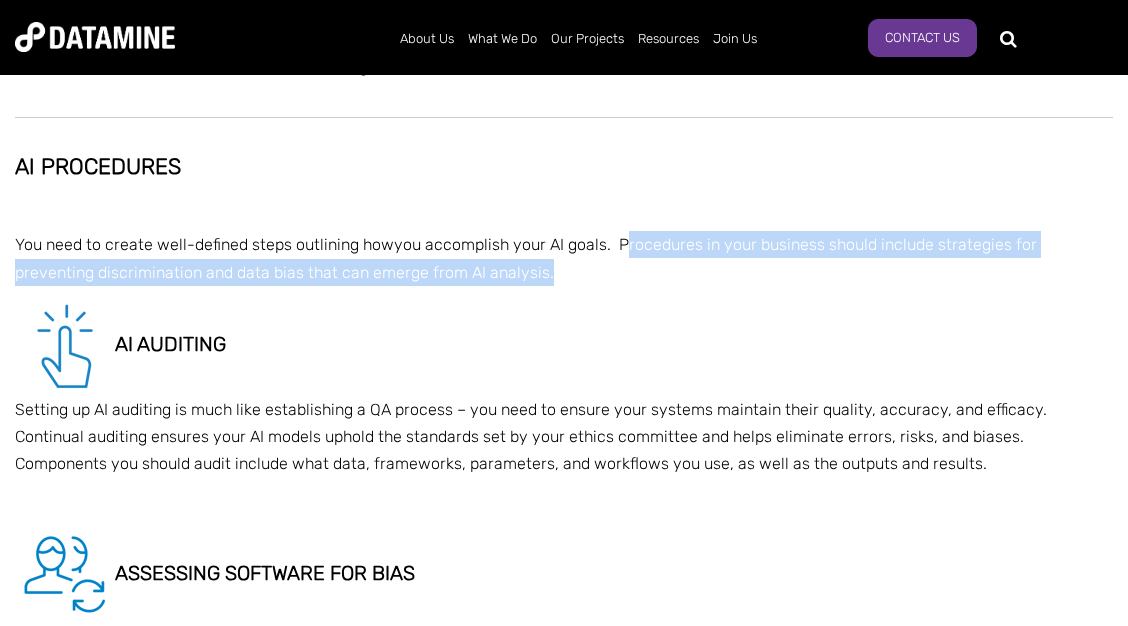 drag, startPoint x: 625, startPoint y: 246, endPoint x: 640, endPoint y: 267, distance: 25.806976 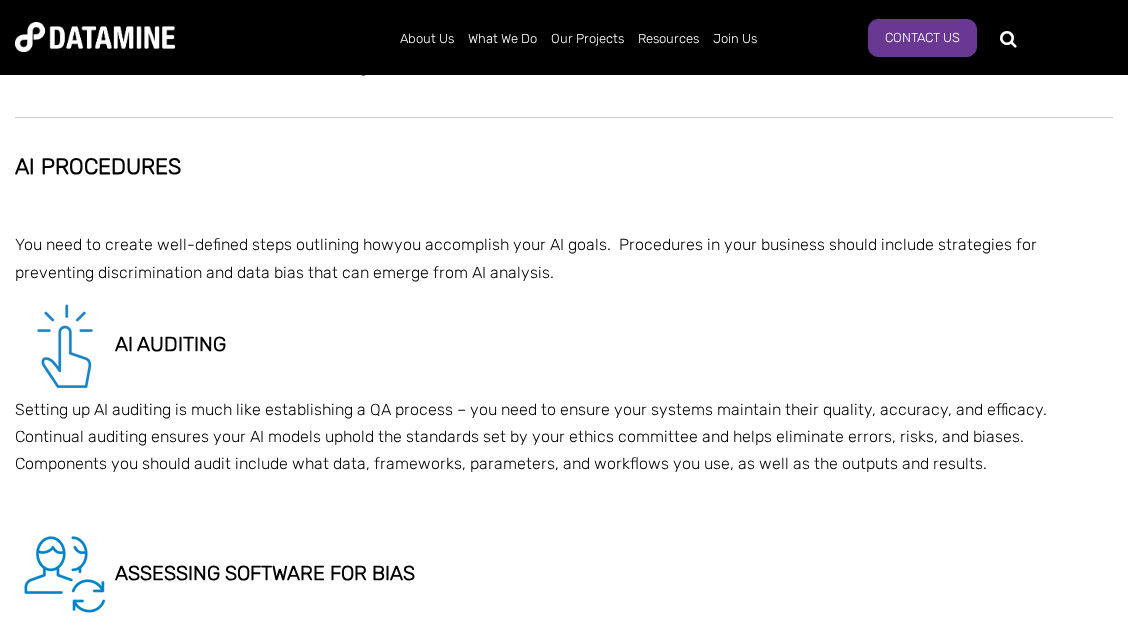 click on "You need to create well-defined steps outlining how you accomplish your AI goals. Procedures in your business should include strategies for preventing discrimination and data bias that can emerge from AI analysis." at bounding box center (564, 258) 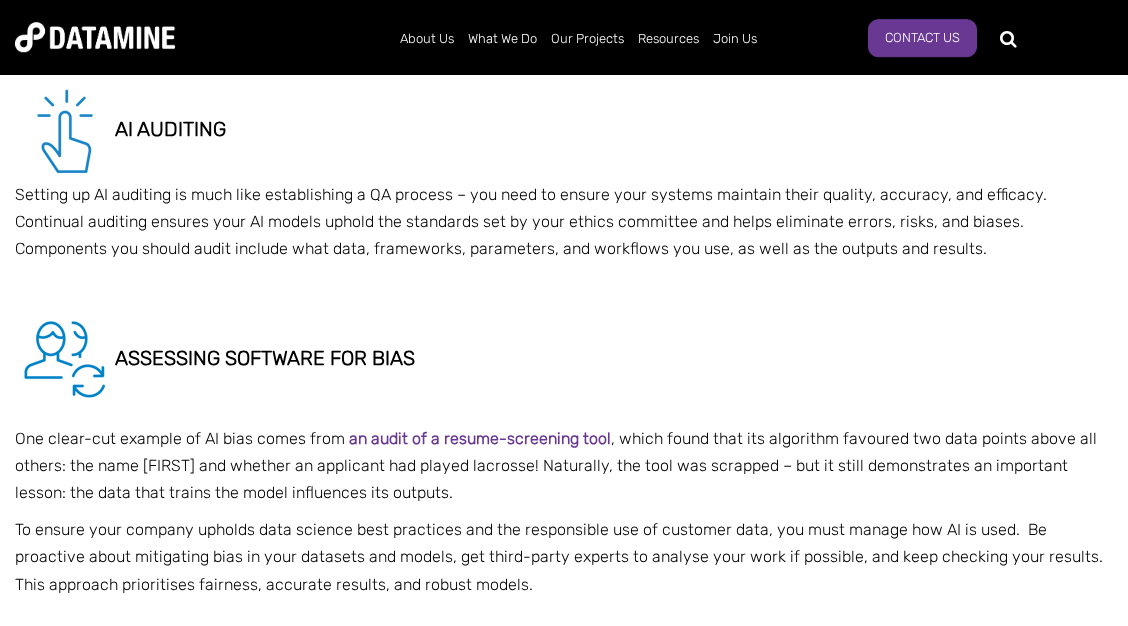 scroll, scrollTop: 2916, scrollLeft: 0, axis: vertical 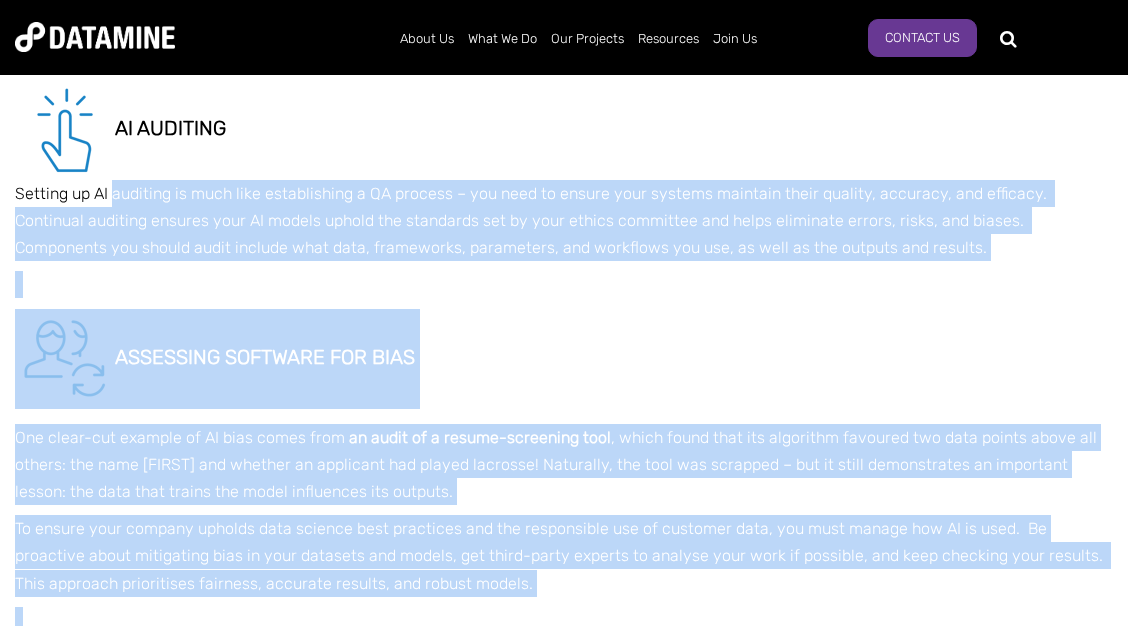 drag, startPoint x: 10, startPoint y: 195, endPoint x: 116, endPoint y: 192, distance: 106.04244 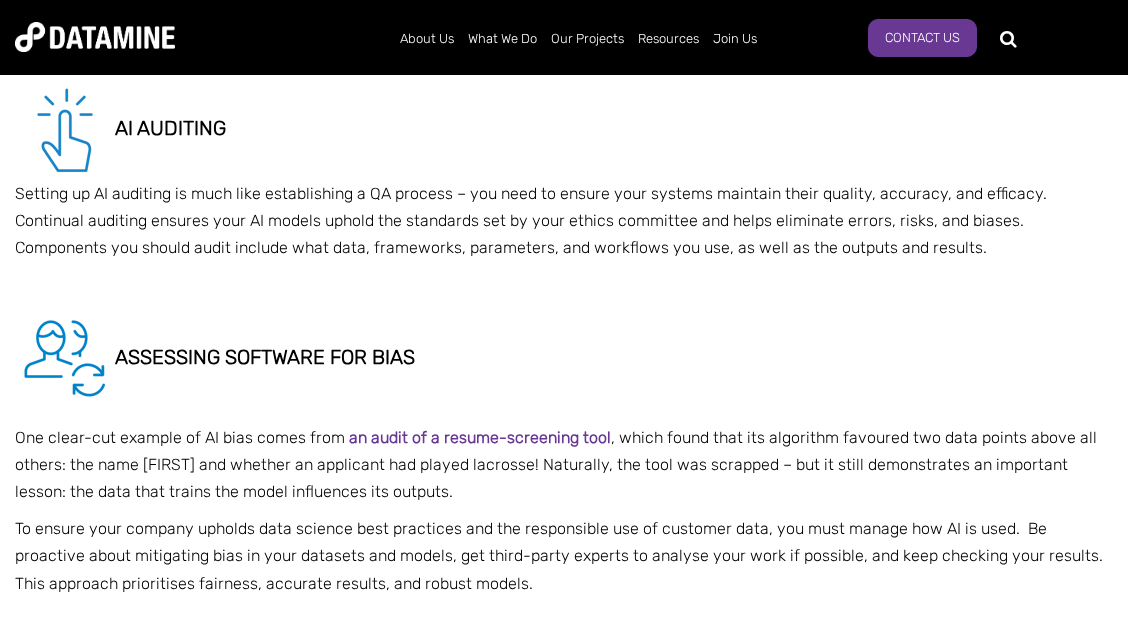 click on "Setting up AI auditing is much like establishing a QA process – you need to ensure your systems maintain their quality, accuracy, and efficacy.  Continual auditing ensures your AI models uphold the standards set by your ethics committee and helps eliminate errors, risks, and biases.  Components you should audit include what data, frameworks, parameters, and workflows you use, as well as the outputs and results." at bounding box center (564, 221) 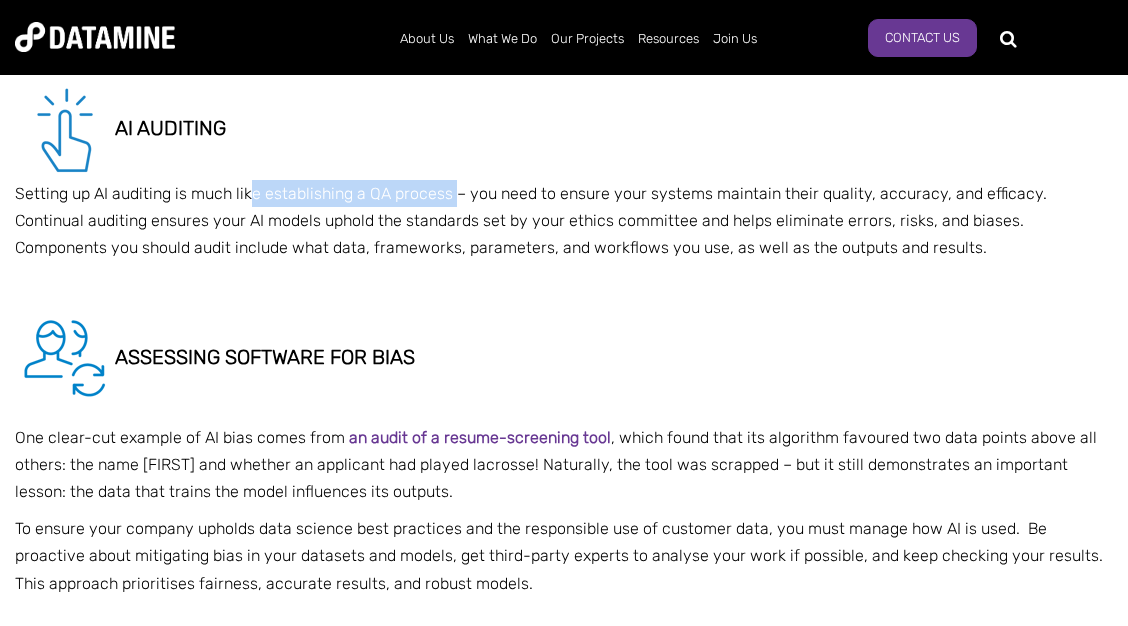 drag, startPoint x: 254, startPoint y: 192, endPoint x: 458, endPoint y: 192, distance: 204 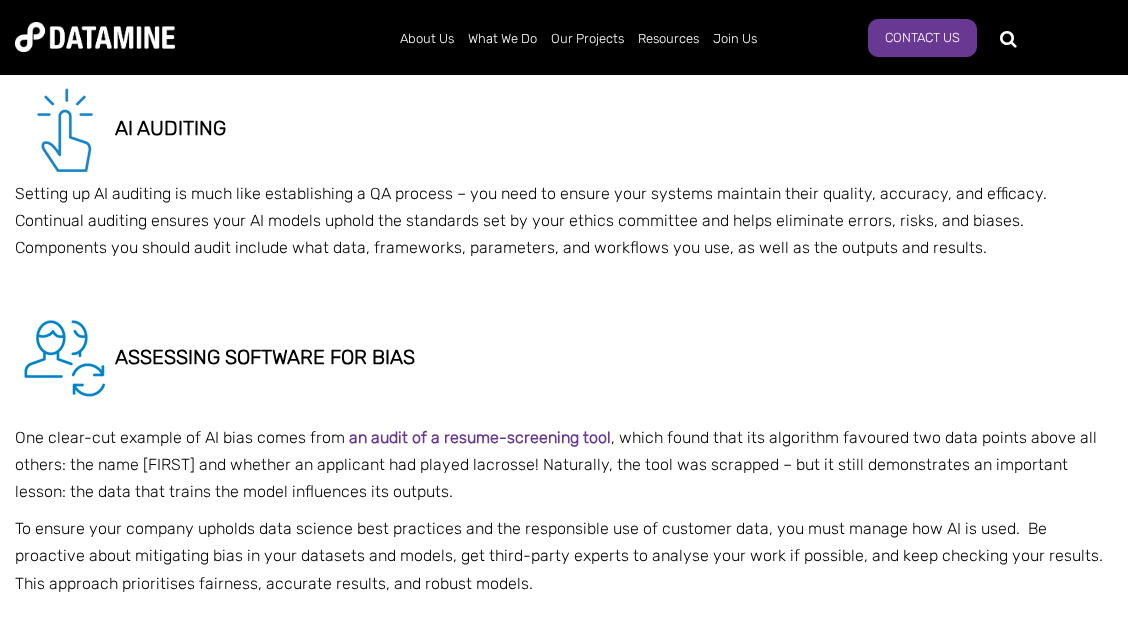 click on "Setting up AI auditing is much like establishing a QA process – you need to ensure your systems maintain their quality, accuracy, and efficacy.  Continual auditing ensures your AI models uphold the standards set by your ethics committee and helps eliminate errors, risks, and biases.  Components you should audit include what data, frameworks, parameters, and workflows you use, as well as the outputs and results." at bounding box center [564, 221] 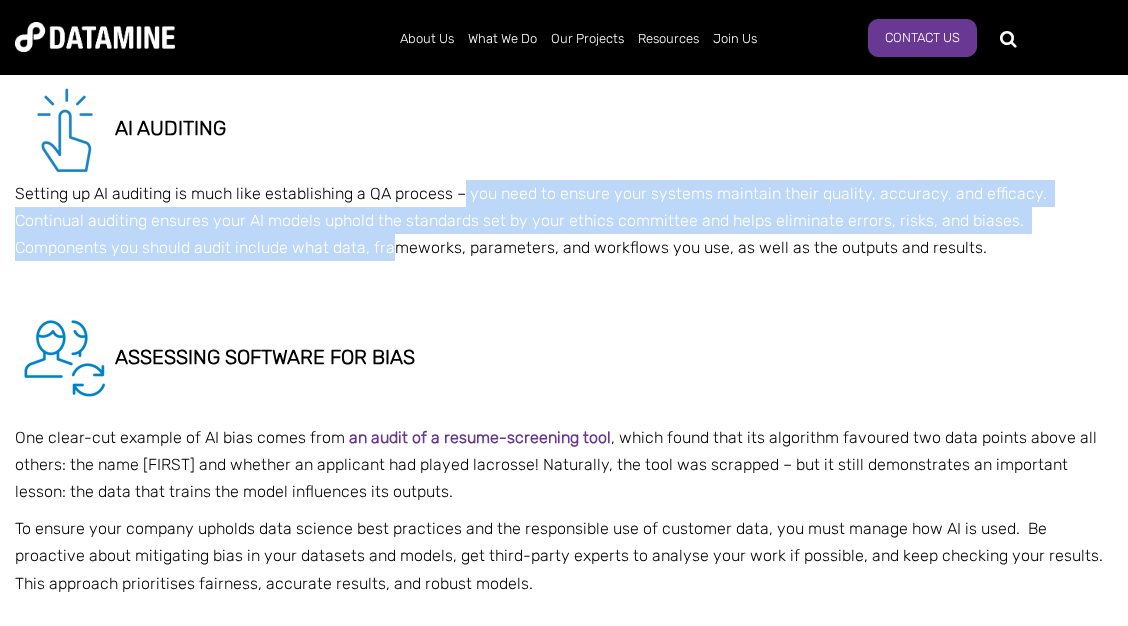drag, startPoint x: 459, startPoint y: 192, endPoint x: 267, endPoint y: 237, distance: 197.20294 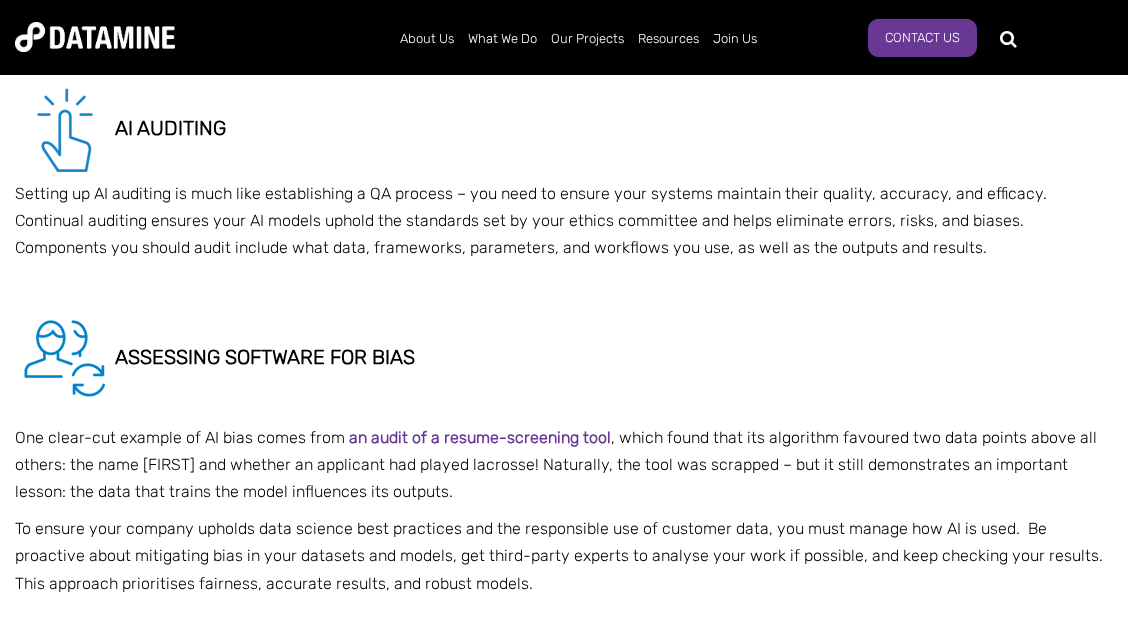click on "Setting up AI auditing is much like establishing a QA process – you need to ensure your systems maintain their quality, accuracy, and efficacy.  Continual auditing ensures your AI models uphold the standards set by your ethics committee and helps eliminate errors, risks, and biases.  Components you should audit include what data, frameworks, parameters, and workflows you use, as well as the outputs and results." at bounding box center (564, 221) 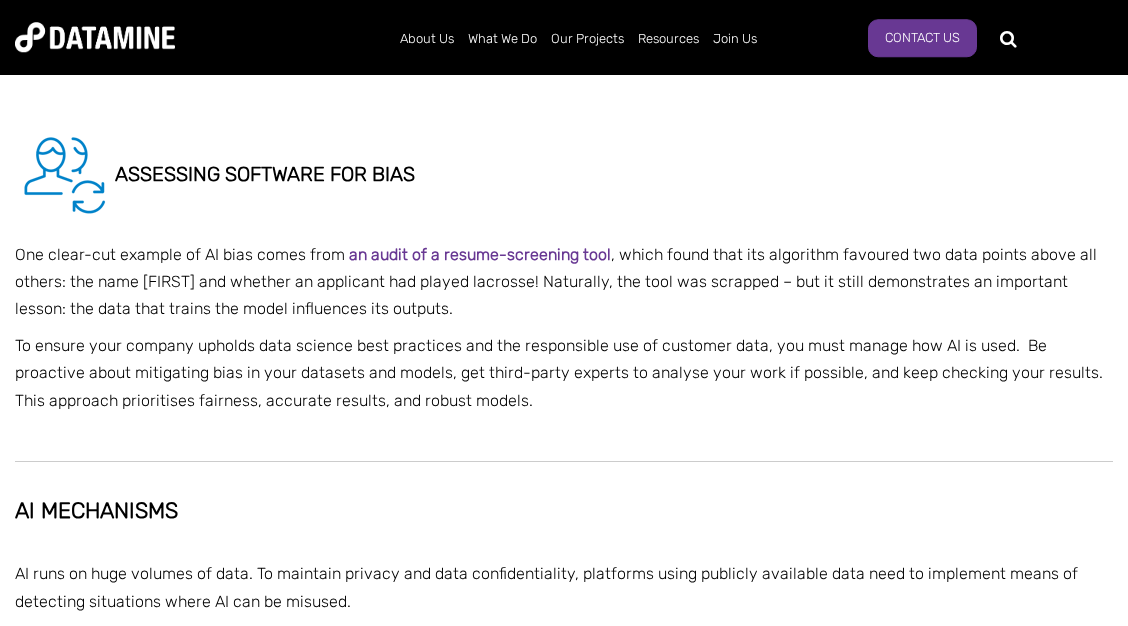 scroll, scrollTop: 3132, scrollLeft: 0, axis: vertical 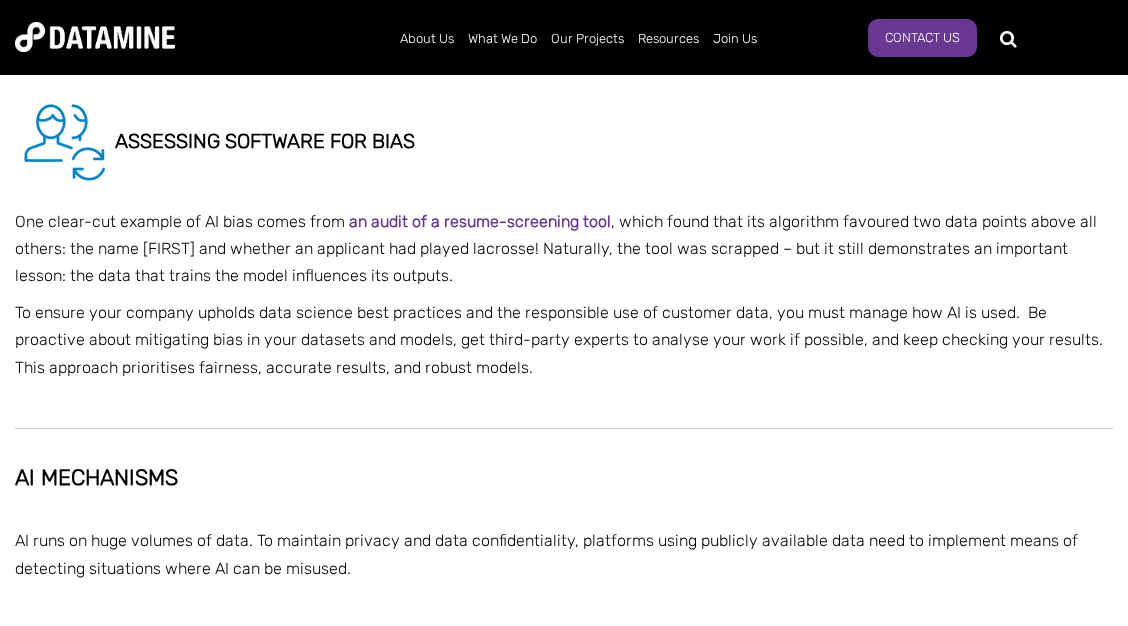 click on "One clear-cut example of AI bias comes from an audit of a resume-screening tool, which found that its algorithm favoured two data points above all others: the name [FIRST] and whether an applicant had played lacrosse! Naturally, the tool was scrapped – but it still demonstrates an important lesson: the data that trains the model influences its outputs." at bounding box center (564, 249) 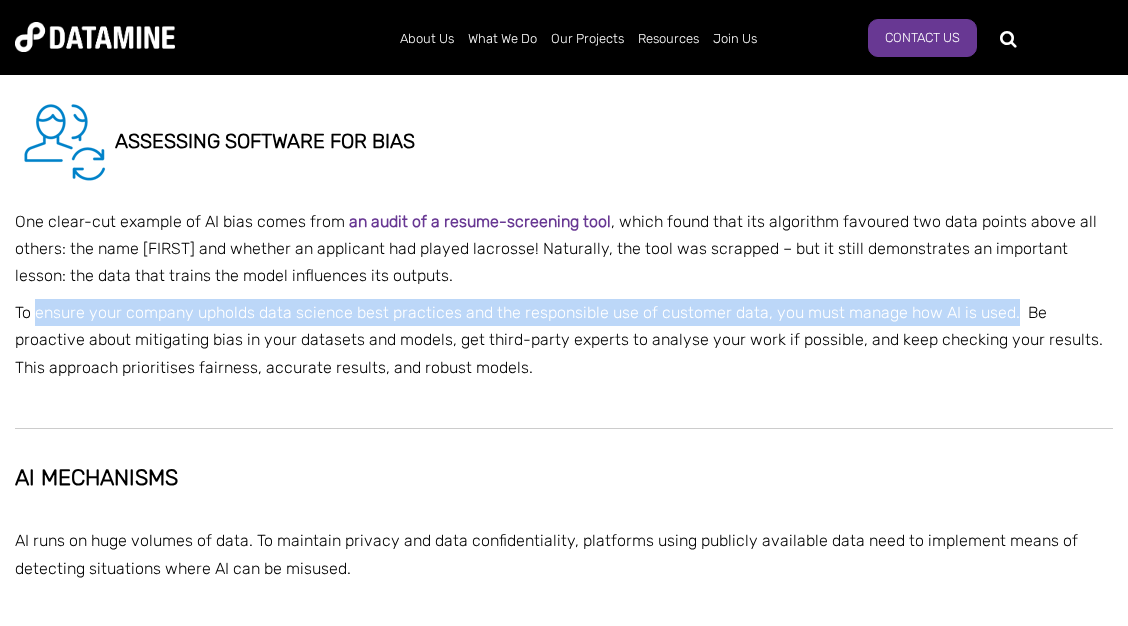 drag, startPoint x: 188, startPoint y: 316, endPoint x: 1012, endPoint y: 311, distance: 824.0152 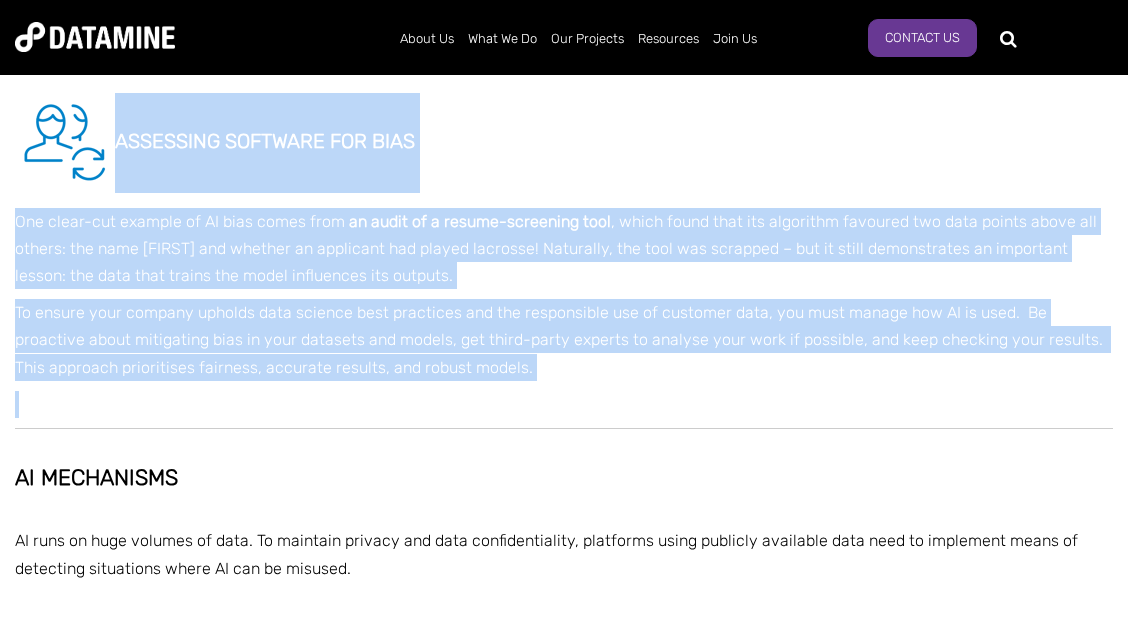 drag, startPoint x: 119, startPoint y: 144, endPoint x: 614, endPoint y: 413, distance: 563.37024 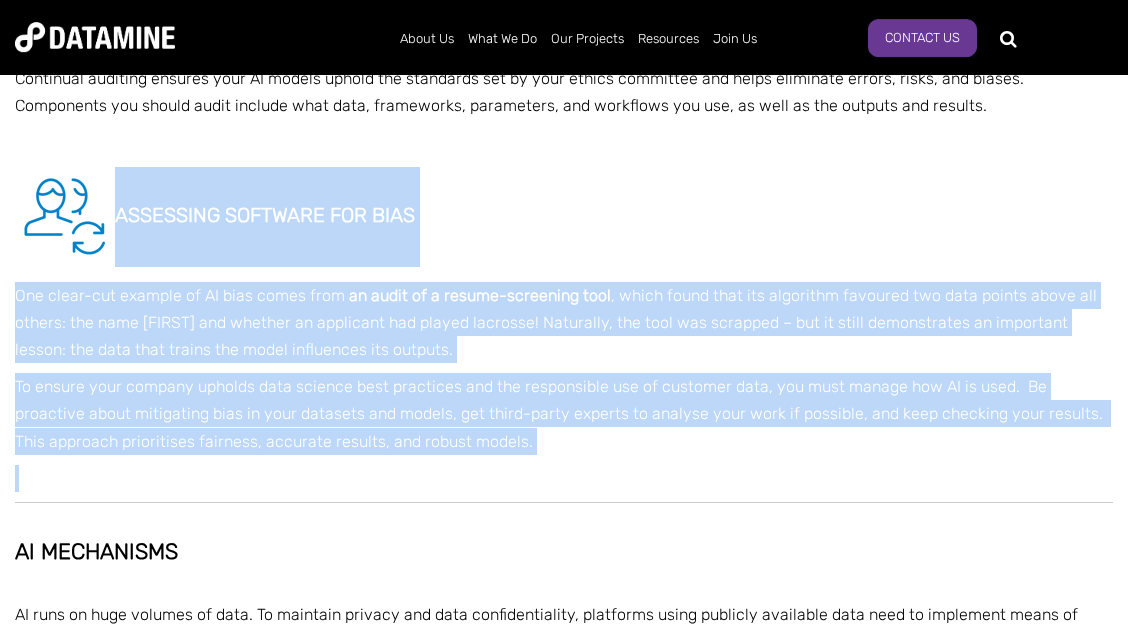 scroll, scrollTop: 3024, scrollLeft: 0, axis: vertical 